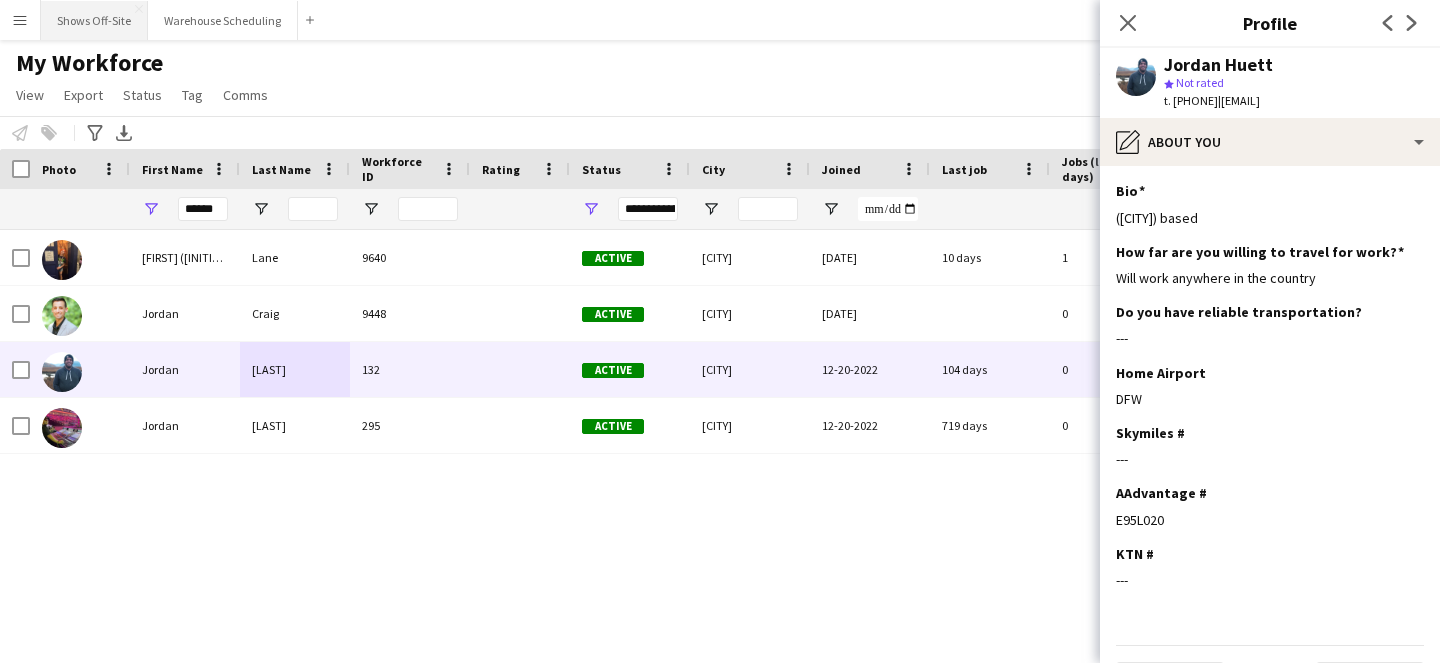 scroll, scrollTop: 0, scrollLeft: 0, axis: both 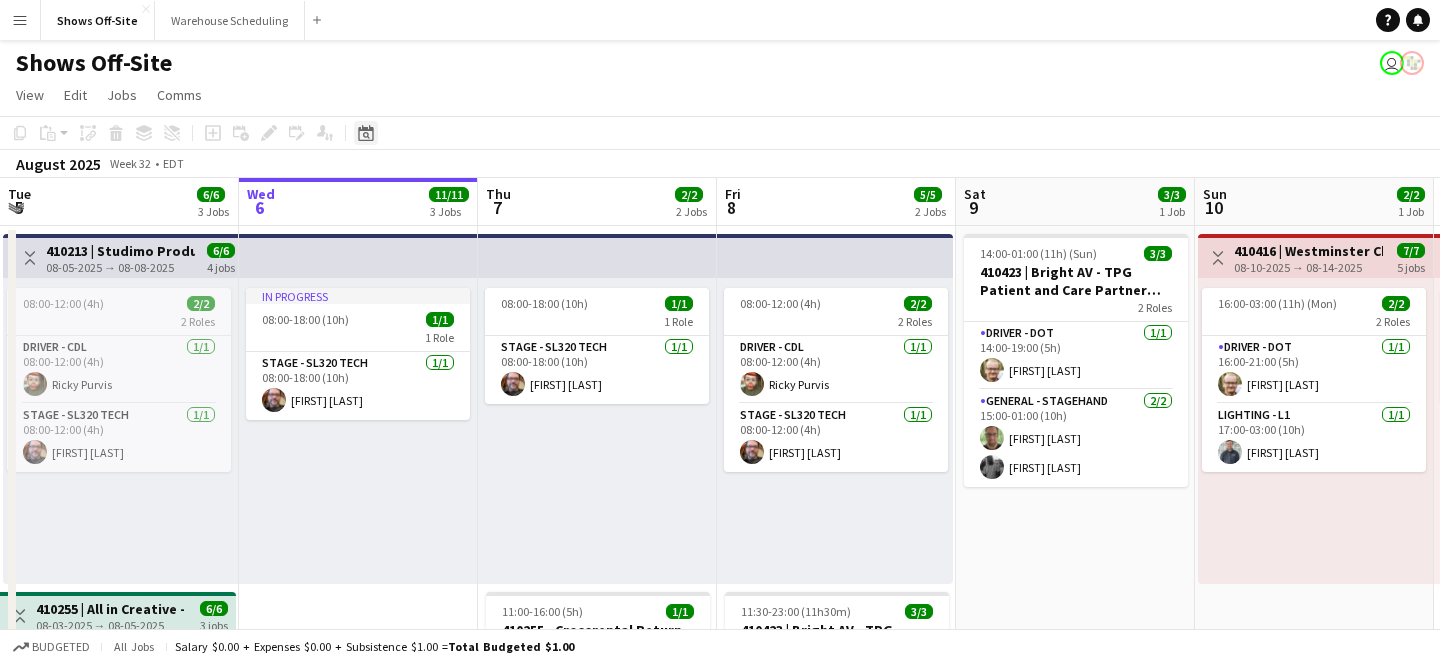 click on "Date picker" at bounding box center [366, 133] 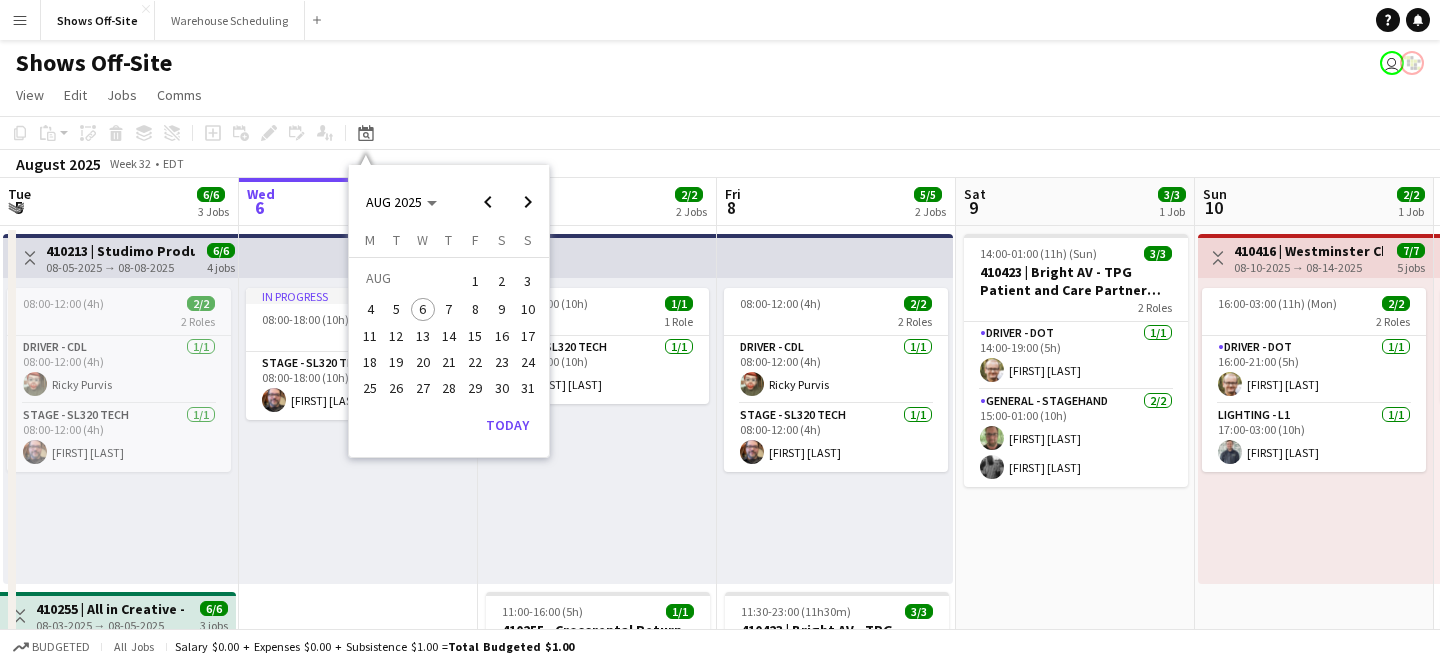 click on "11" at bounding box center (370, 336) 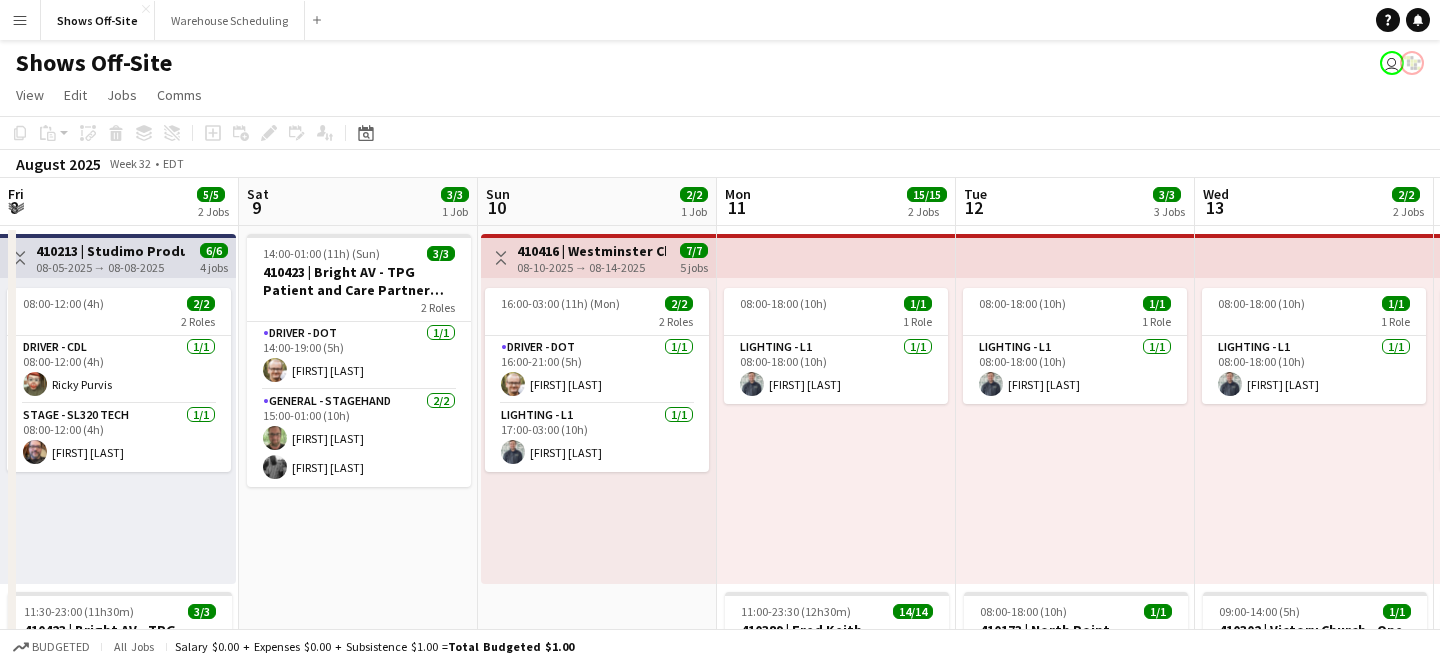 scroll, scrollTop: 0, scrollLeft: 688, axis: horizontal 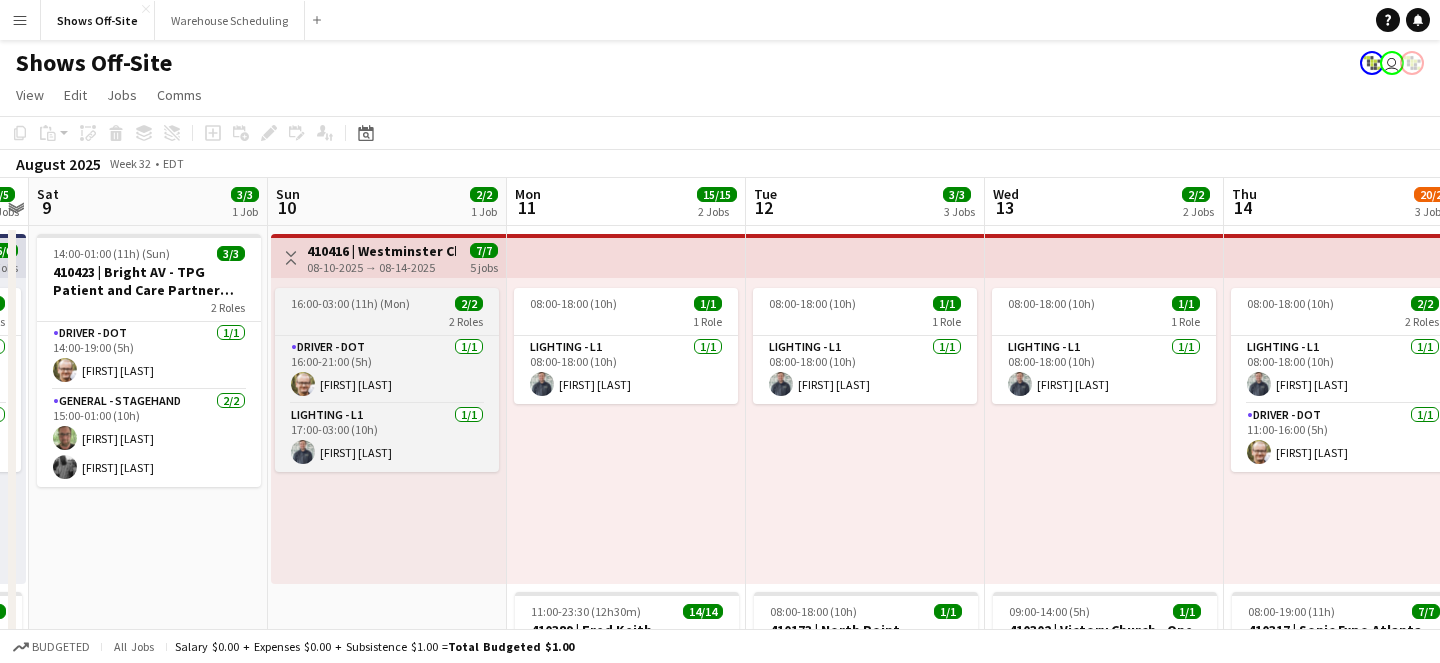 click on "16:00-03:00 (11h) (Mon)   2/2" at bounding box center [387, 303] 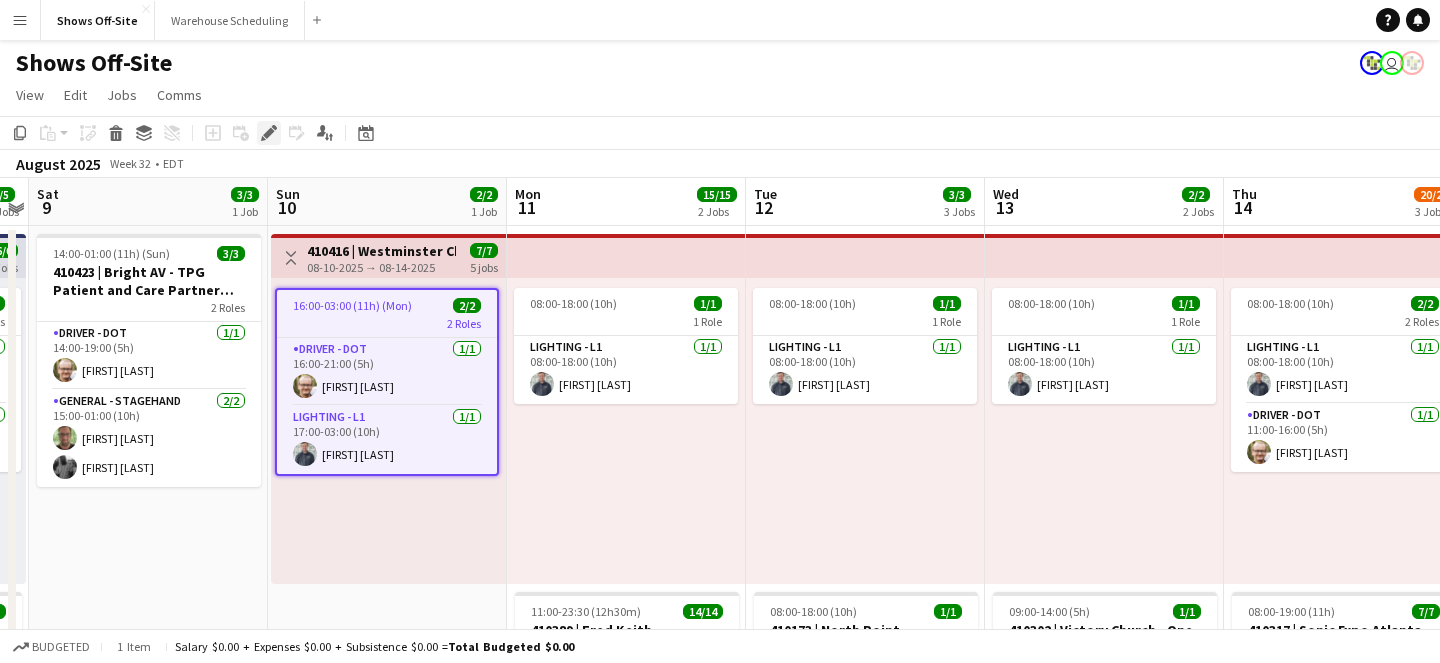 click 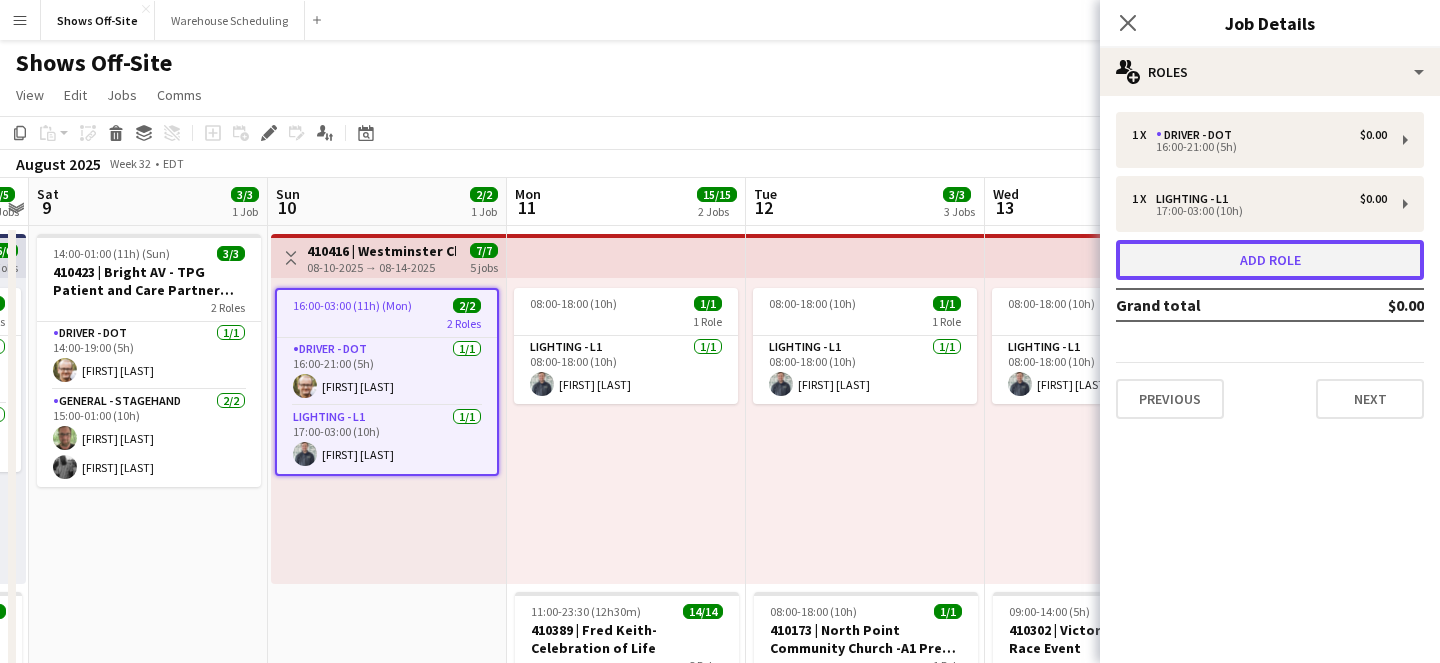 click on "Add role" at bounding box center (1270, 260) 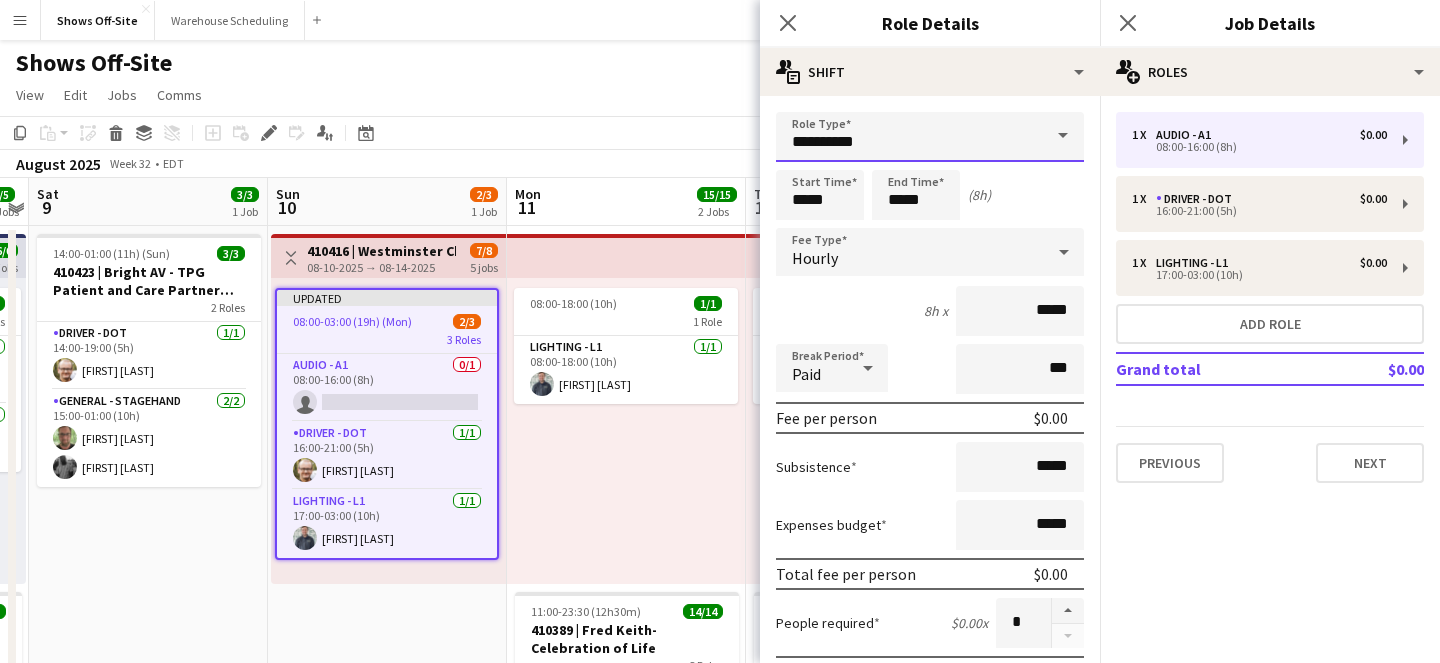 drag, startPoint x: 891, startPoint y: 143, endPoint x: 722, endPoint y: 143, distance: 169 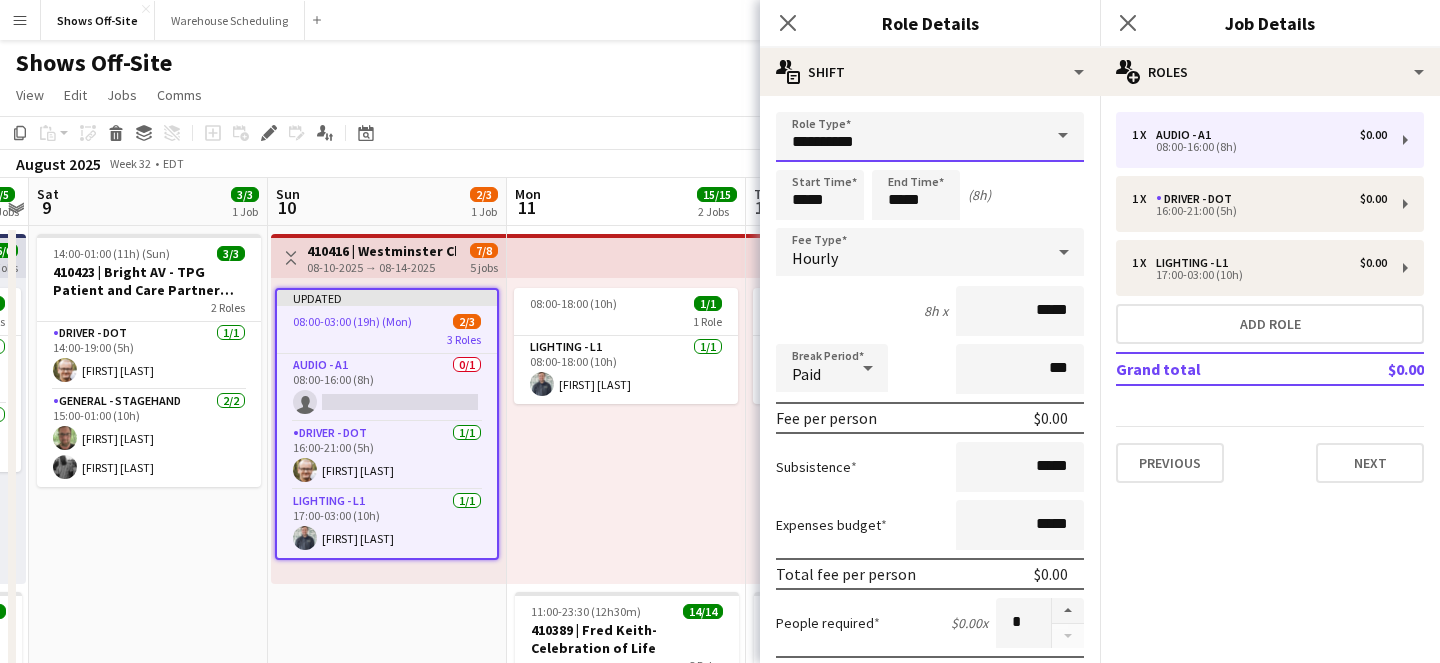 click on "Menu
Boards
Boards   Boards   All jobs   Status
Workforce
Workforce   My Workforce   Recruiting
Comms
Comms
Pay
Pay   Approvals   Payments   Reports
Platform Settings
Platform Settings   App settings   Your settings   Profiles
Training Academy
Training Academy
Knowledge Base
Knowledge Base
Product Updates
Product Updates   Log Out   Privacy   Shows Off-Site
Close
Warehouse Scheduling
Close
Add
Help
Notifications
Shows Off-Site
user
View  Day view expanded Day view collapsed Month view" at bounding box center (720, 839) 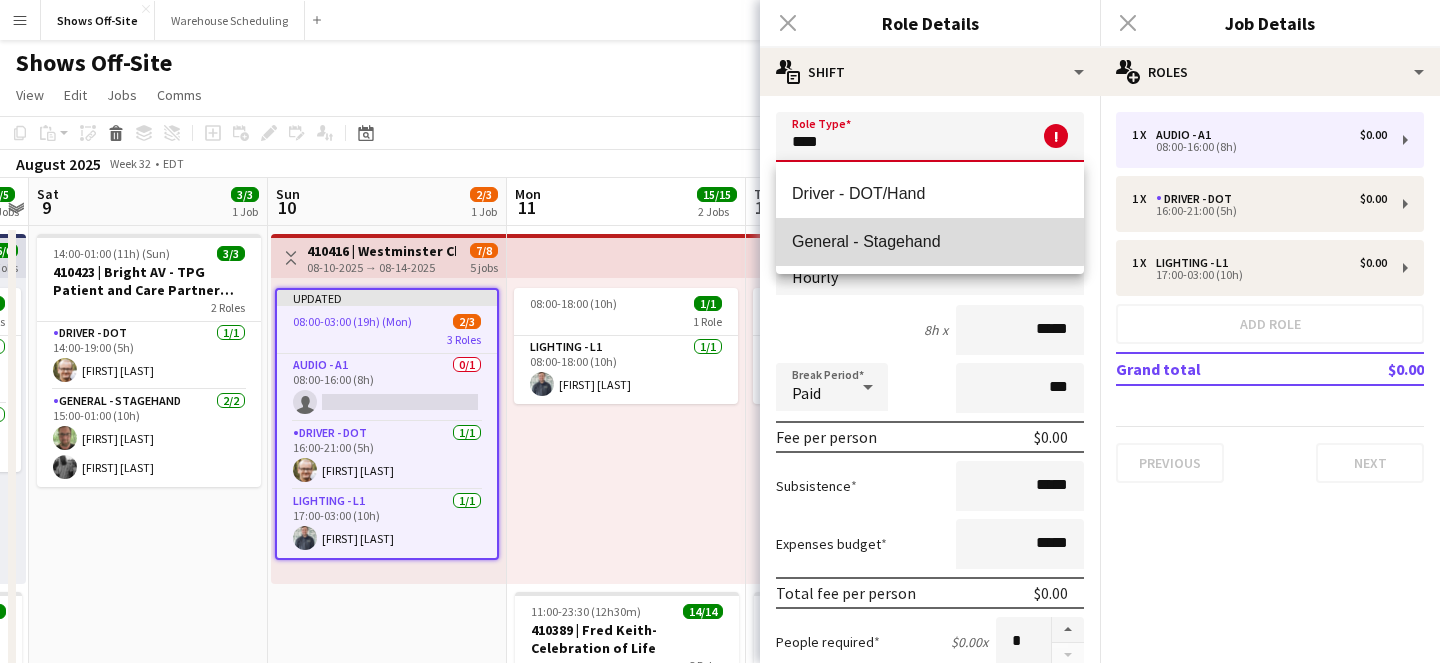 click on "General - Stagehand" at bounding box center [930, 241] 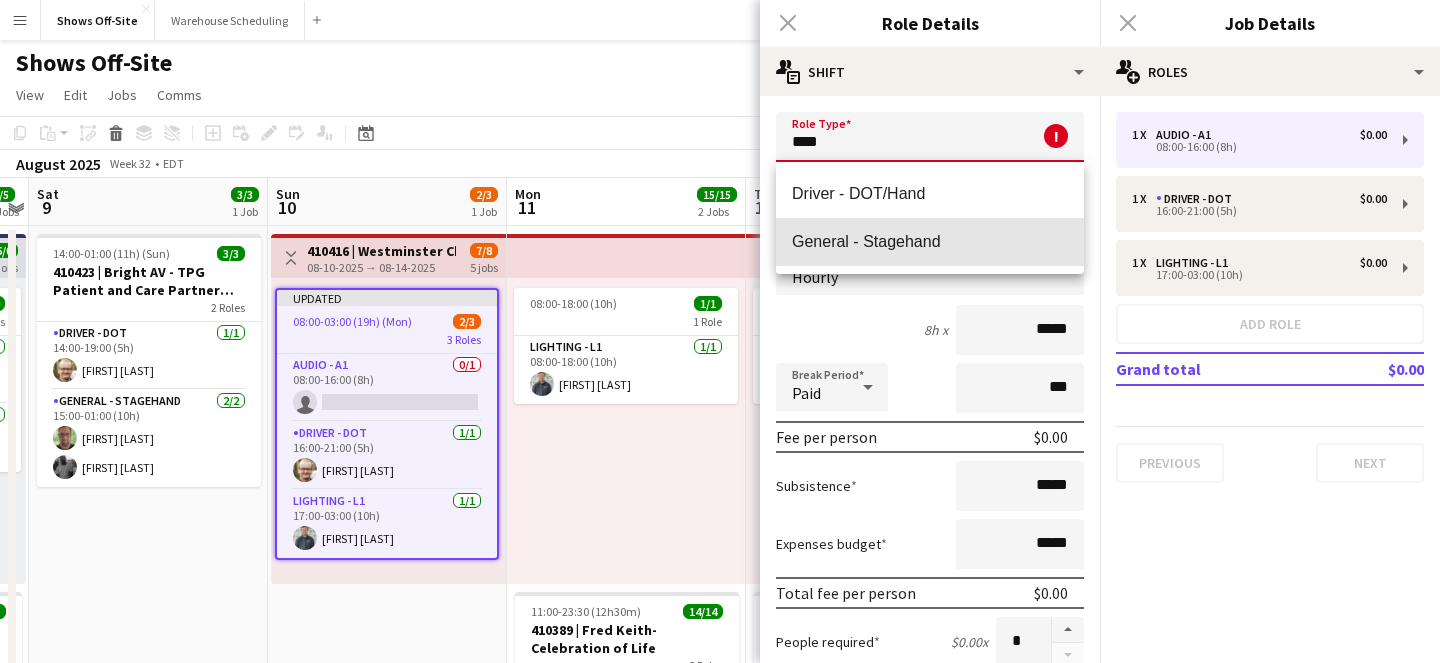 type on "**********" 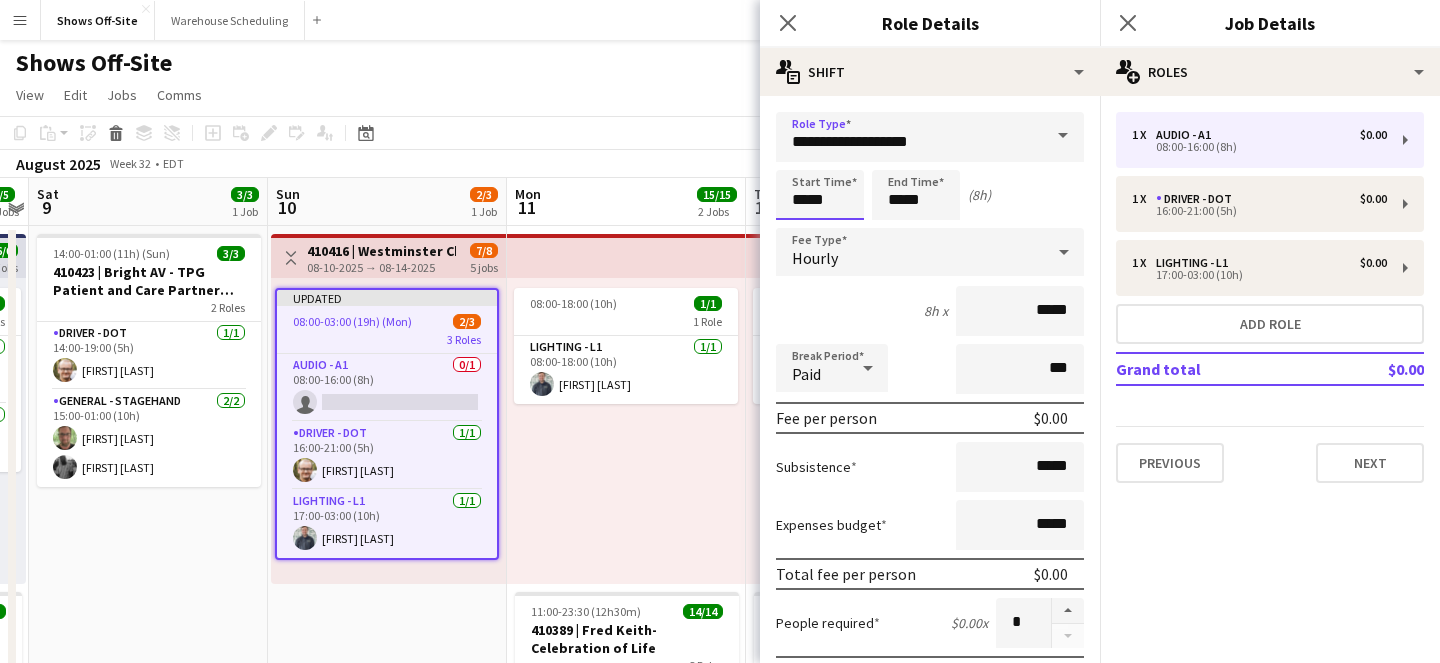 click on "*****" at bounding box center (820, 195) 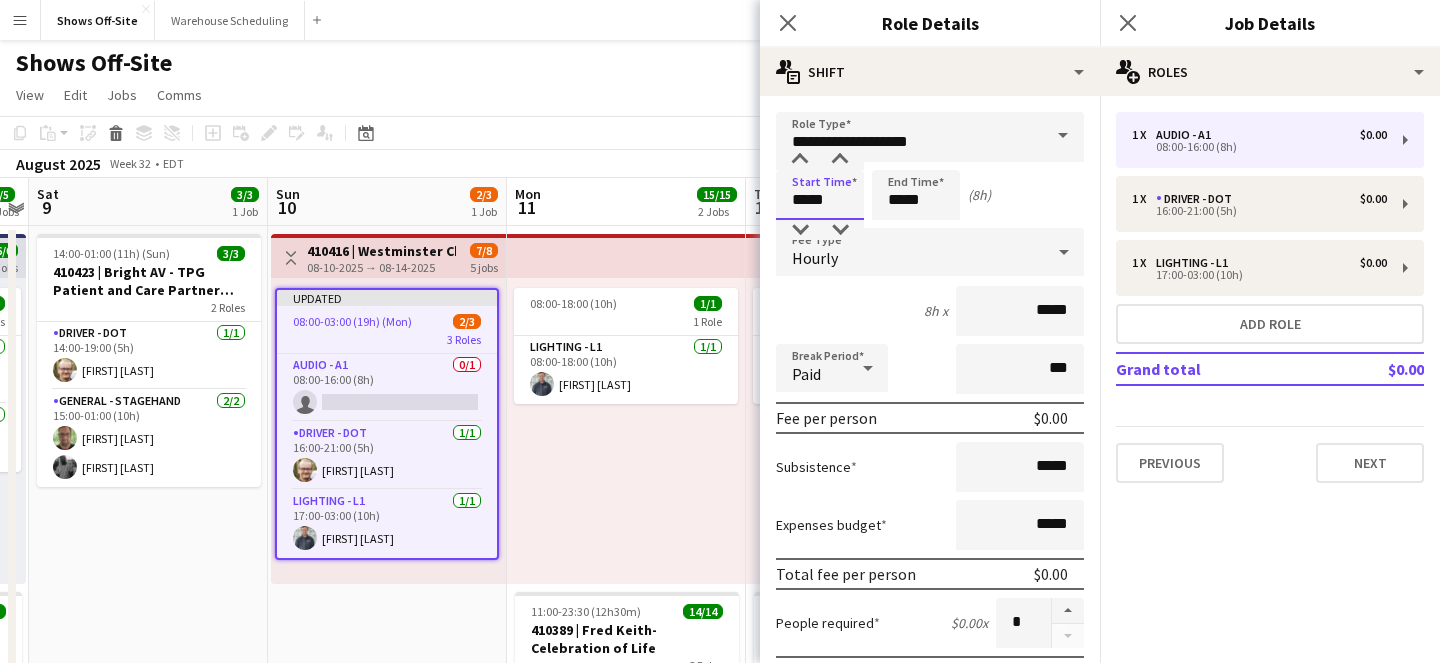 click on "*****" at bounding box center [820, 195] 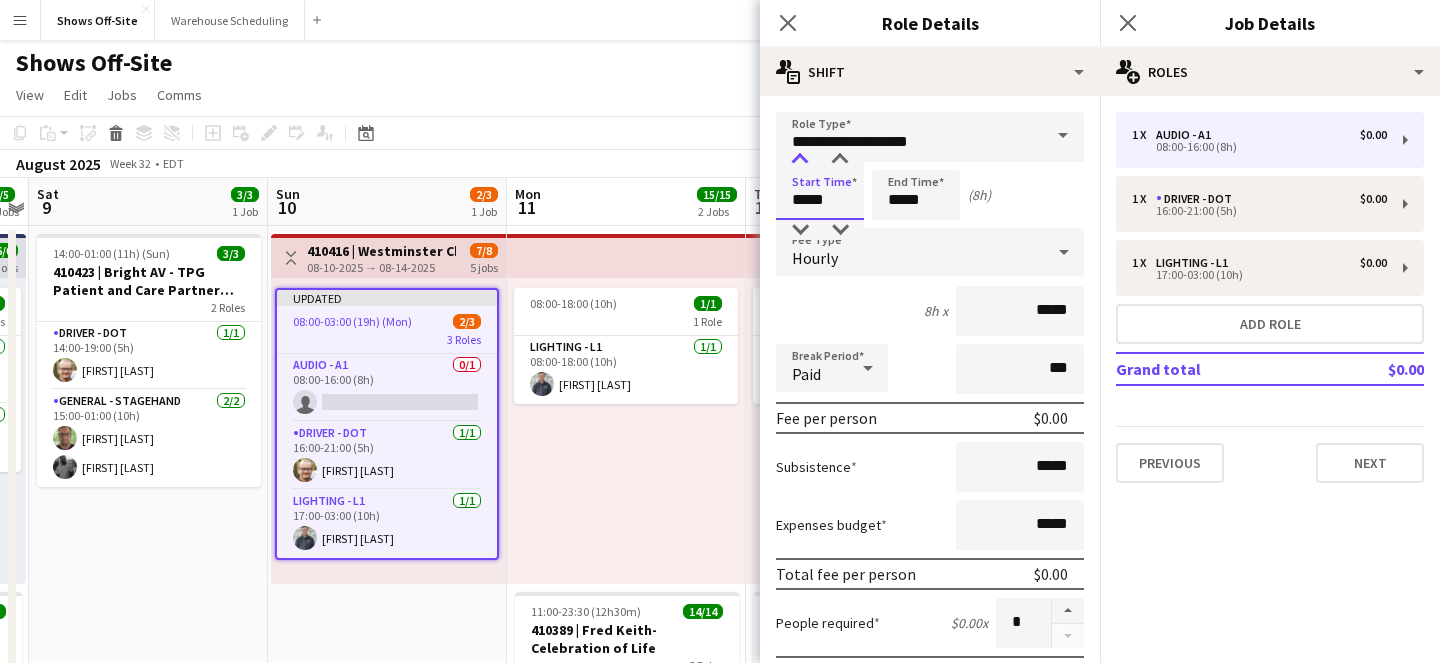 click at bounding box center [800, 160] 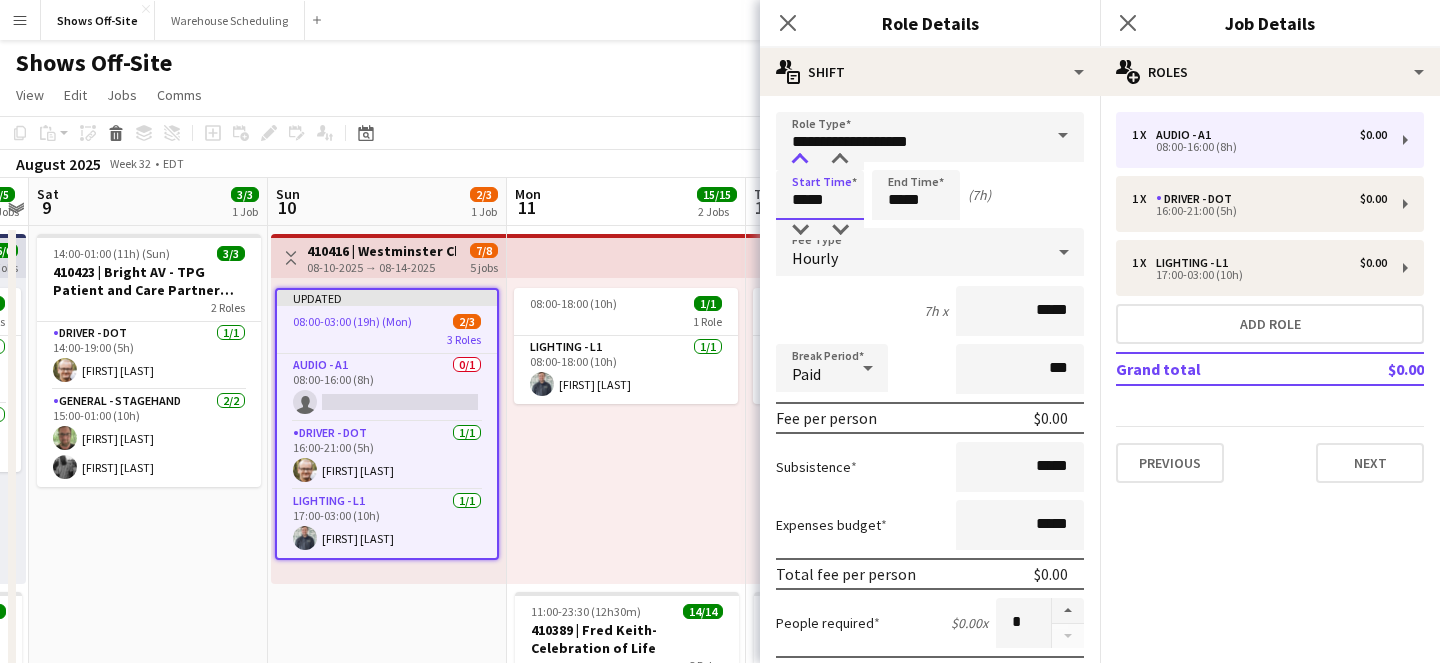 click at bounding box center (800, 160) 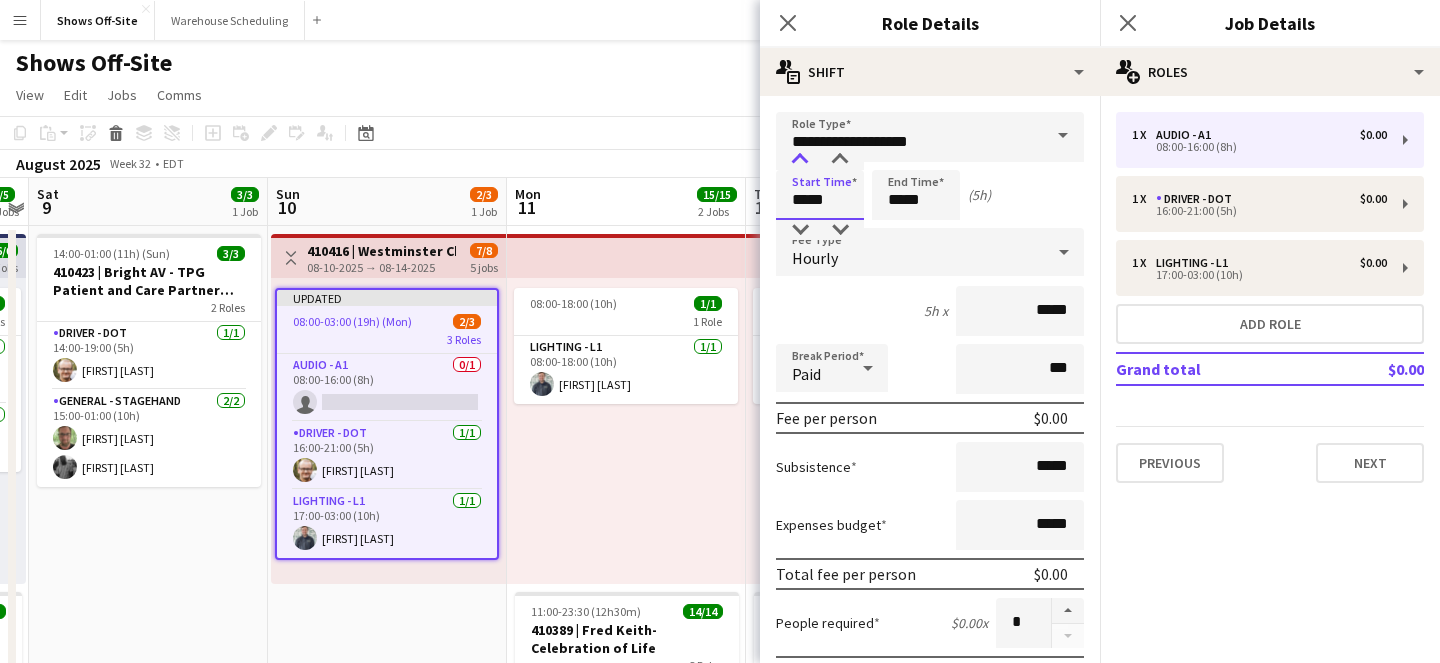 click at bounding box center [800, 160] 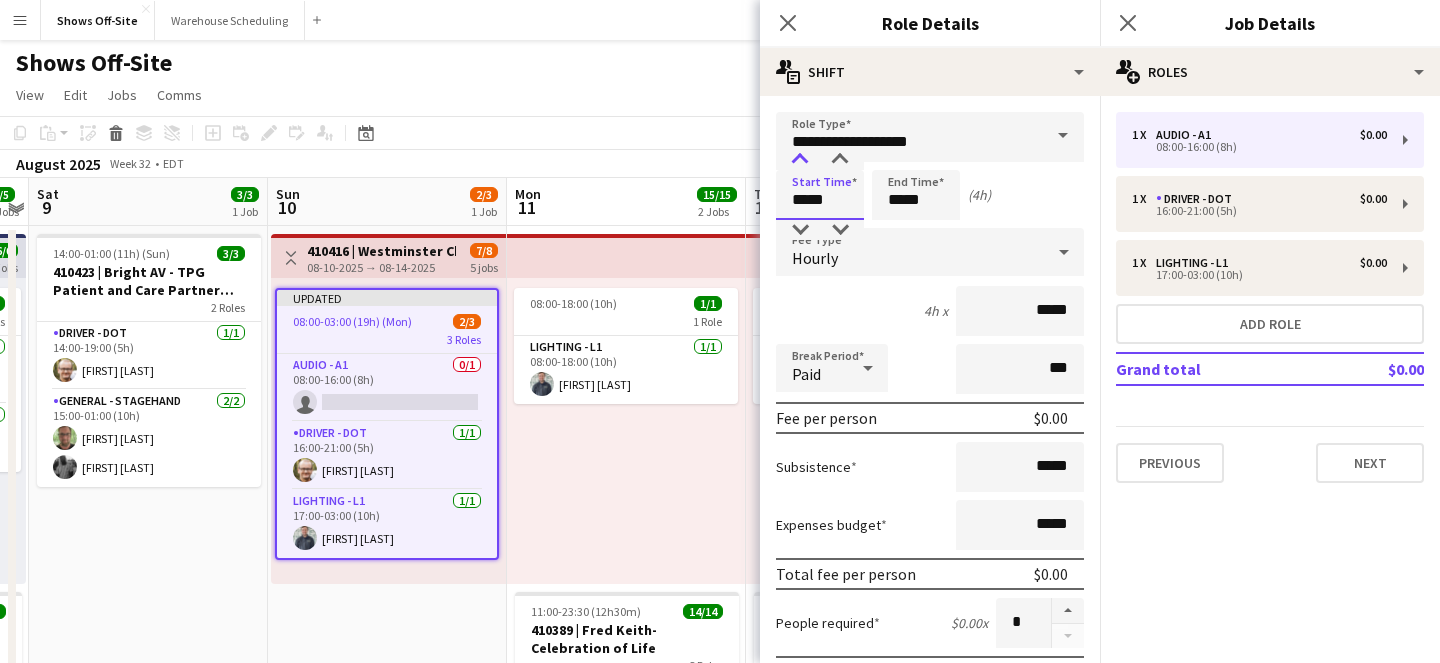 type on "*****" 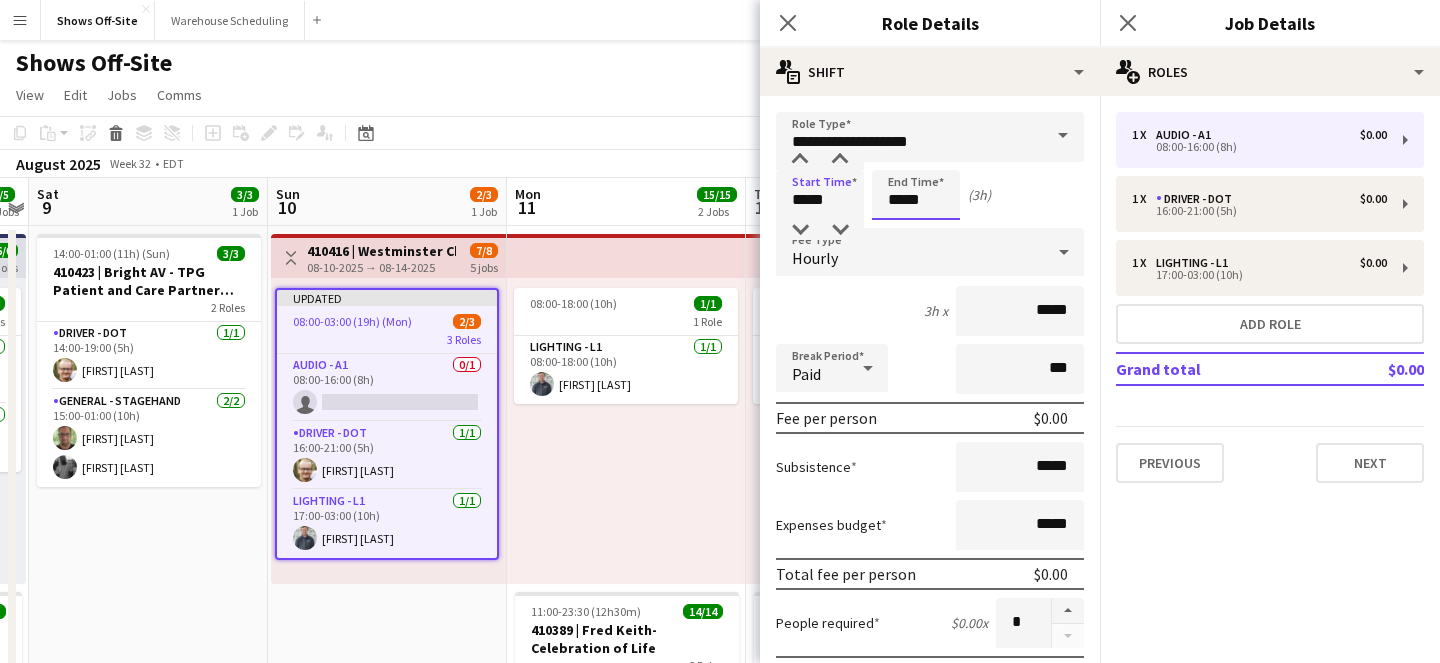 click on "*****" at bounding box center (916, 195) 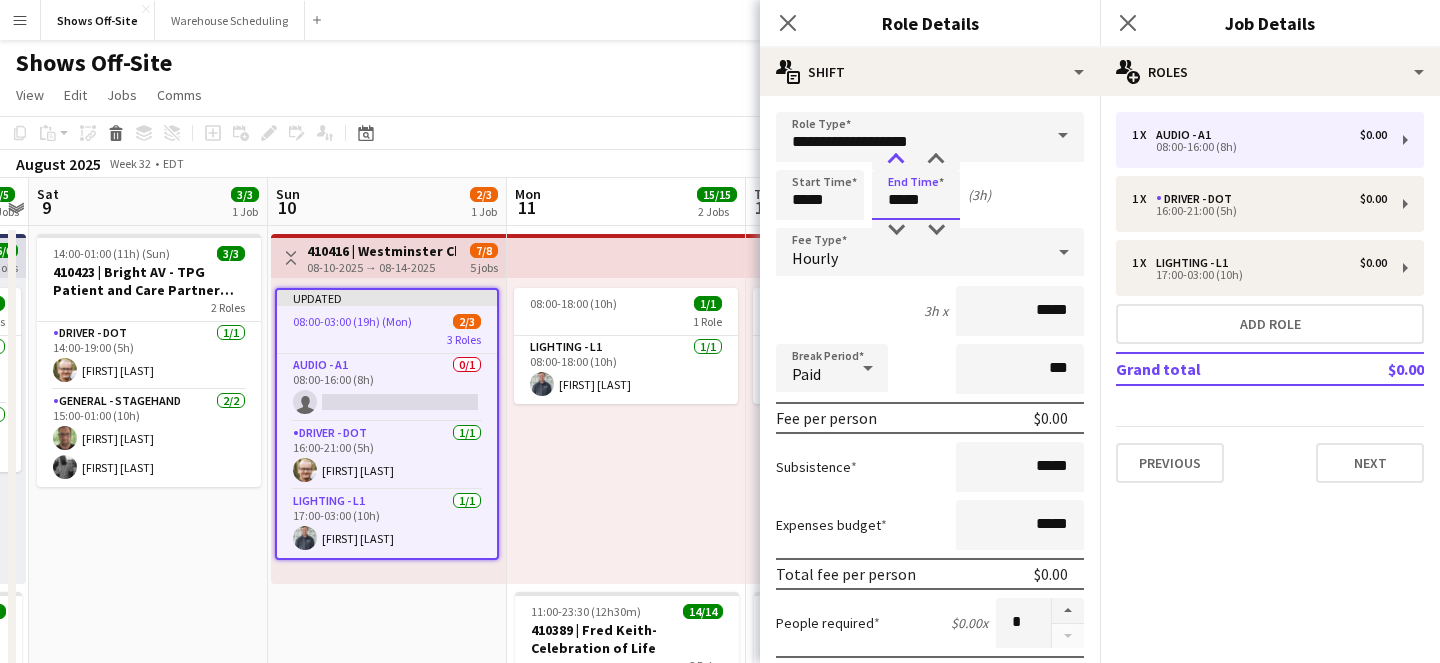 click at bounding box center [896, 160] 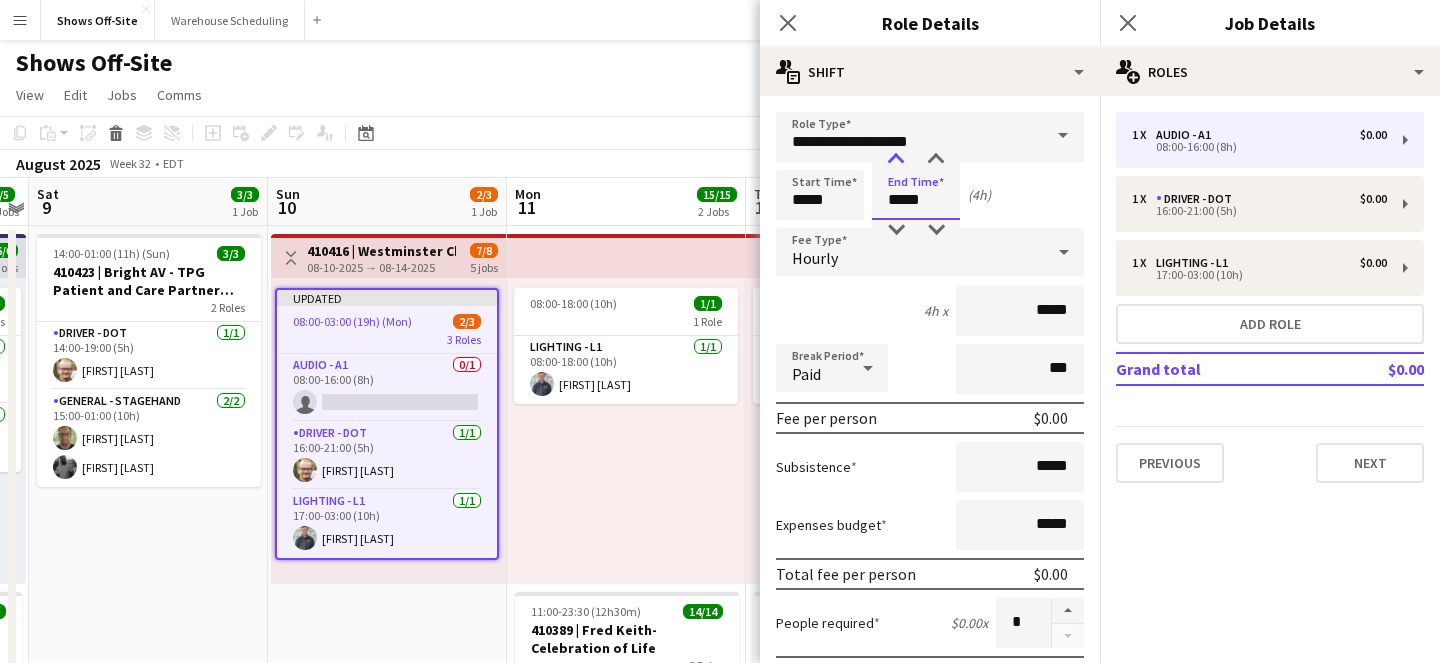 click at bounding box center (896, 160) 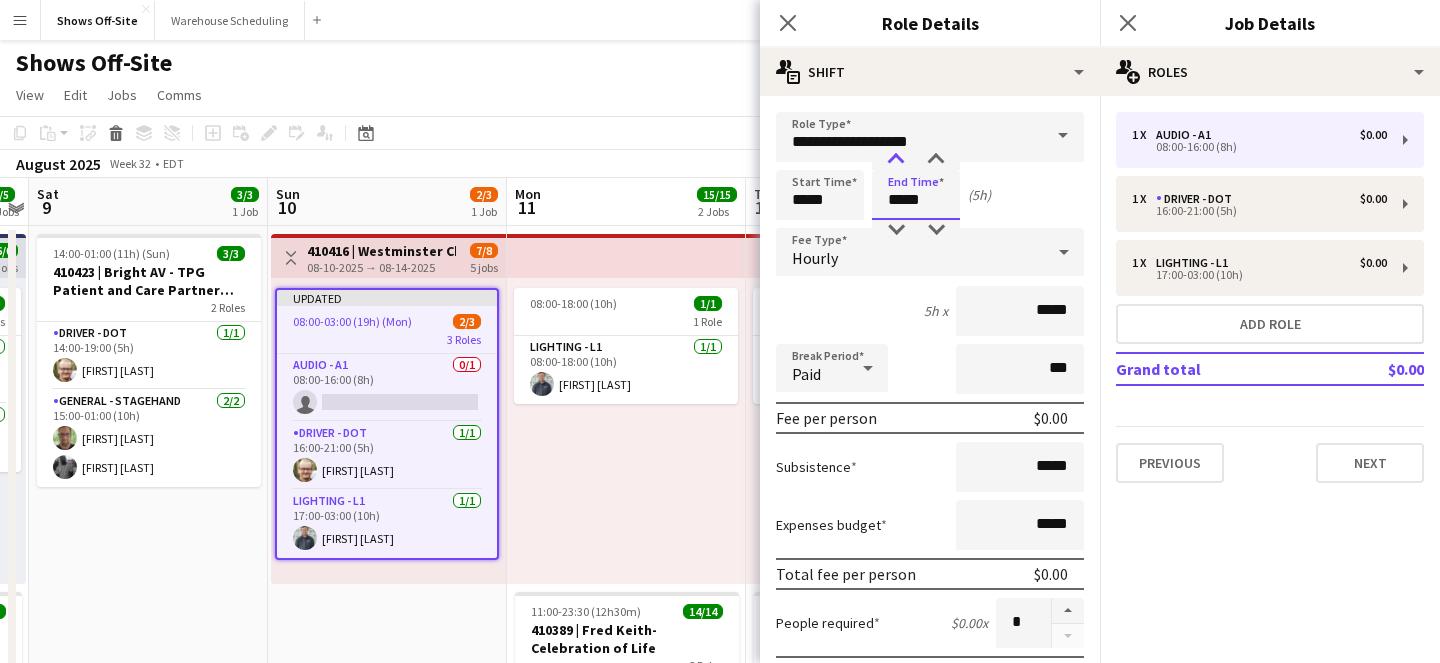 click at bounding box center (896, 160) 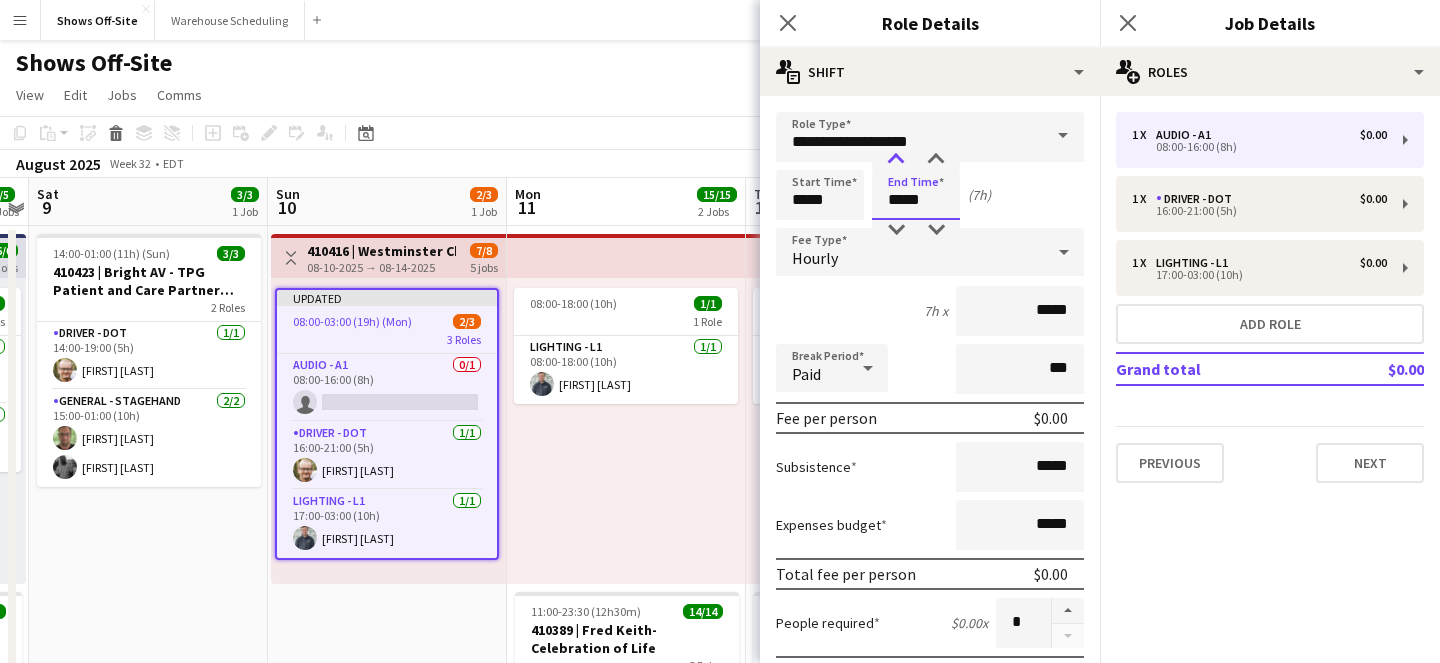 click at bounding box center (896, 160) 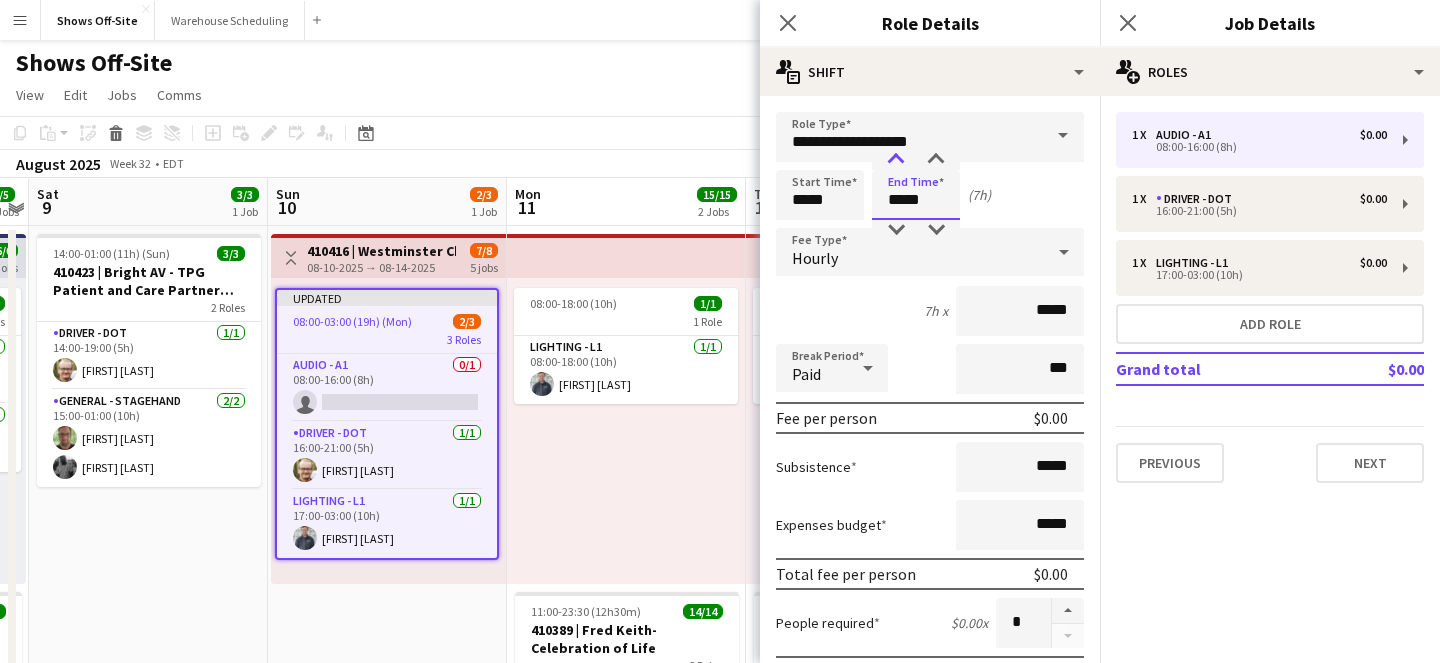 click at bounding box center (896, 160) 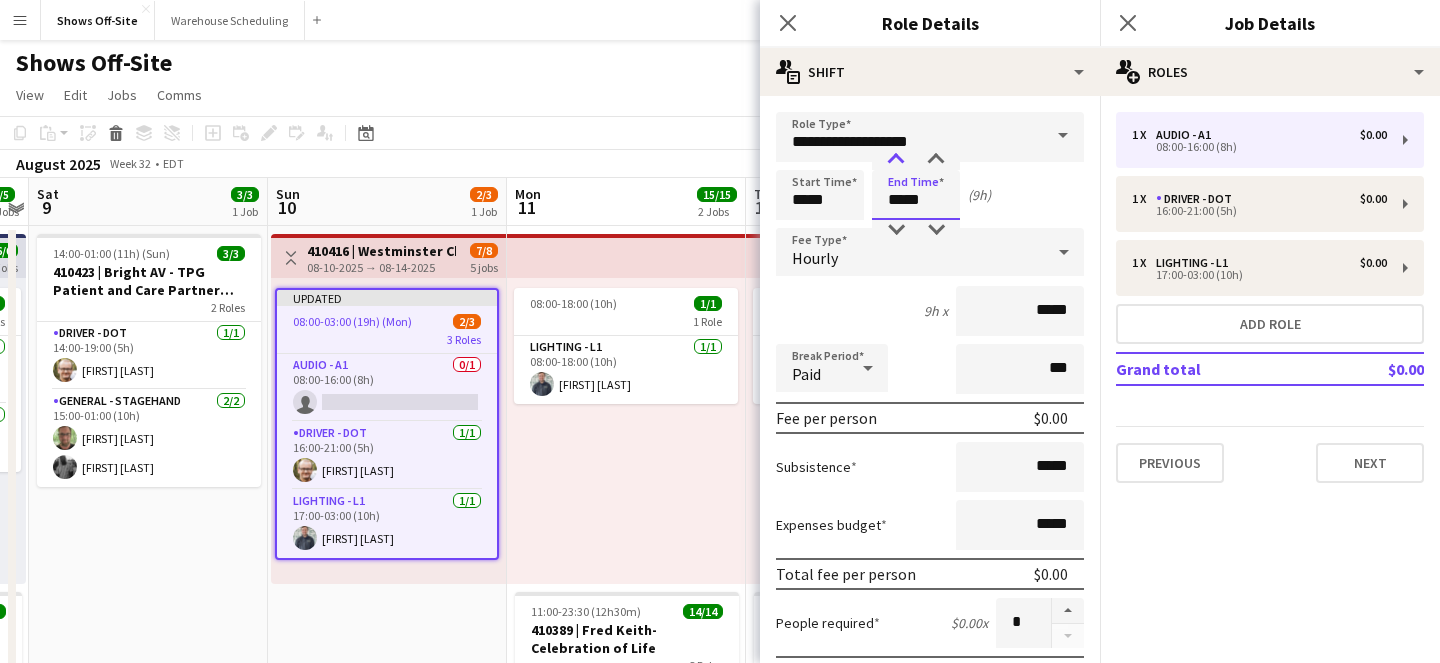 click at bounding box center [896, 160] 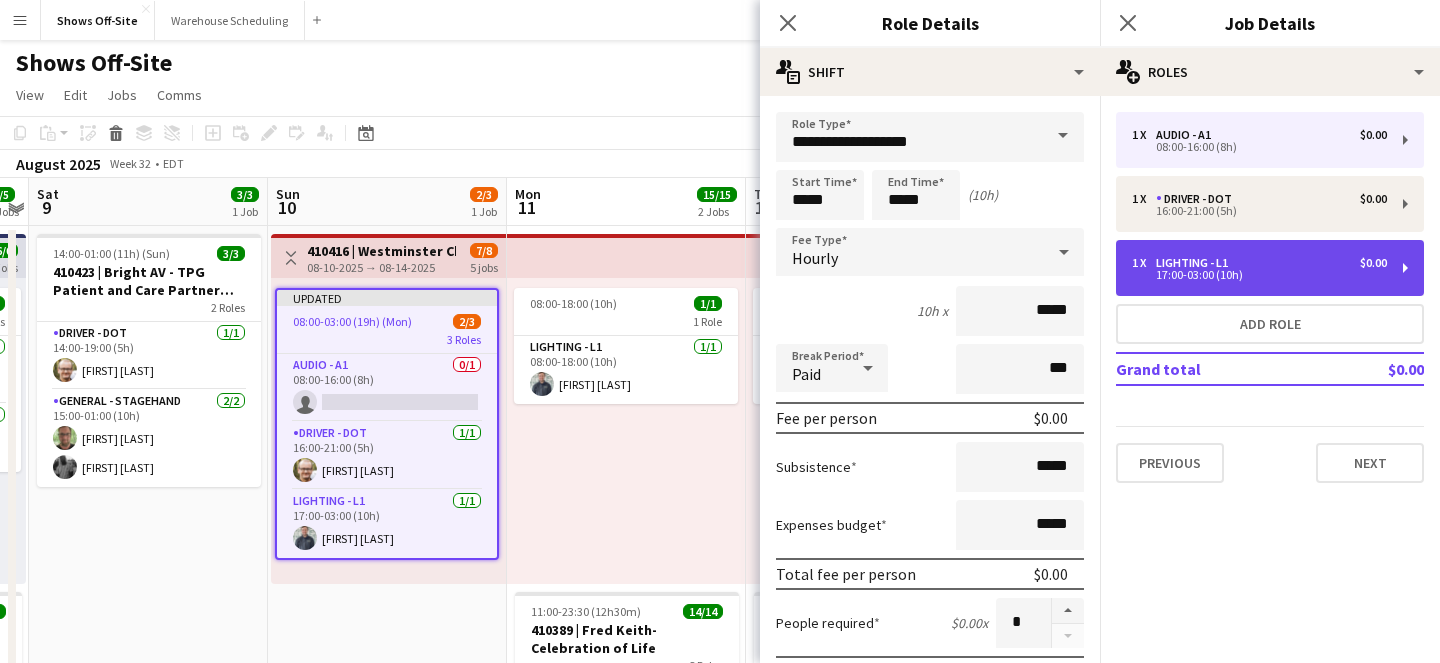 click on "17:00-03:00 (10h)" at bounding box center (1259, 275) 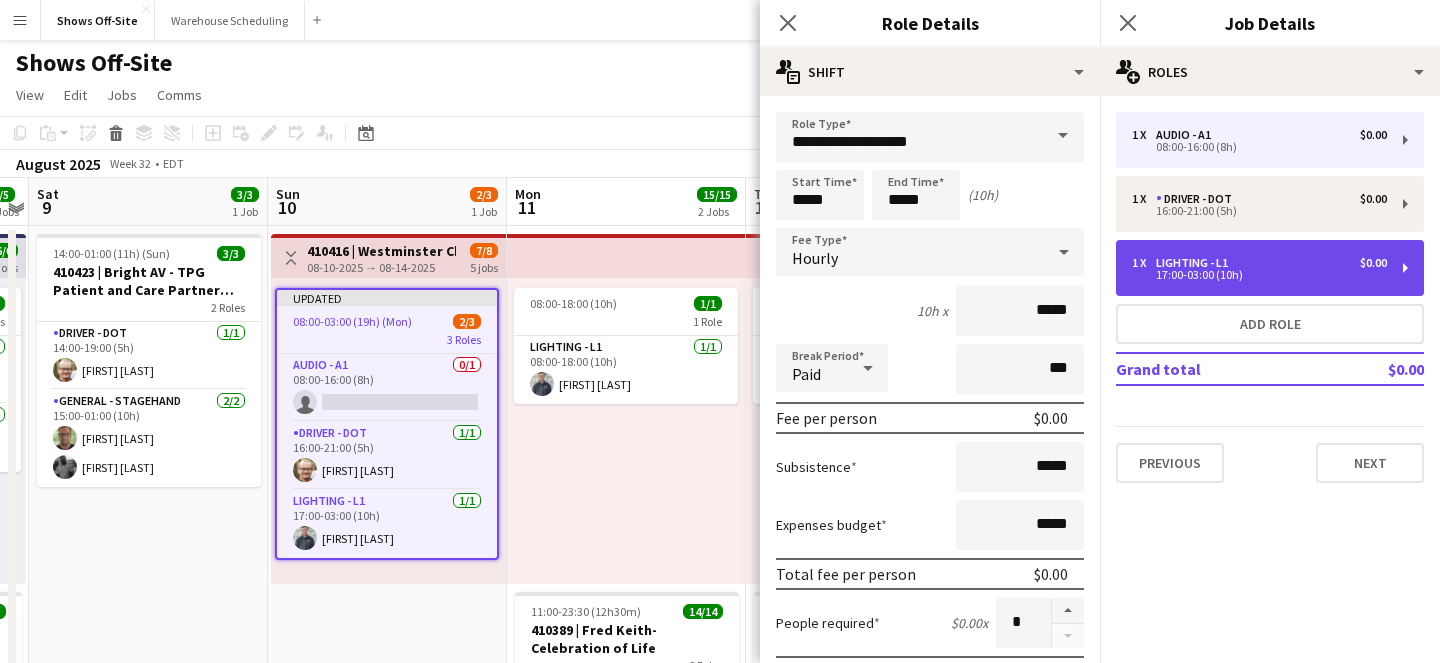 type on "**********" 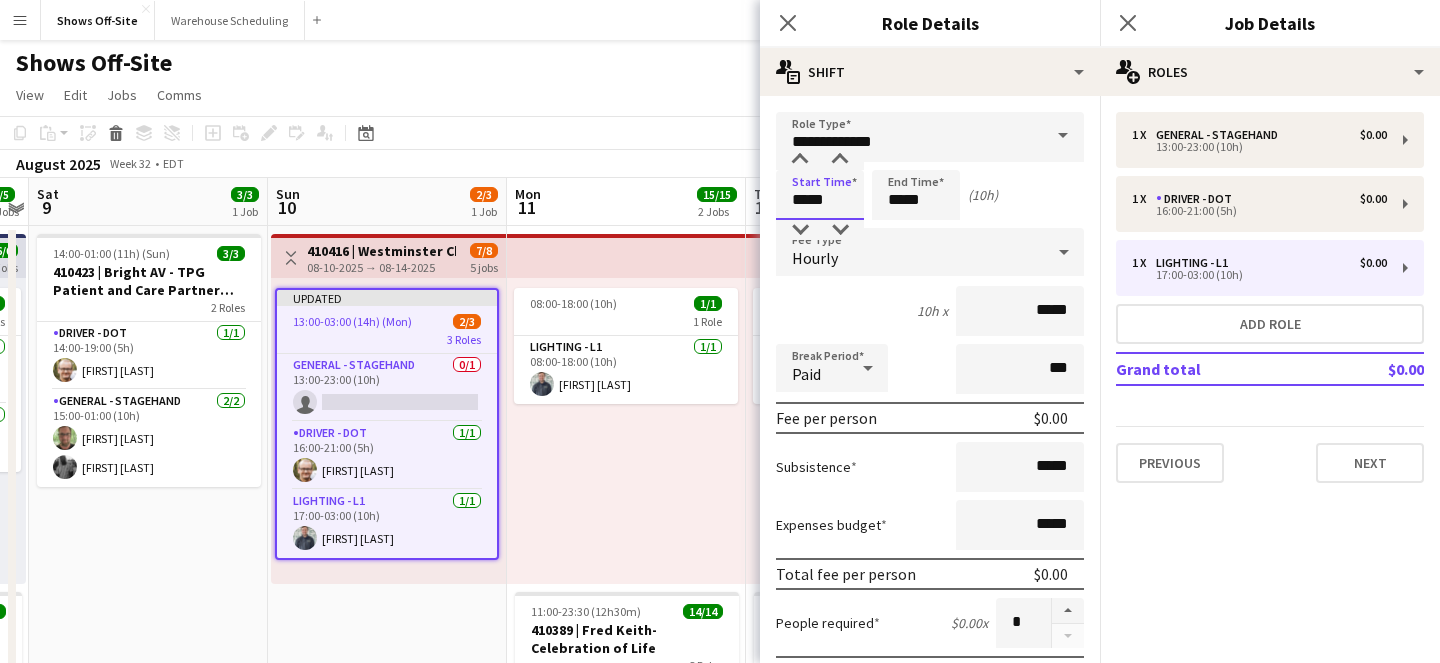 drag, startPoint x: 808, startPoint y: 200, endPoint x: 757, endPoint y: 200, distance: 51 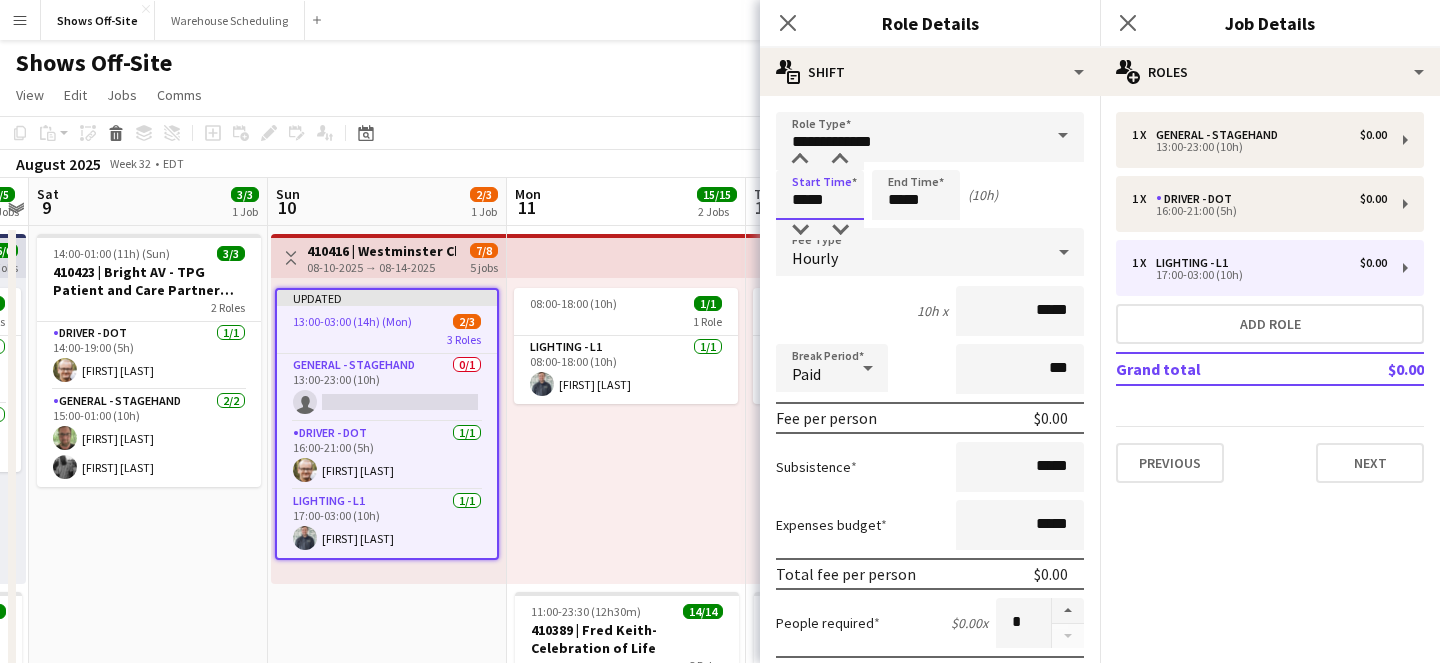 click on "**********" at bounding box center (930, 682) 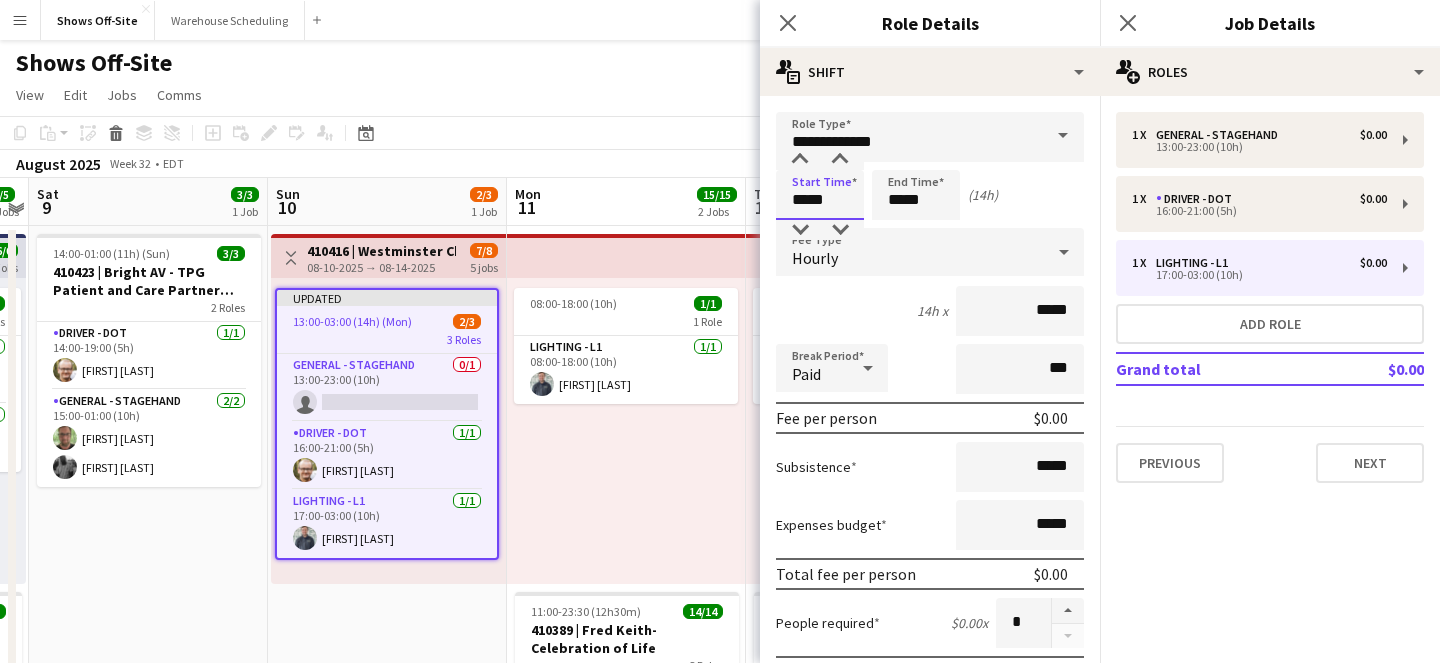 type on "*****" 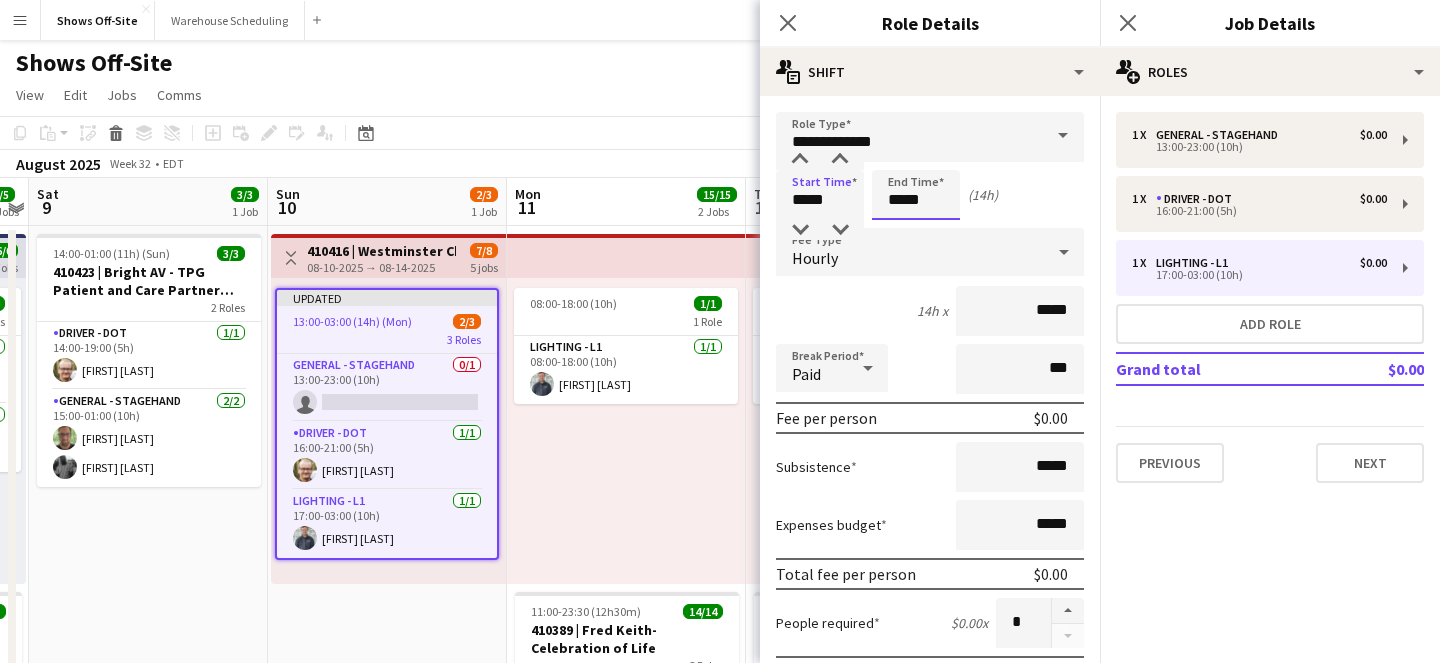 click on "*****" at bounding box center (916, 195) 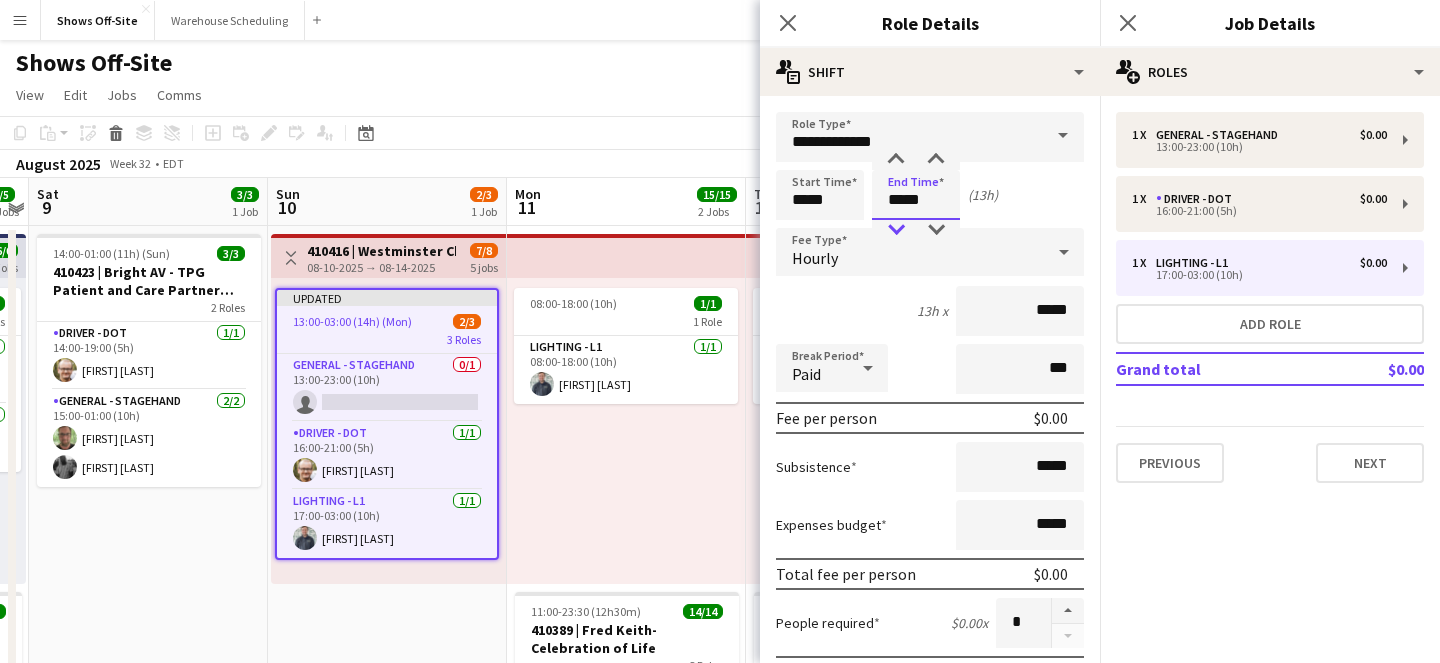 click at bounding box center (896, 230) 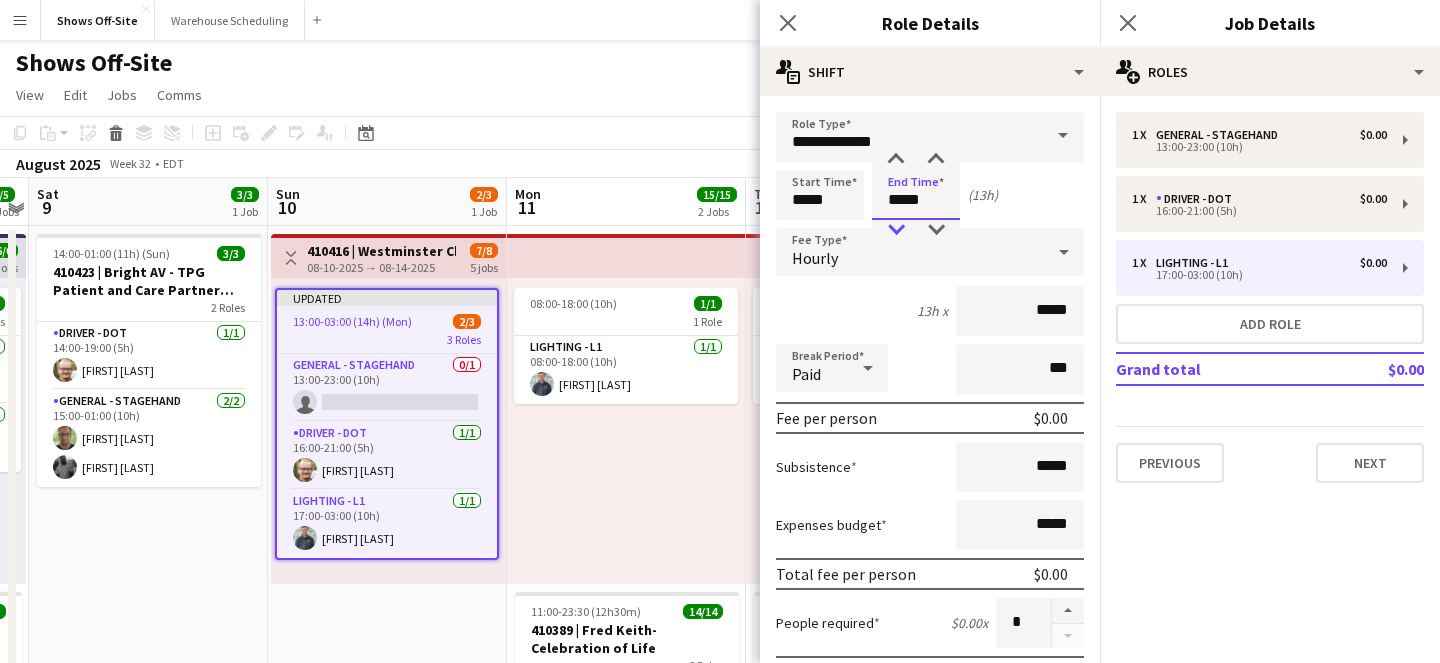 click at bounding box center (896, 230) 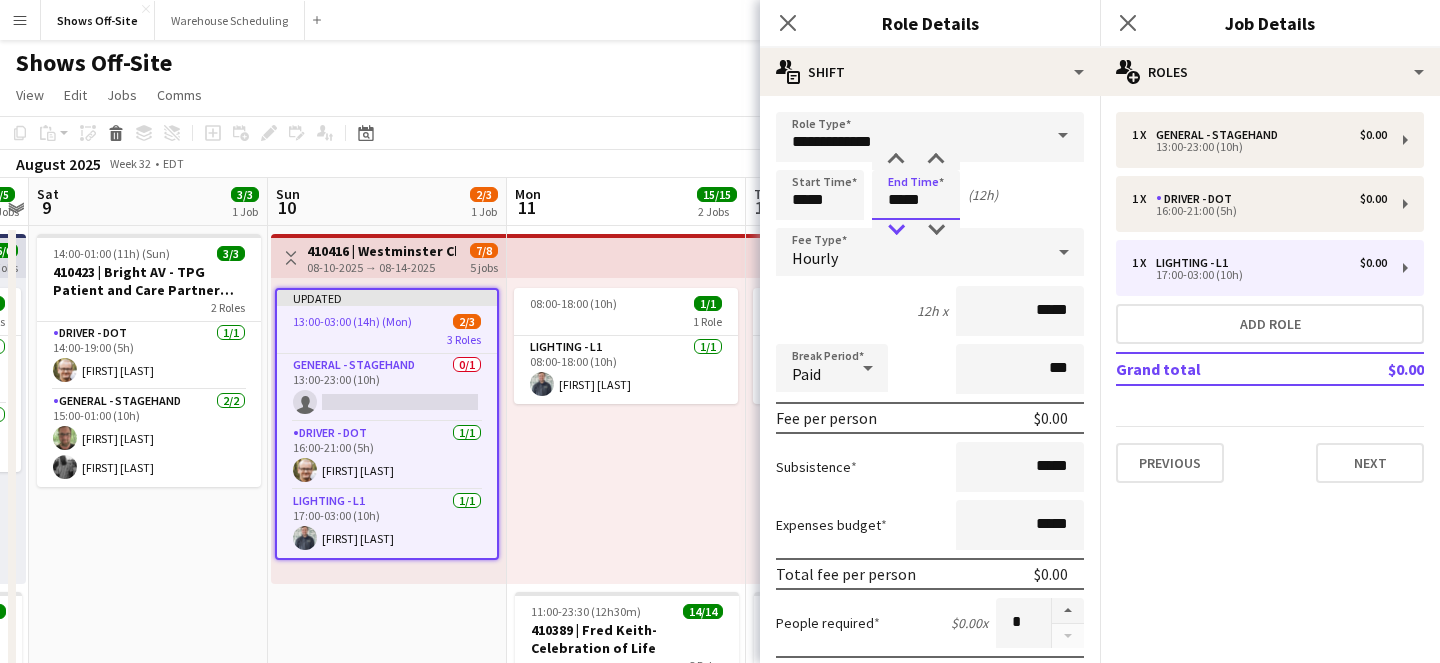 click at bounding box center [896, 230] 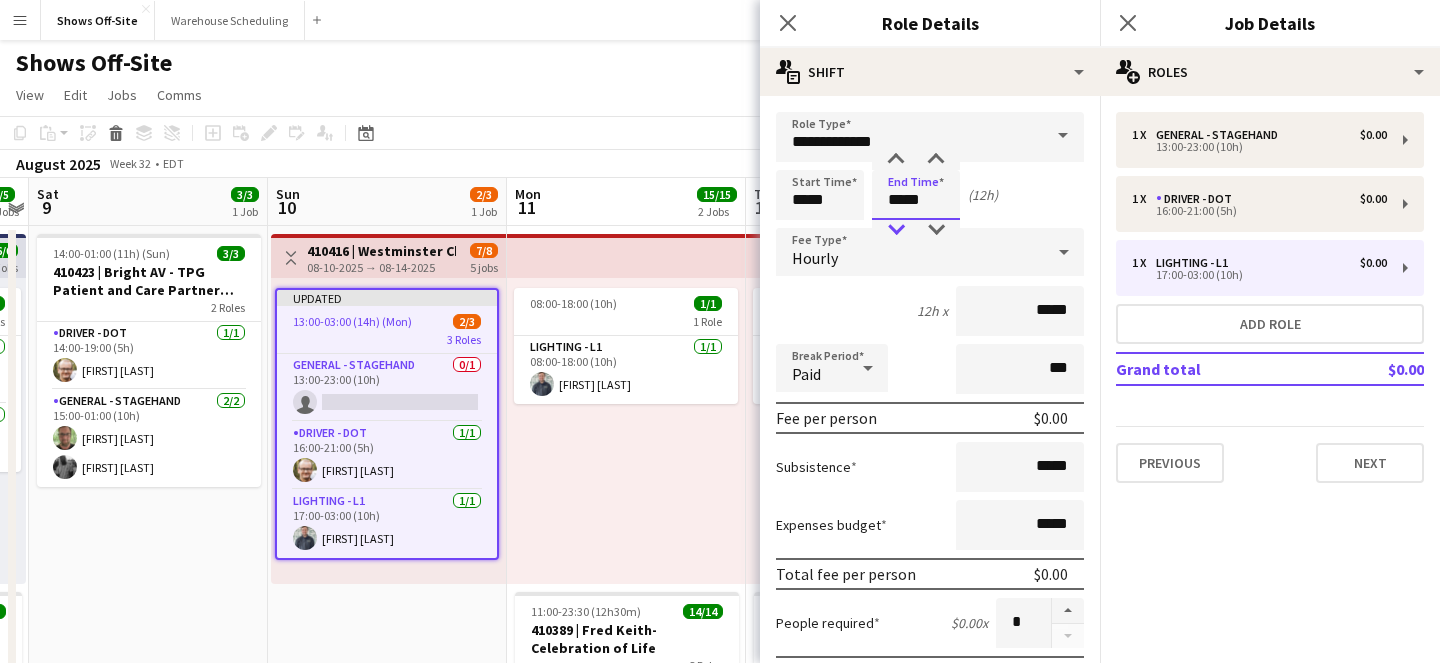 type on "*****" 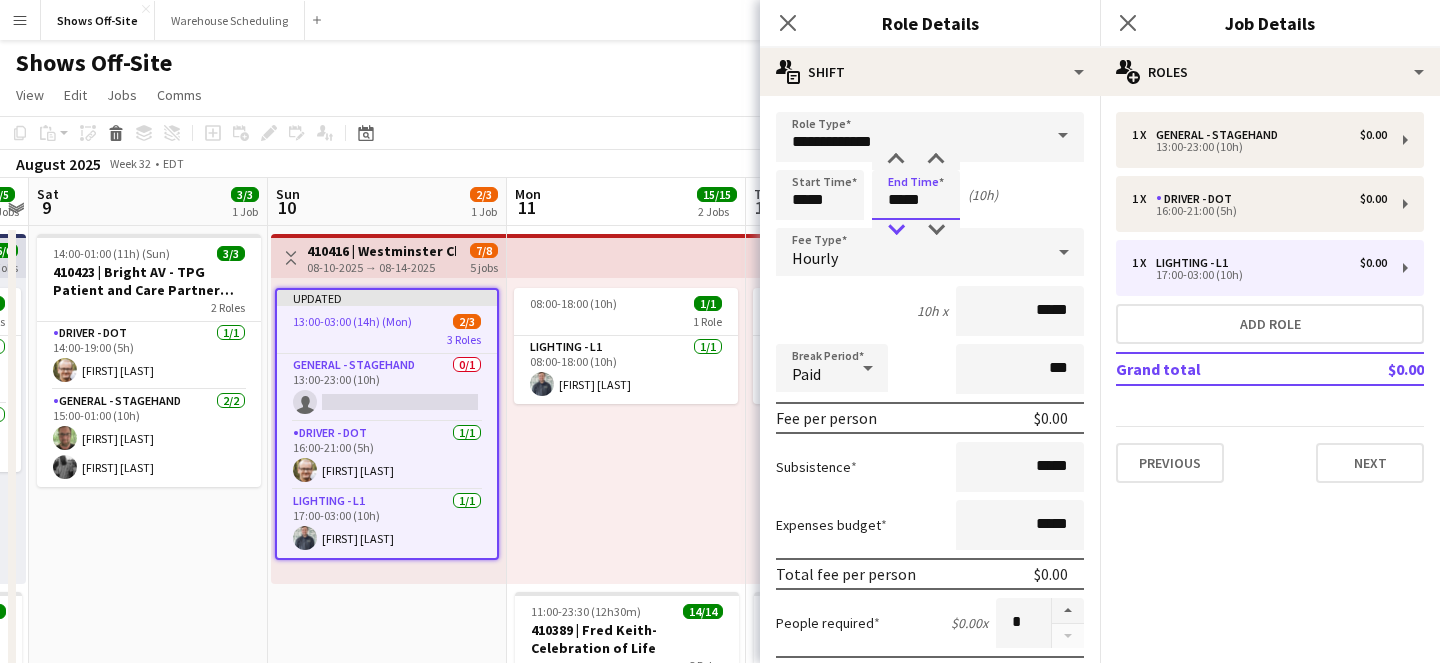 click at bounding box center (896, 230) 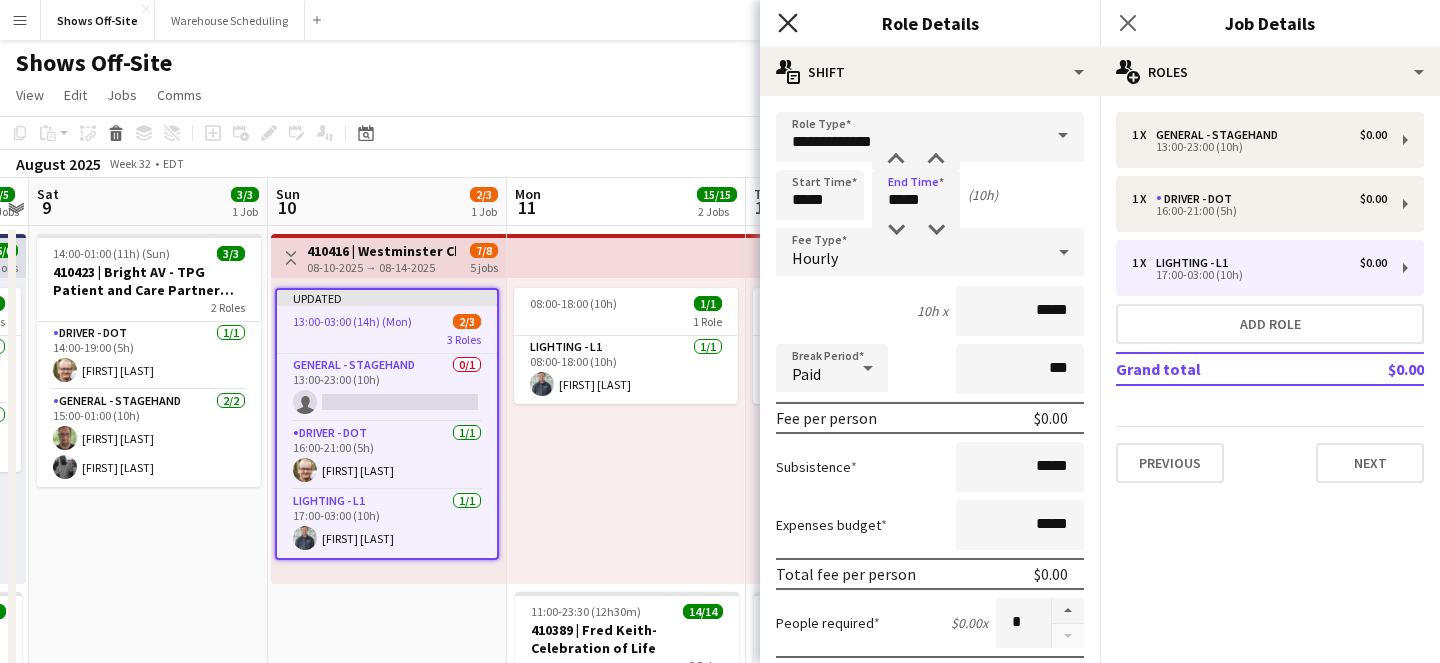 click on "Close pop-in" 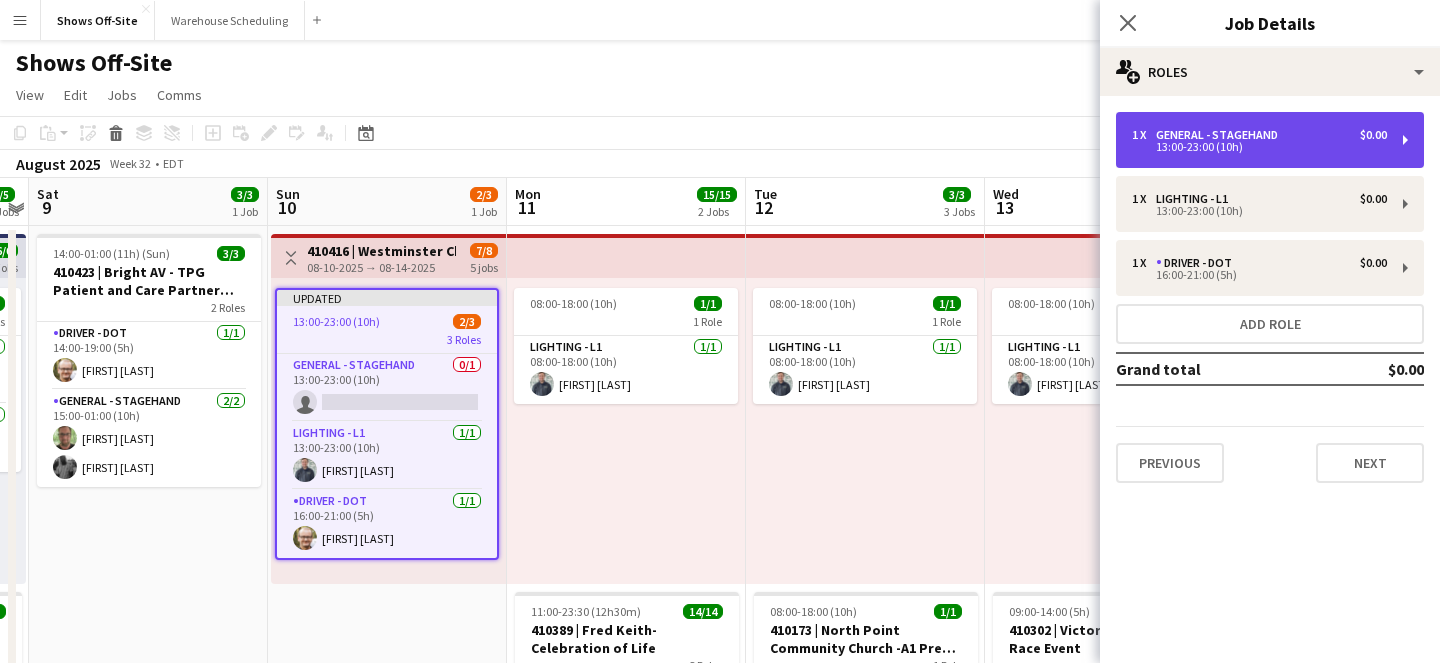 click on "General - Stagehand" at bounding box center [1221, 135] 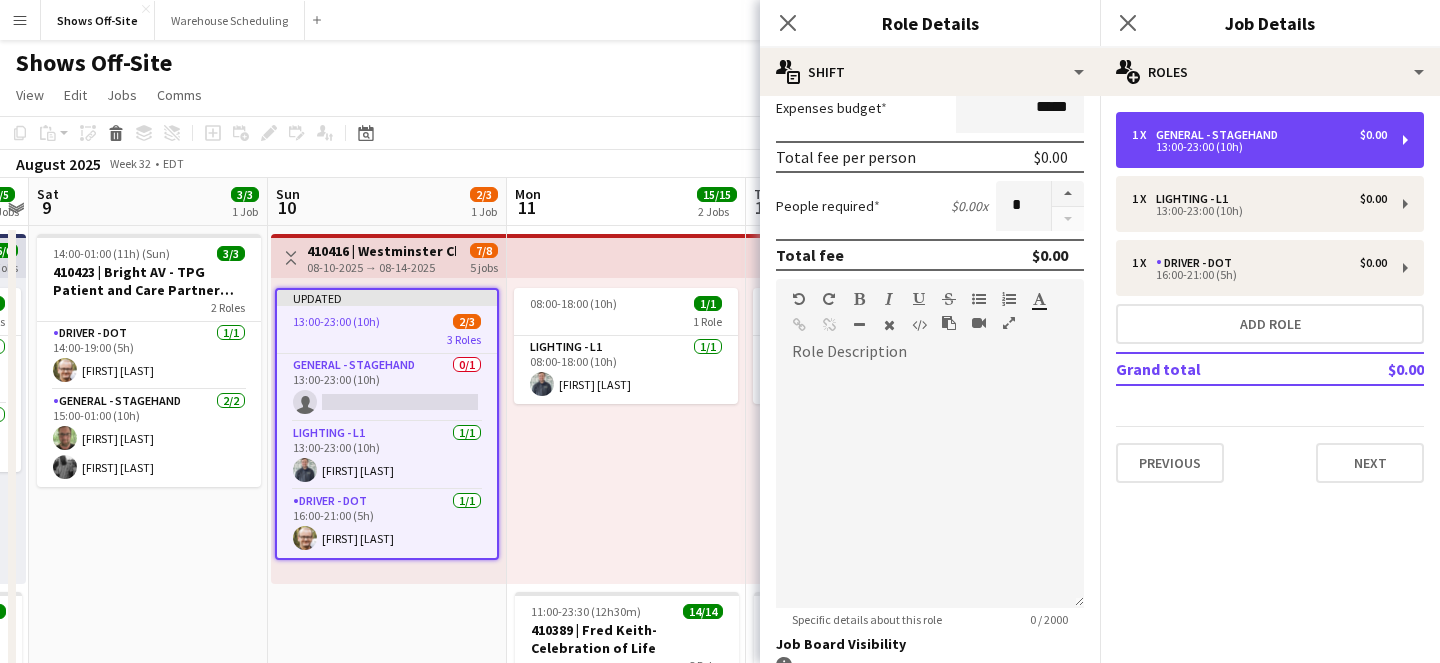 scroll, scrollTop: 395, scrollLeft: 0, axis: vertical 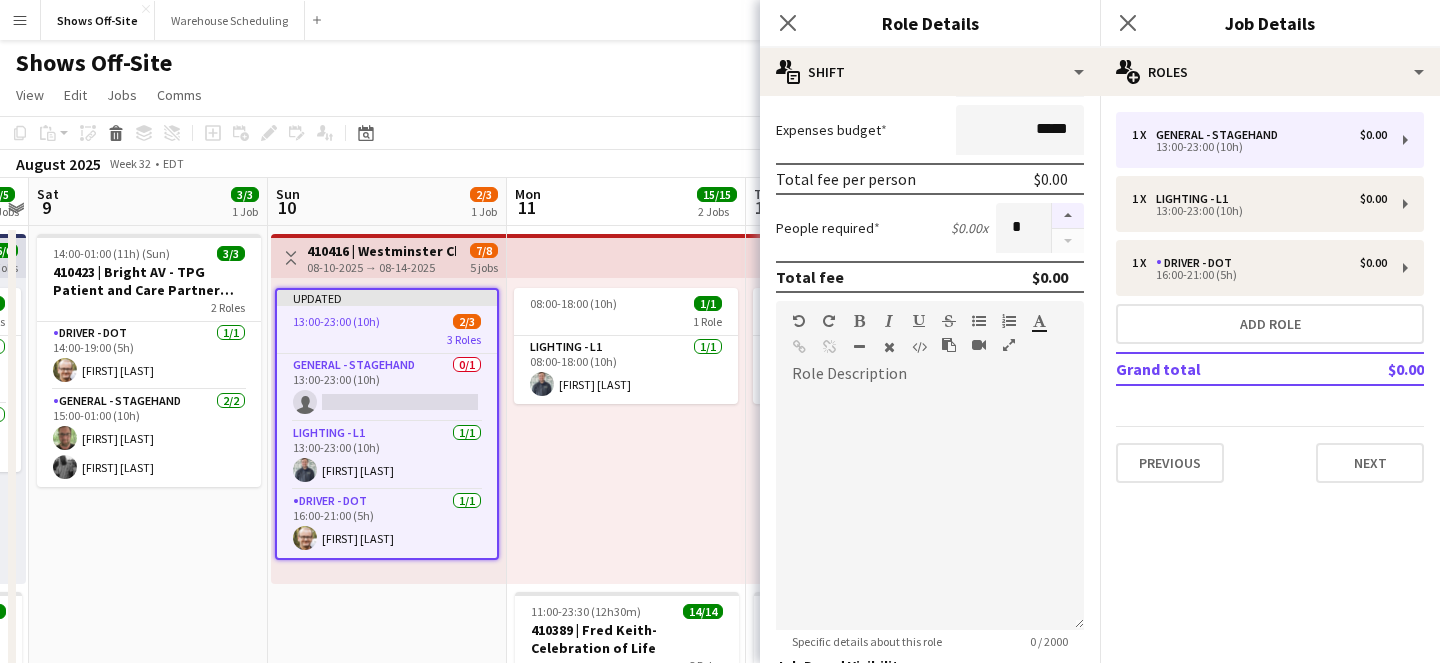 click at bounding box center (1068, 216) 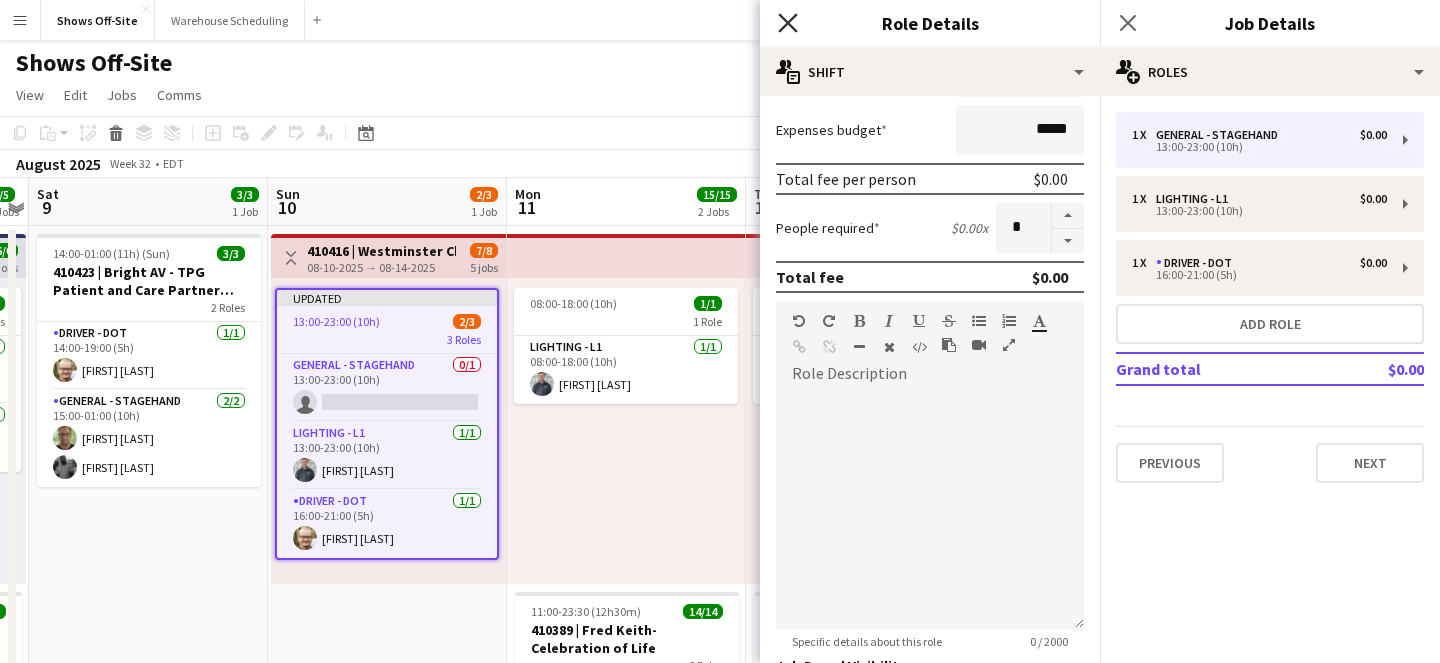 click on "Close pop-in" 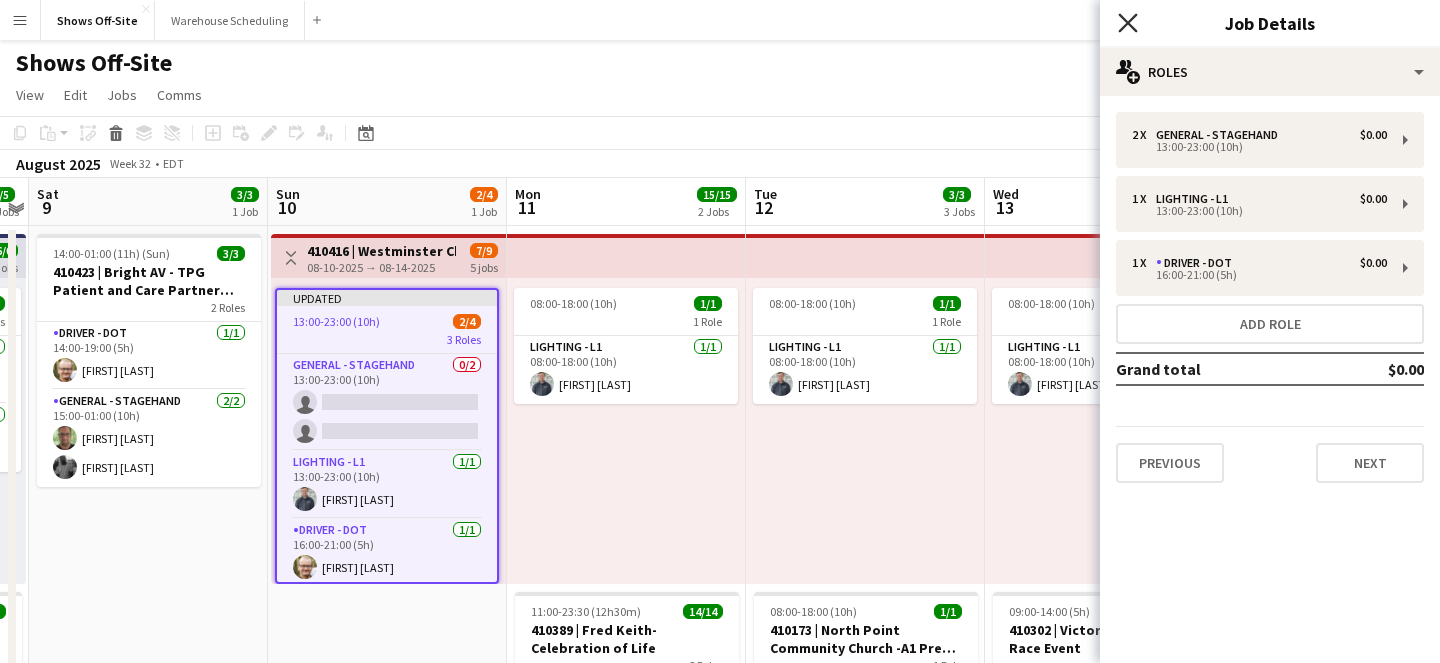 click on "Close pop-in" 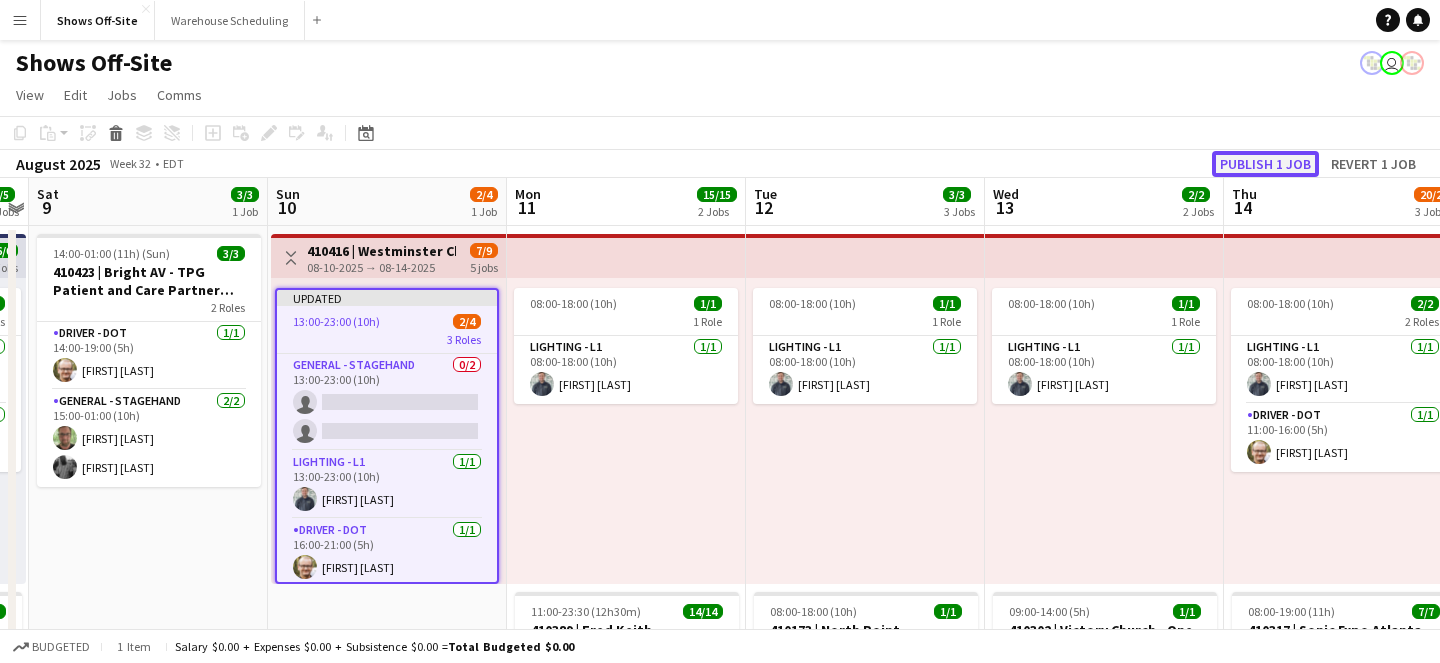 click on "Publish 1 job" 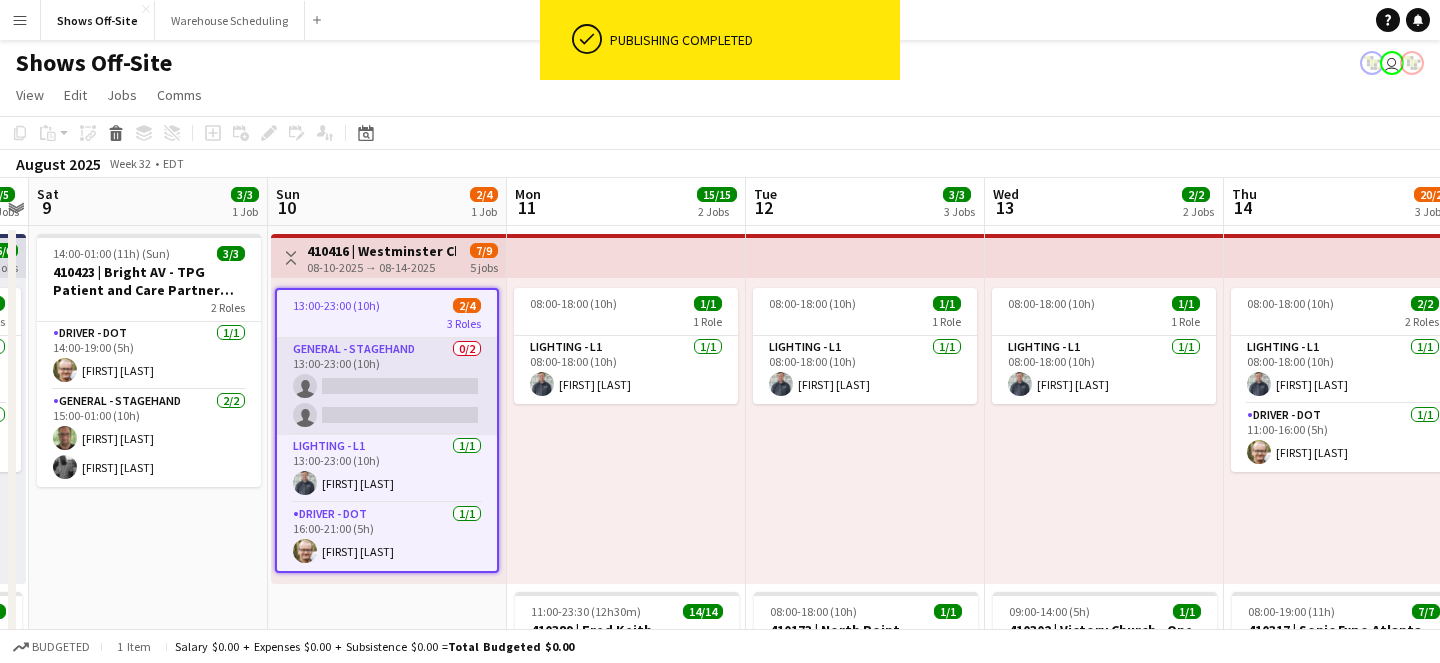 click on "General - Stagehand   0/2   13:00-23:00 (10h)
single-neutral-actions
single-neutral-actions" at bounding box center (387, 386) 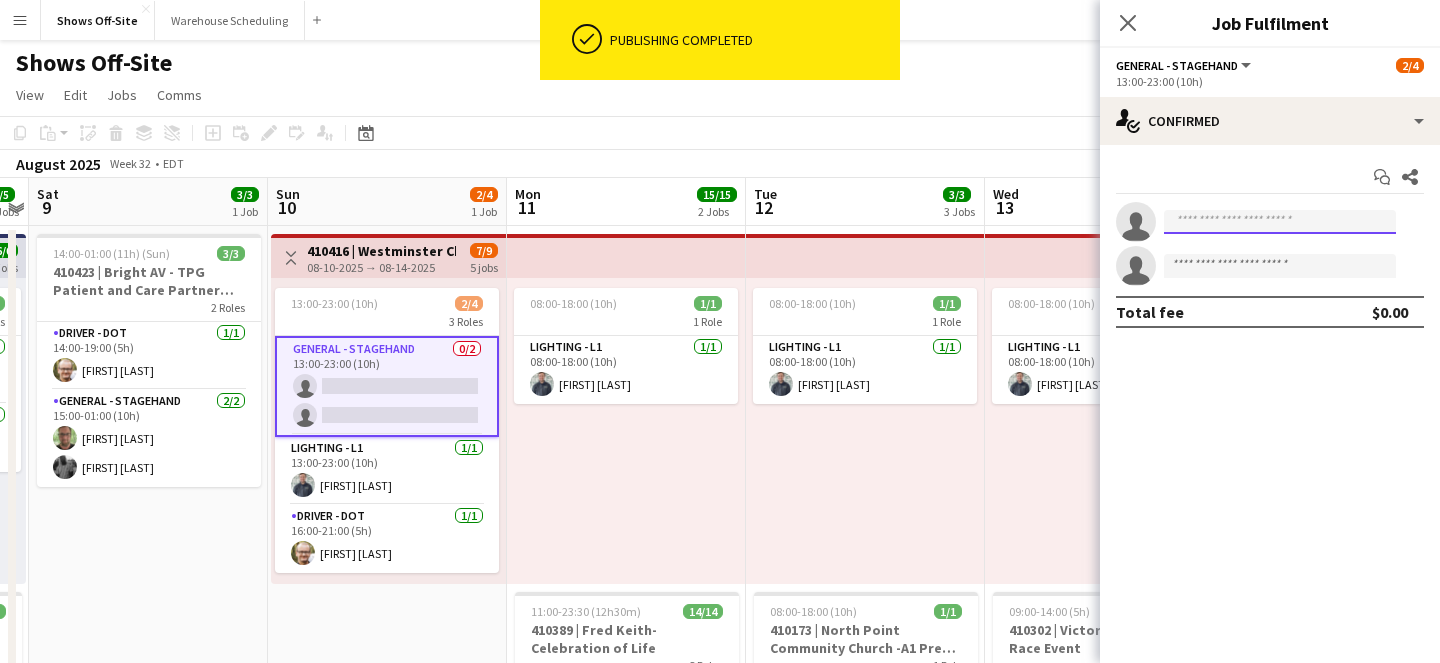 click at bounding box center (1280, 222) 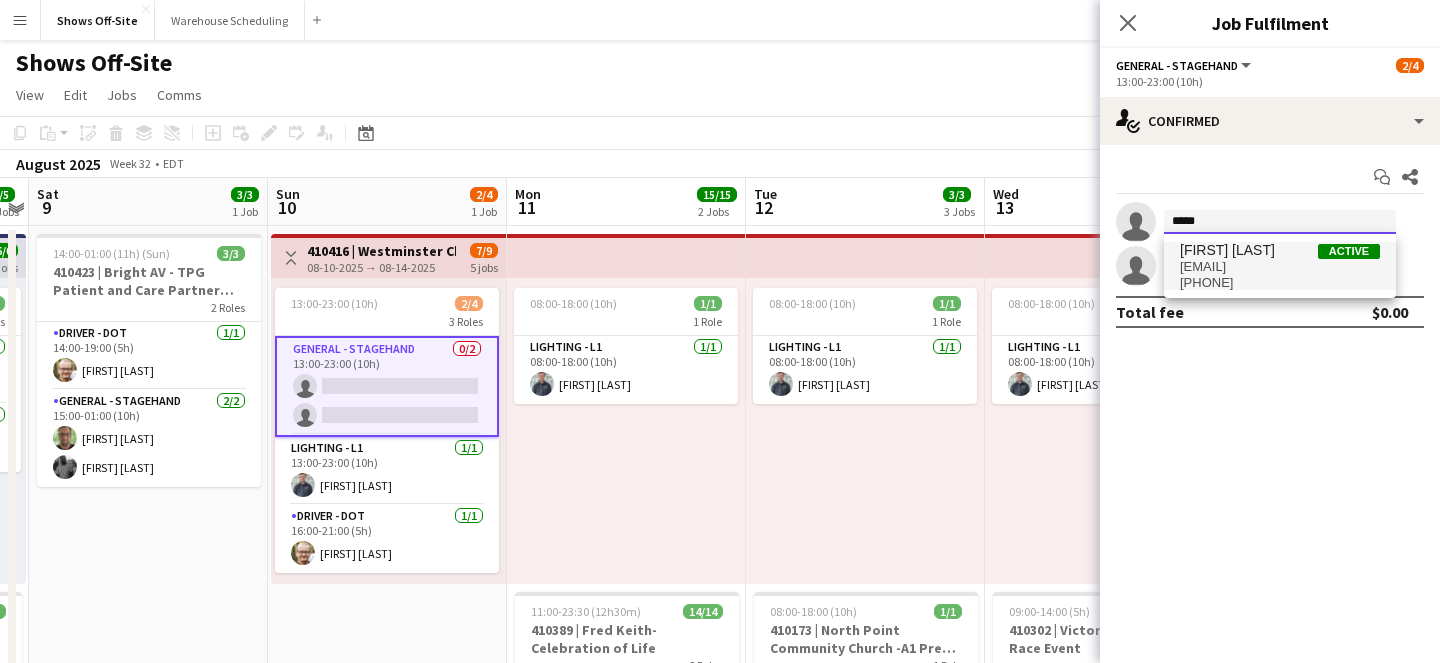 type on "*****" 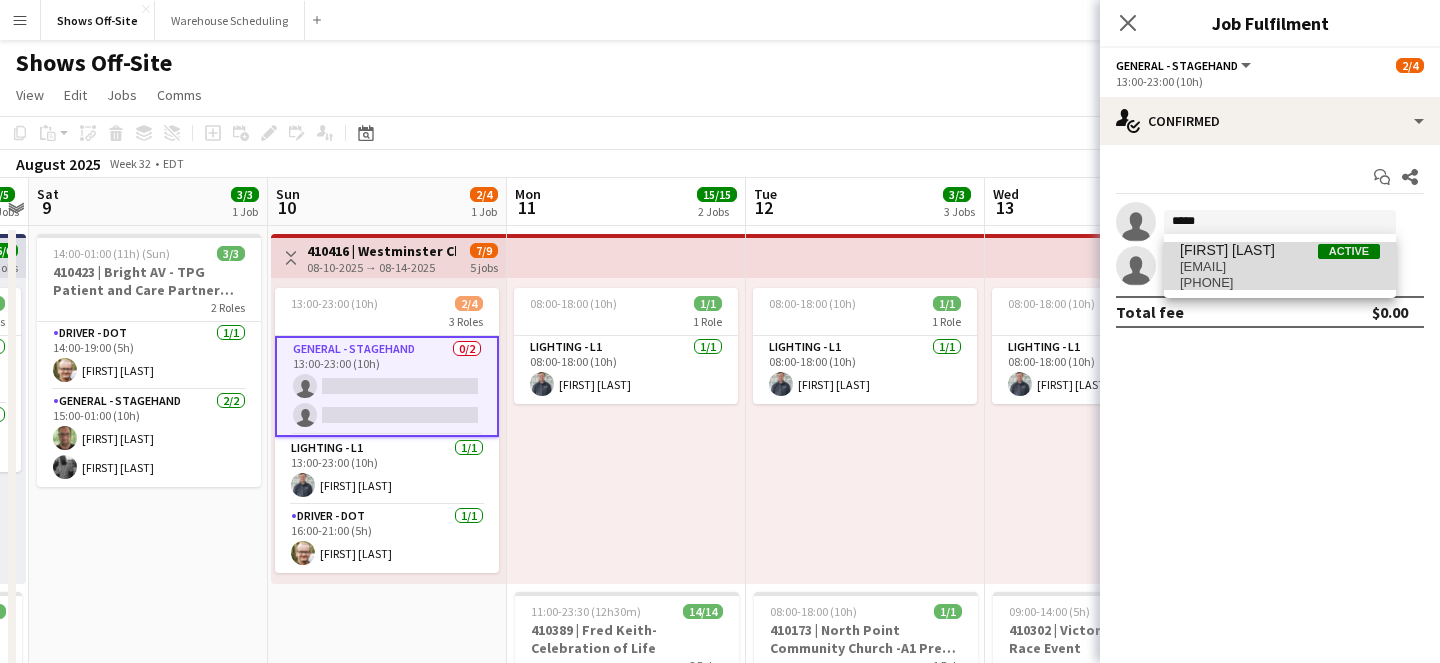 click on "[FIRST] [LAST]" at bounding box center [1227, 250] 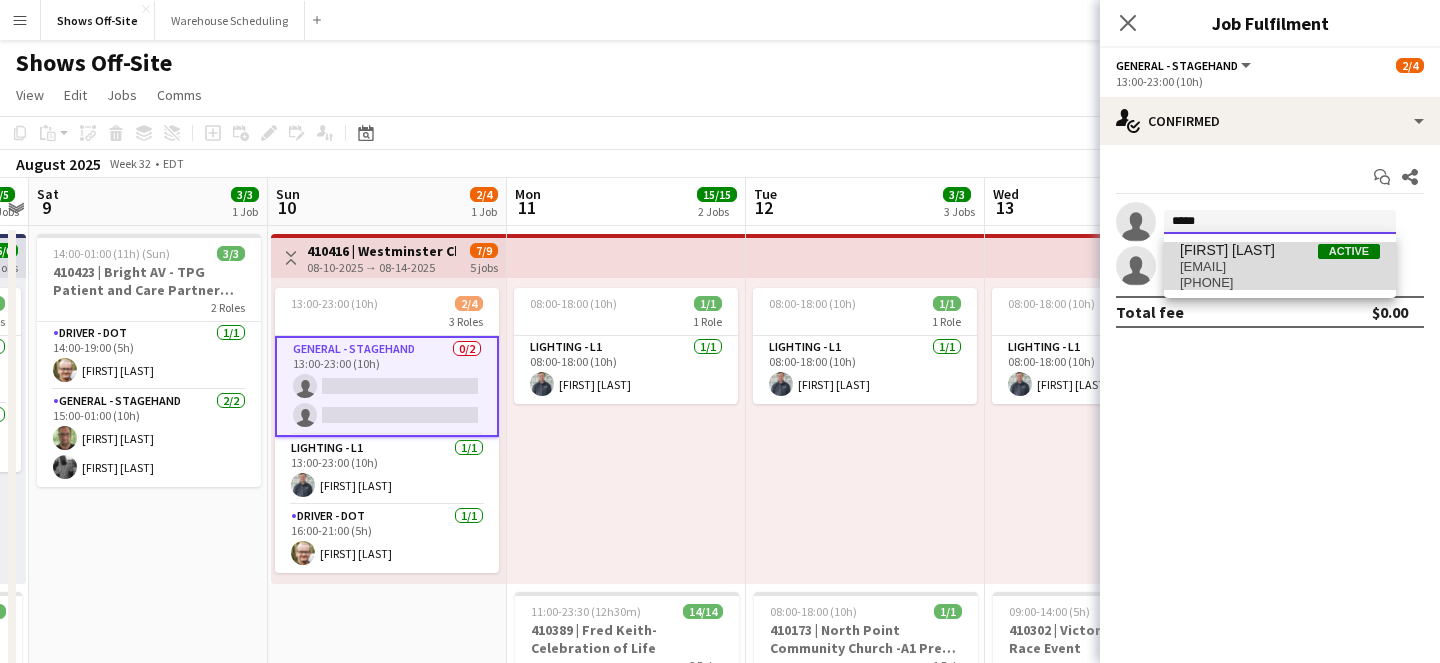 type 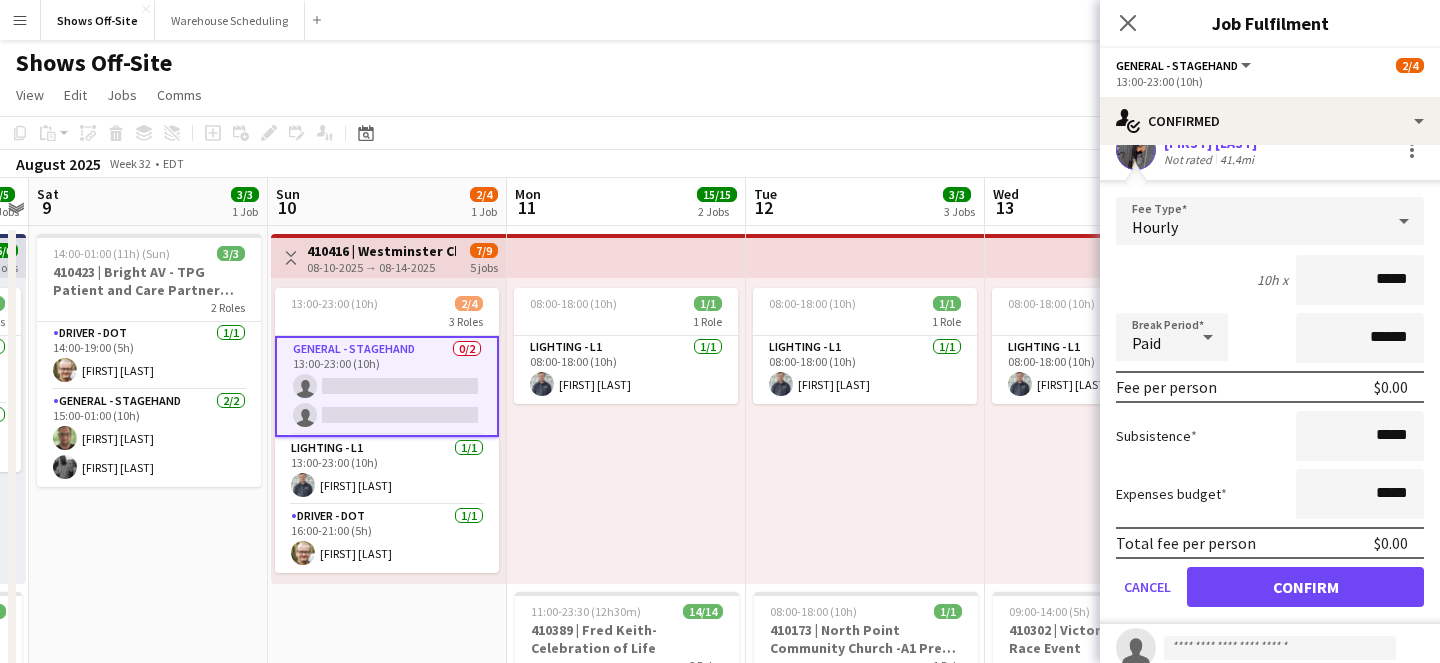 scroll, scrollTop: 121, scrollLeft: 0, axis: vertical 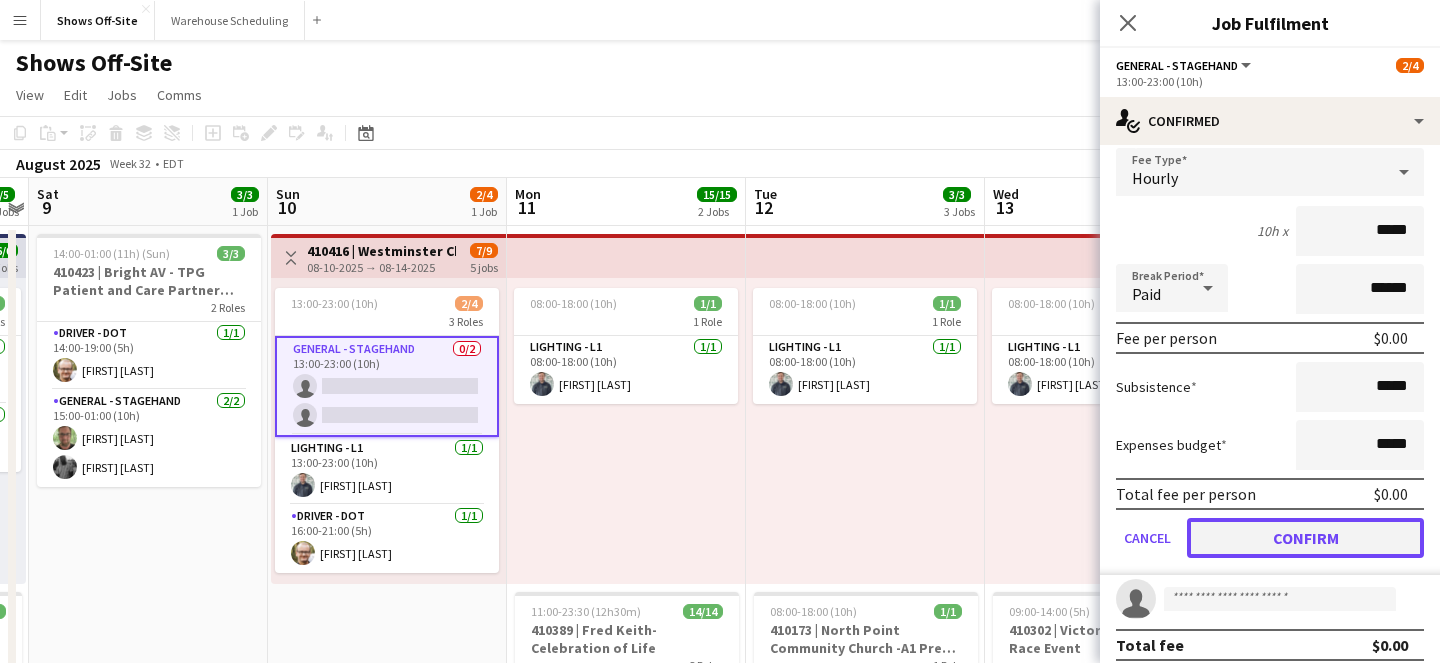 click on "Confirm" at bounding box center [1305, 538] 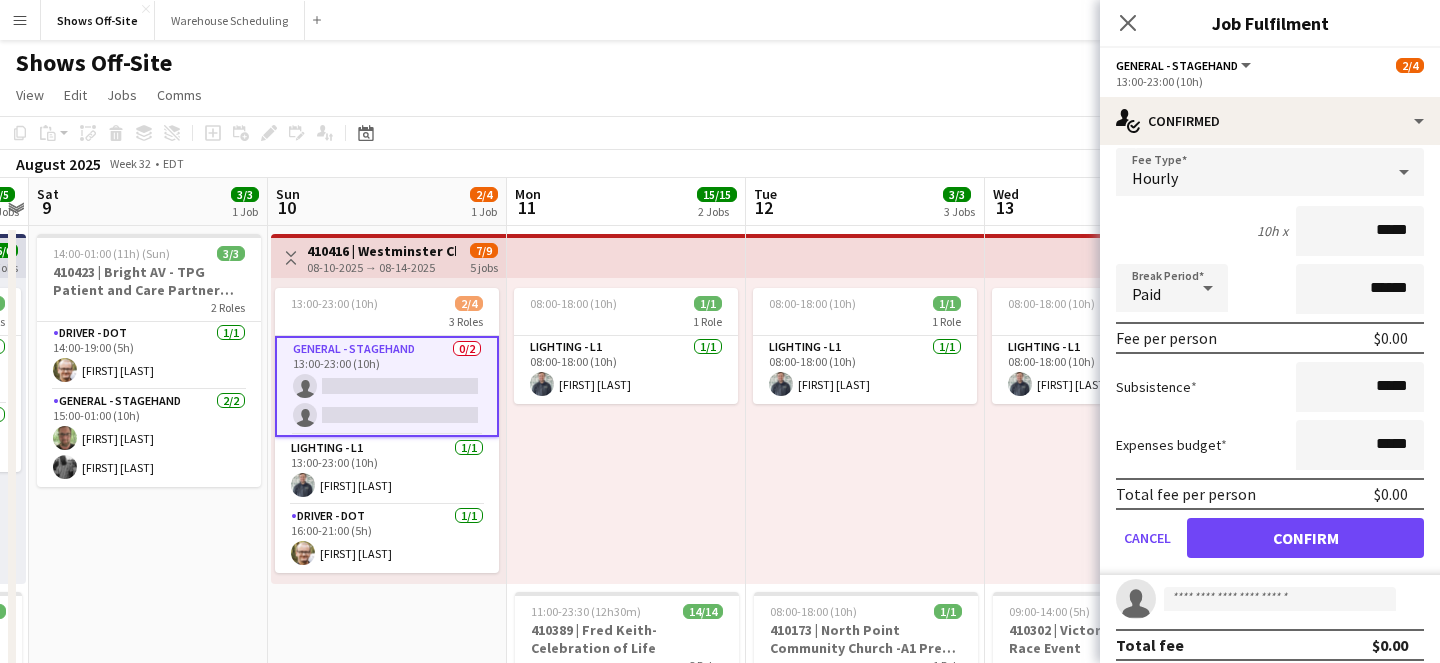 scroll, scrollTop: 0, scrollLeft: 0, axis: both 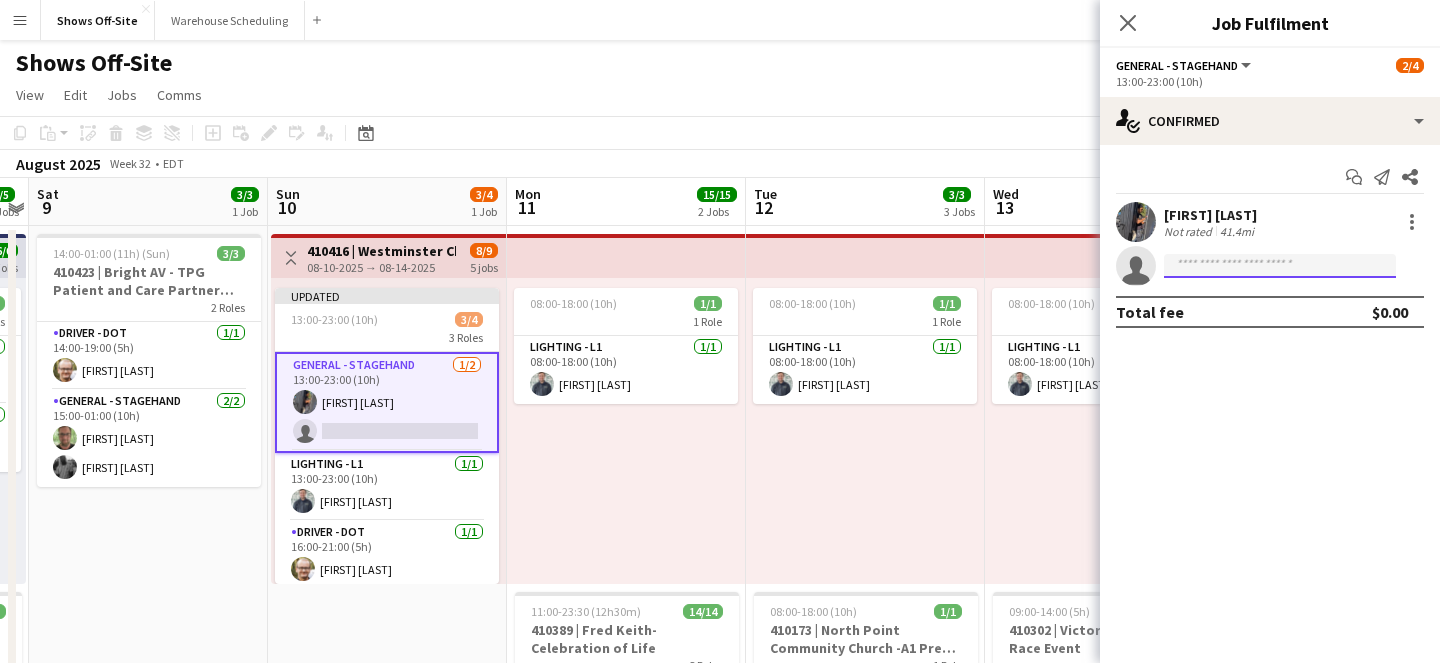 click 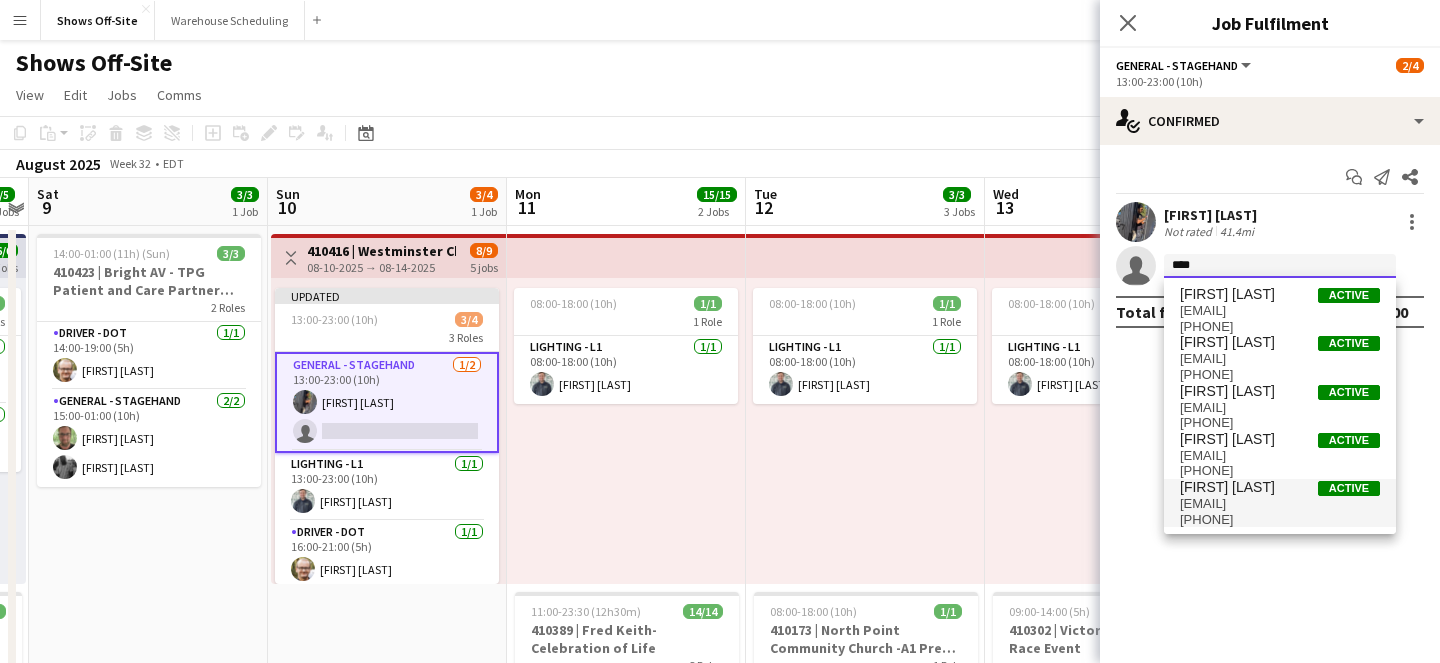 type on "****" 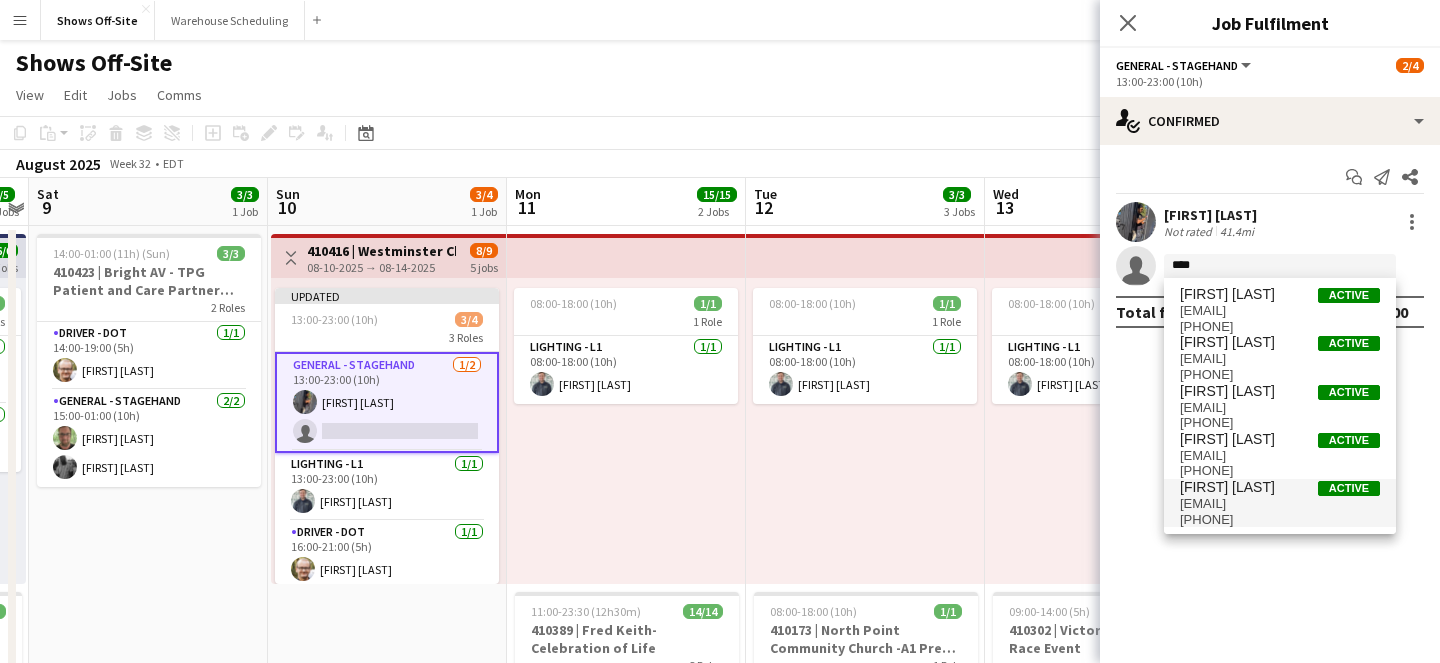 click on "[FIRST] [LAST]" at bounding box center (1227, 487) 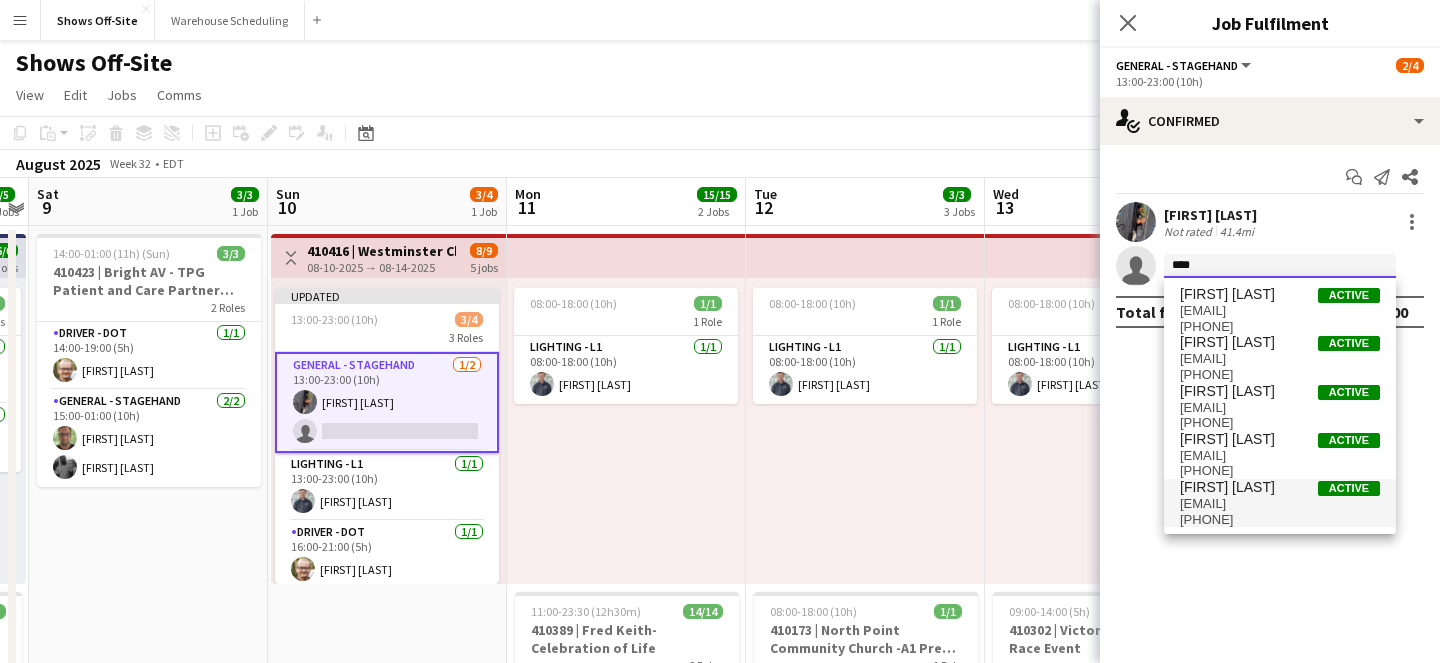 type 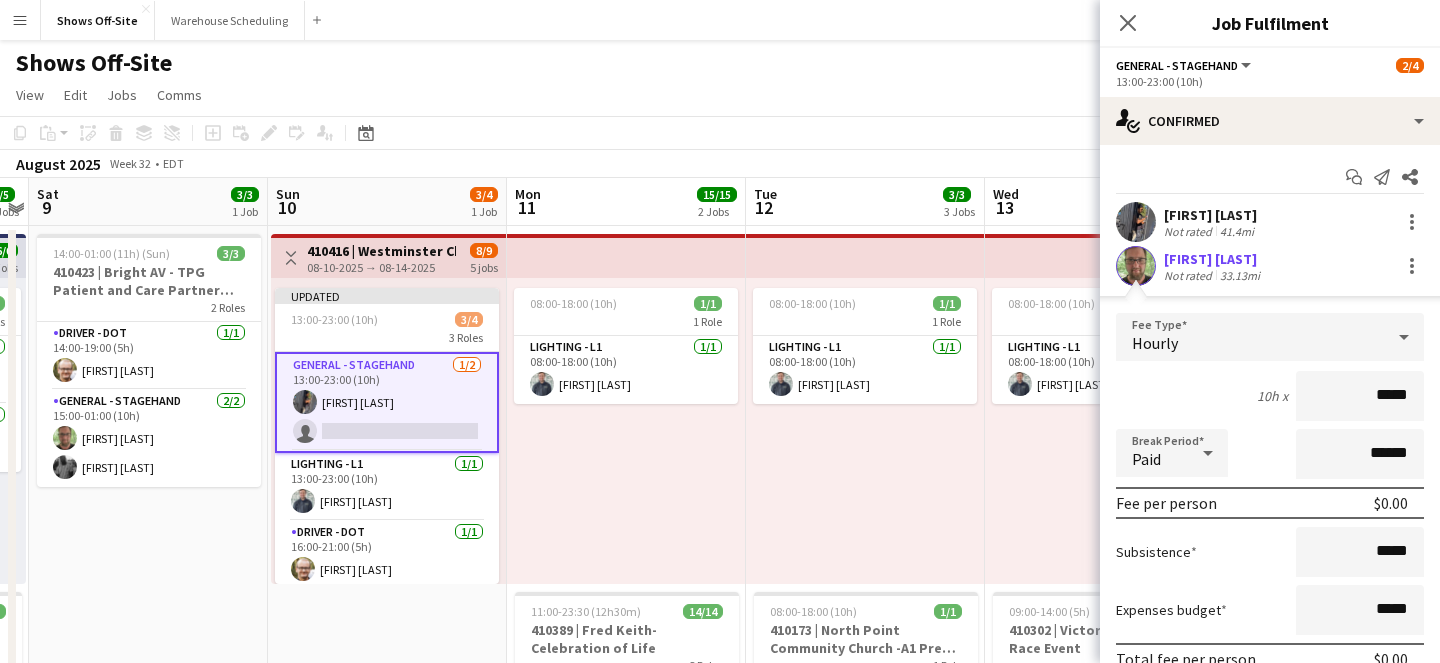 scroll, scrollTop: 135, scrollLeft: 0, axis: vertical 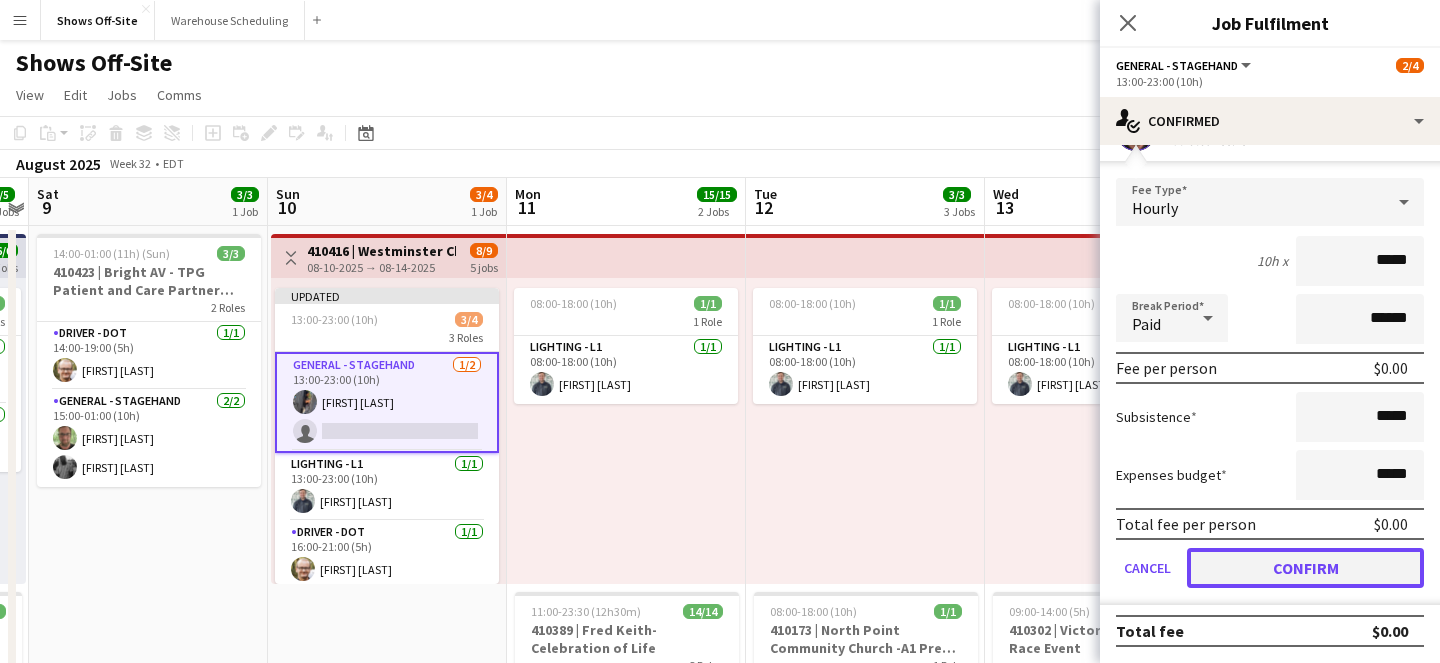 click on "Confirm" at bounding box center [1305, 568] 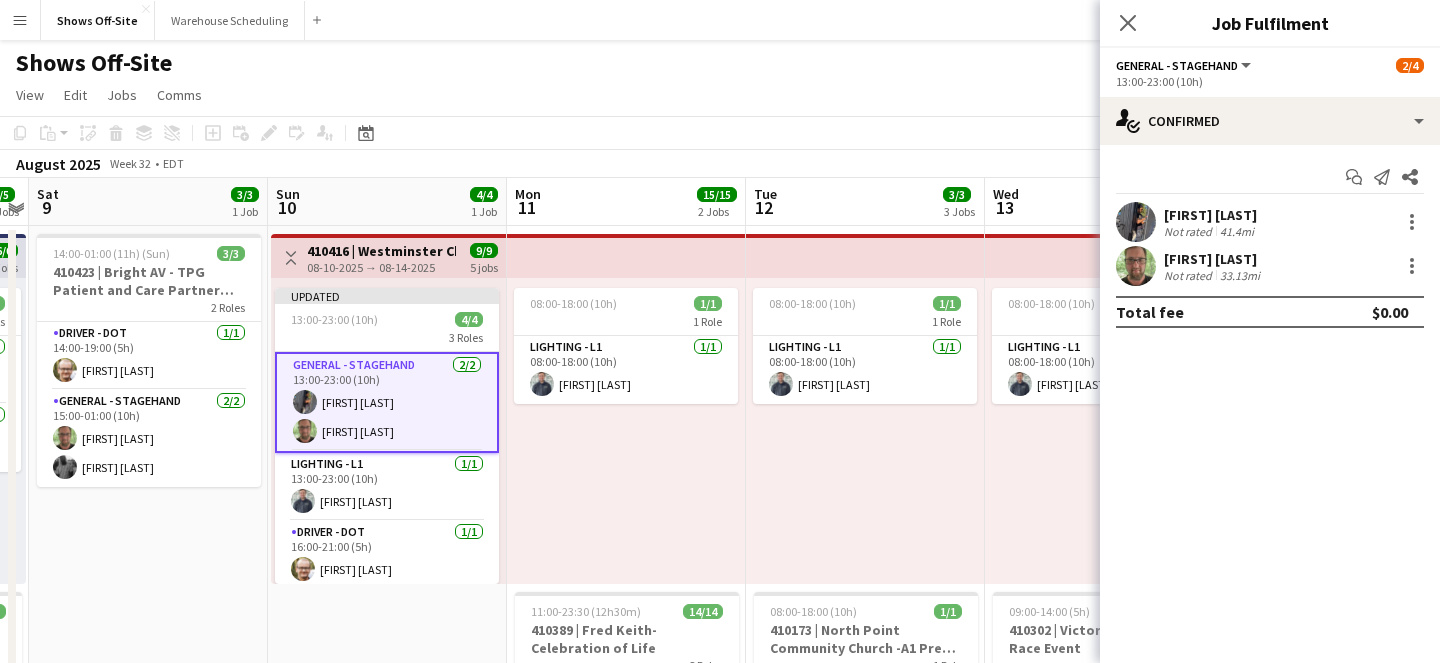 scroll, scrollTop: 0, scrollLeft: 0, axis: both 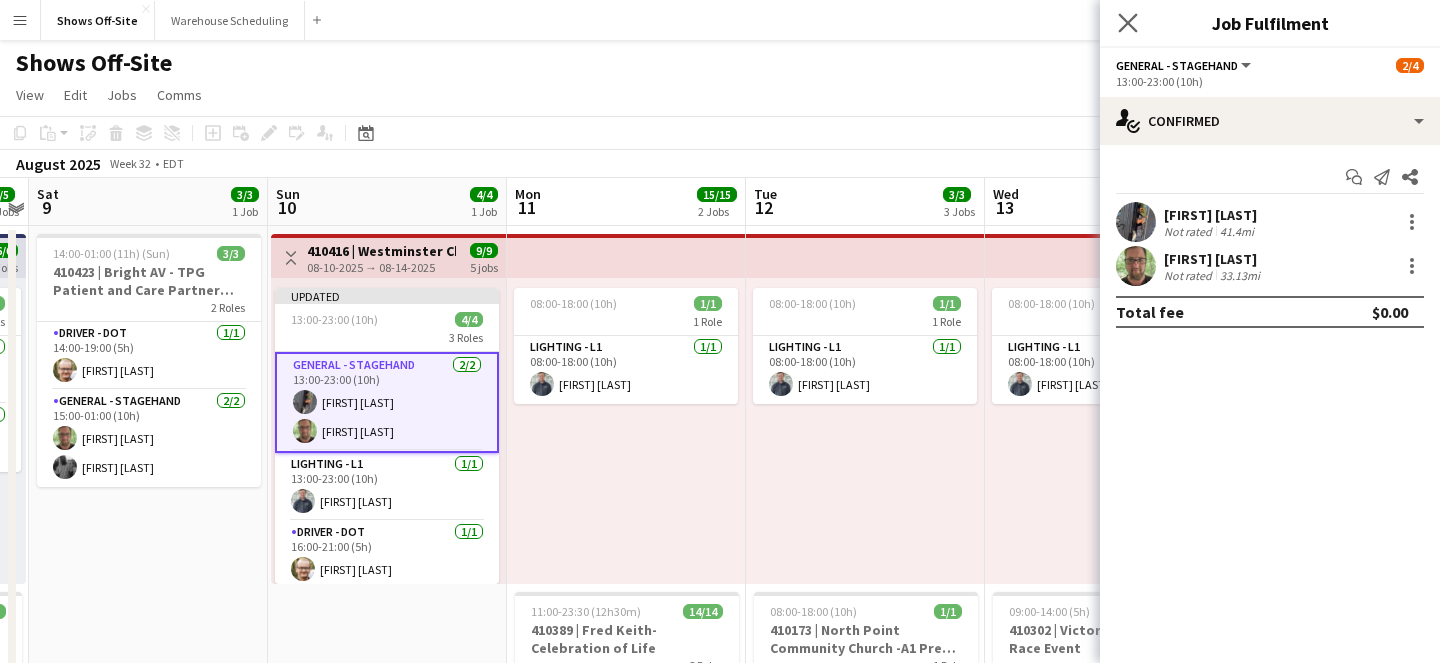 click on "Close pop-in" 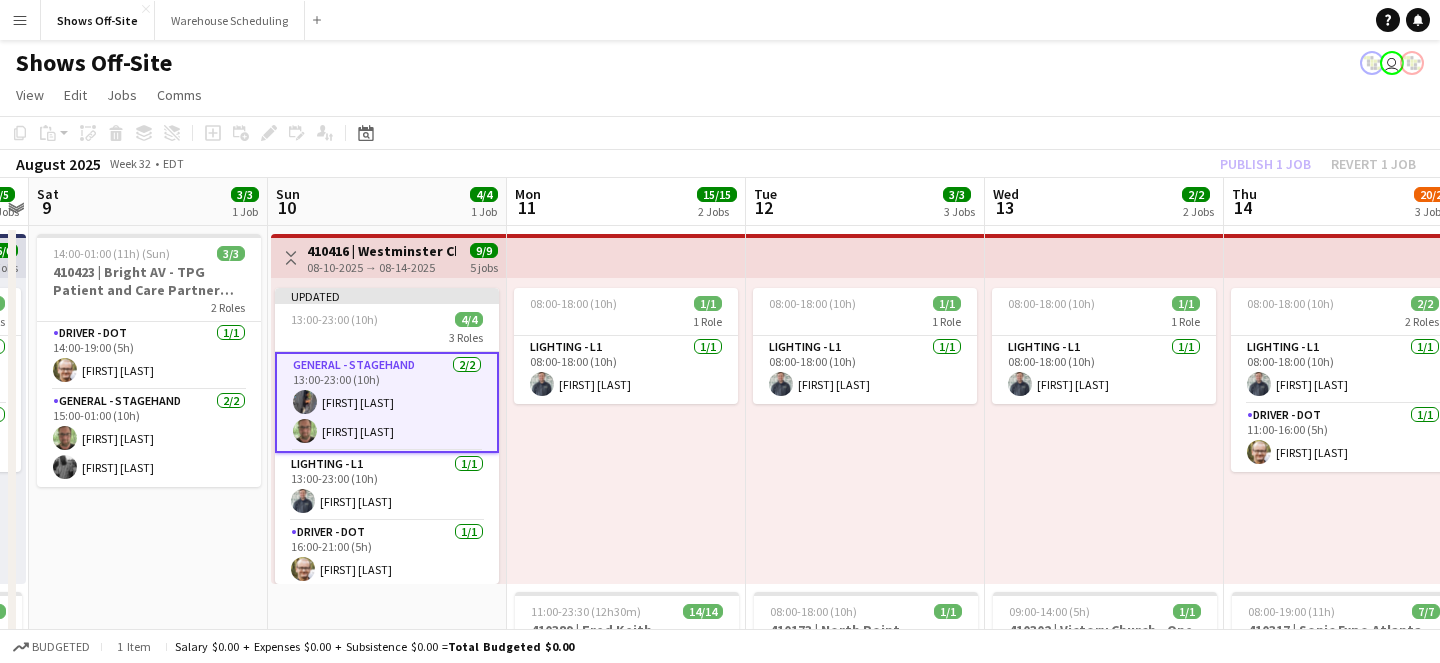 click on "Copy
Paste
Paste
Command
V Paste with crew
Command
Shift
V
Paste linked Job
Delete
Group
Ungroup
Add job
Add linked Job
Edit
Edit linked Job
Applicants
Date picker
AUG 2025 AUG 2025 Monday M Tuesday T Wednesday W Thursday T Friday F Saturday S Sunday S  AUG   1   2   3   4   5   6   7   8   9   10   11   12   13   14   15   16   17   18   19   20   21   22   23   24   25" 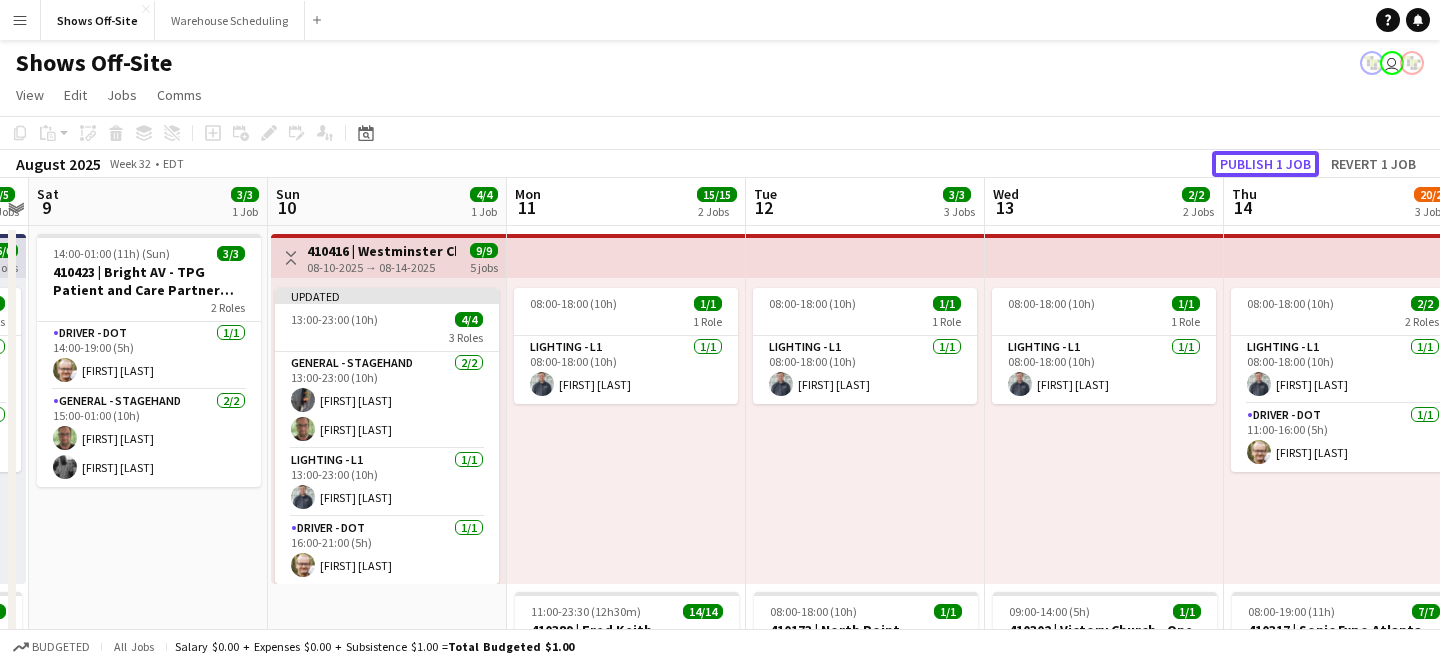 click on "Publish 1 job" 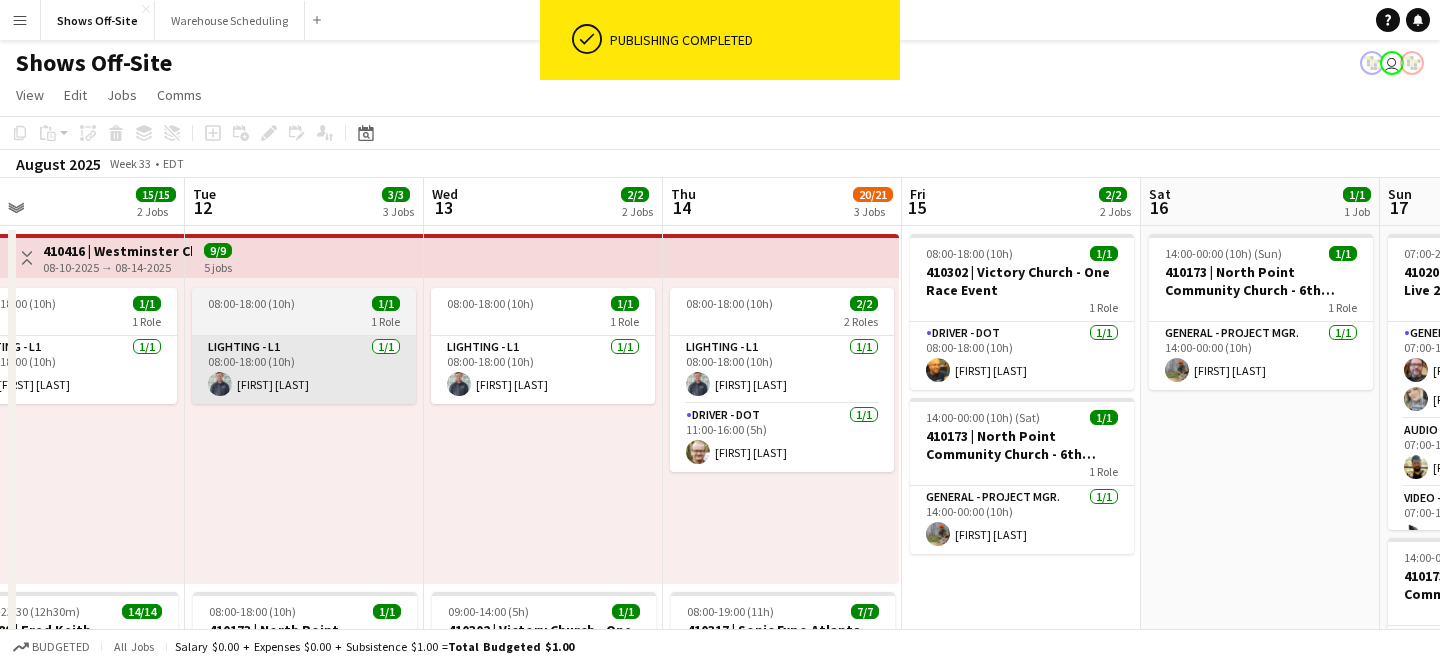 scroll, scrollTop: 0, scrollLeft: 824, axis: horizontal 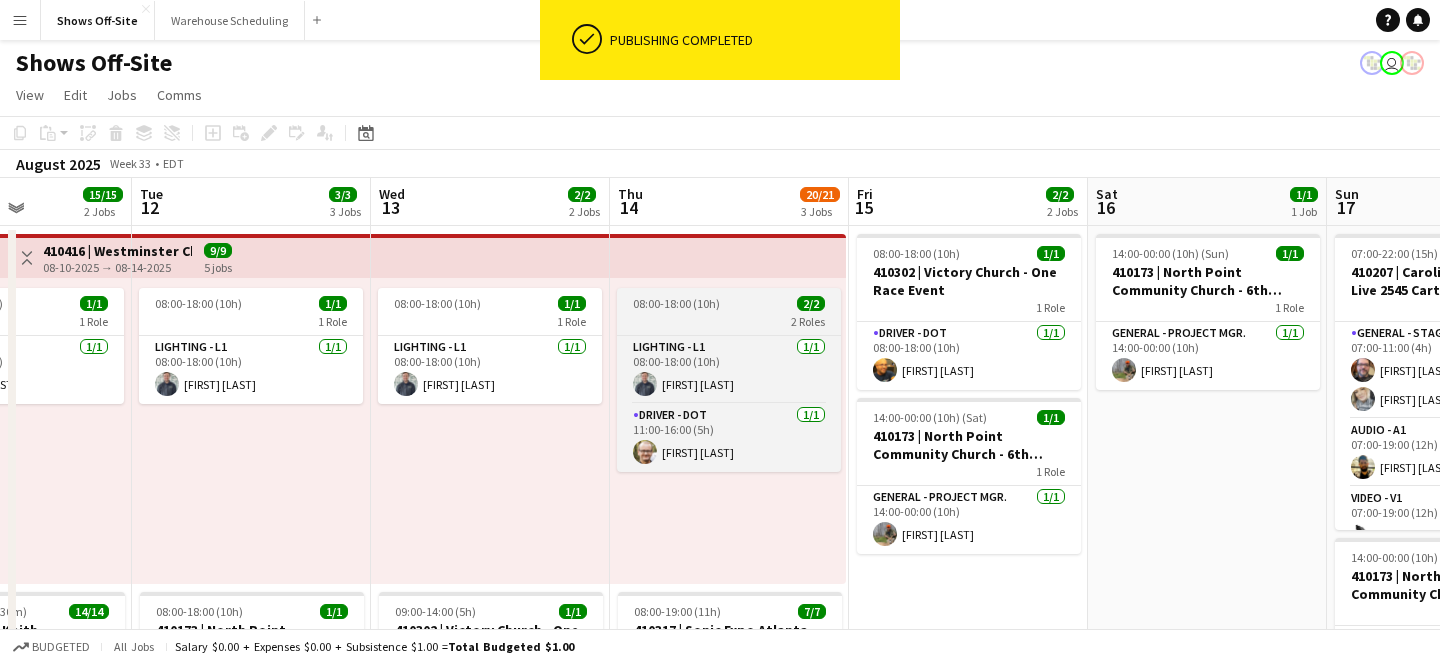 click on "2 Roles" at bounding box center [729, 321] 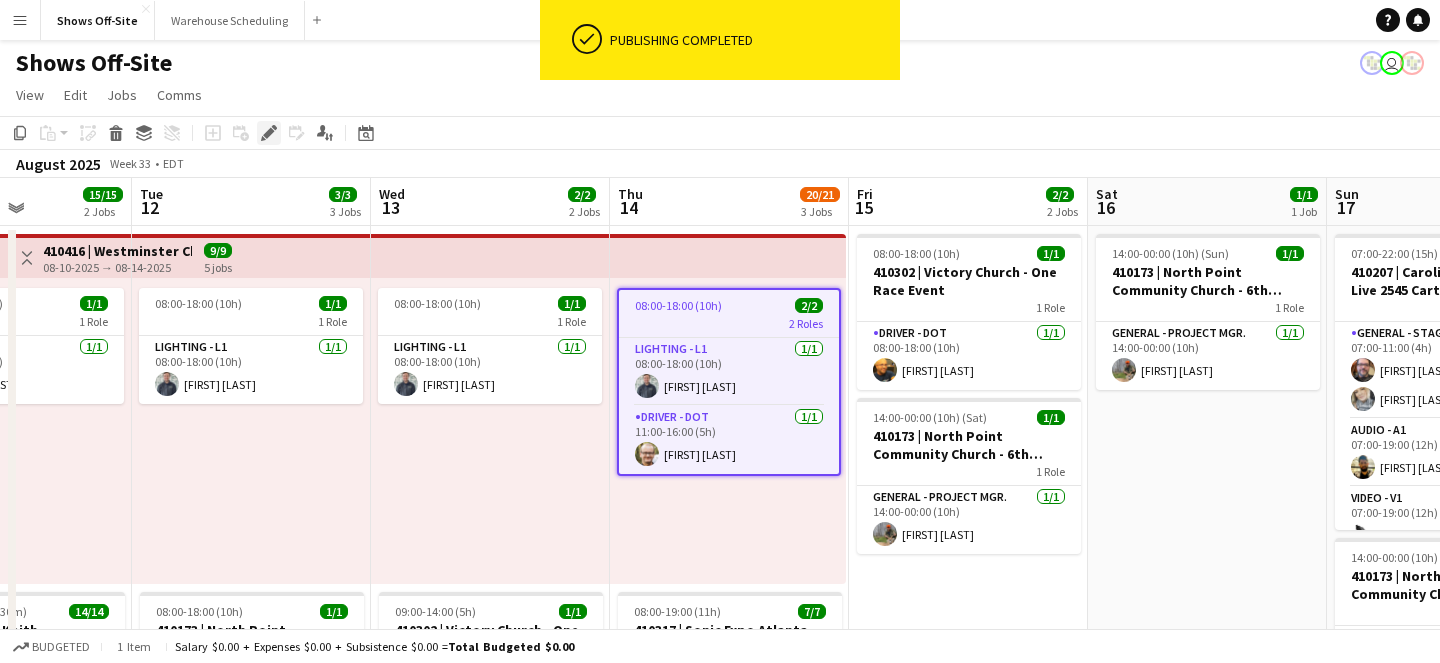 click 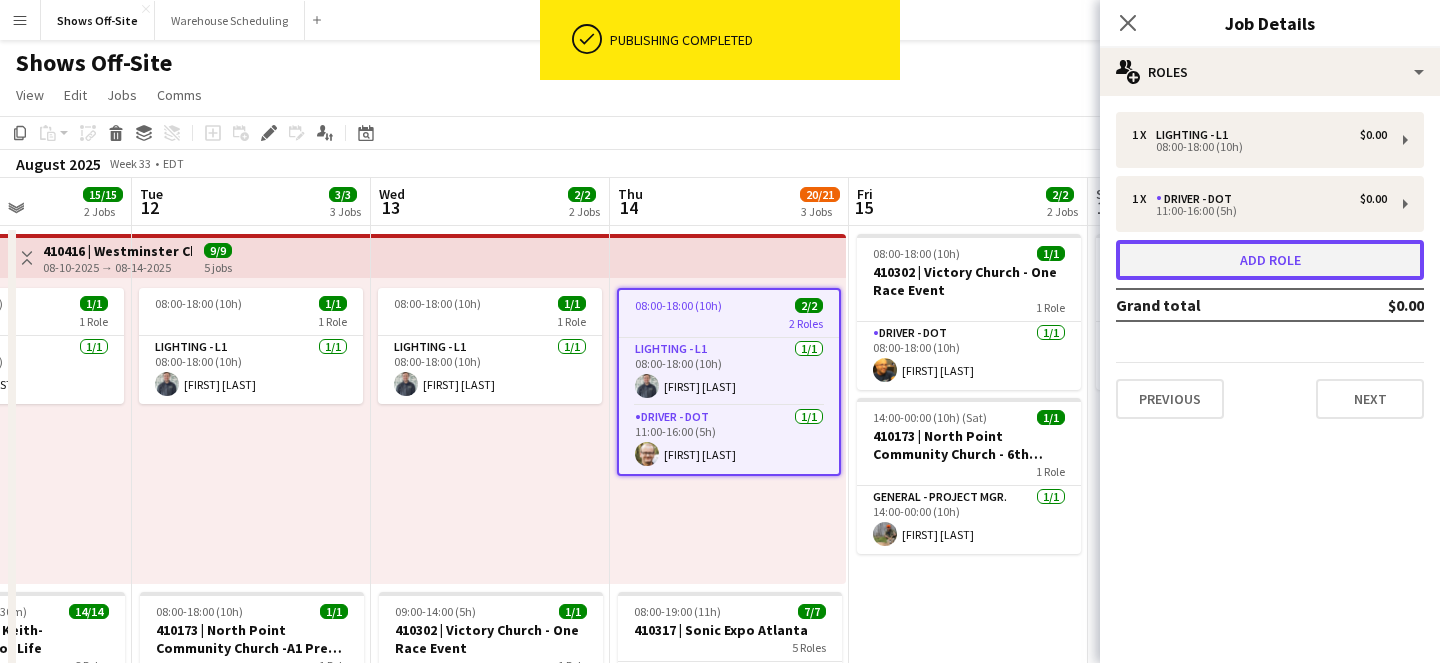 click on "Add role" at bounding box center [1270, 260] 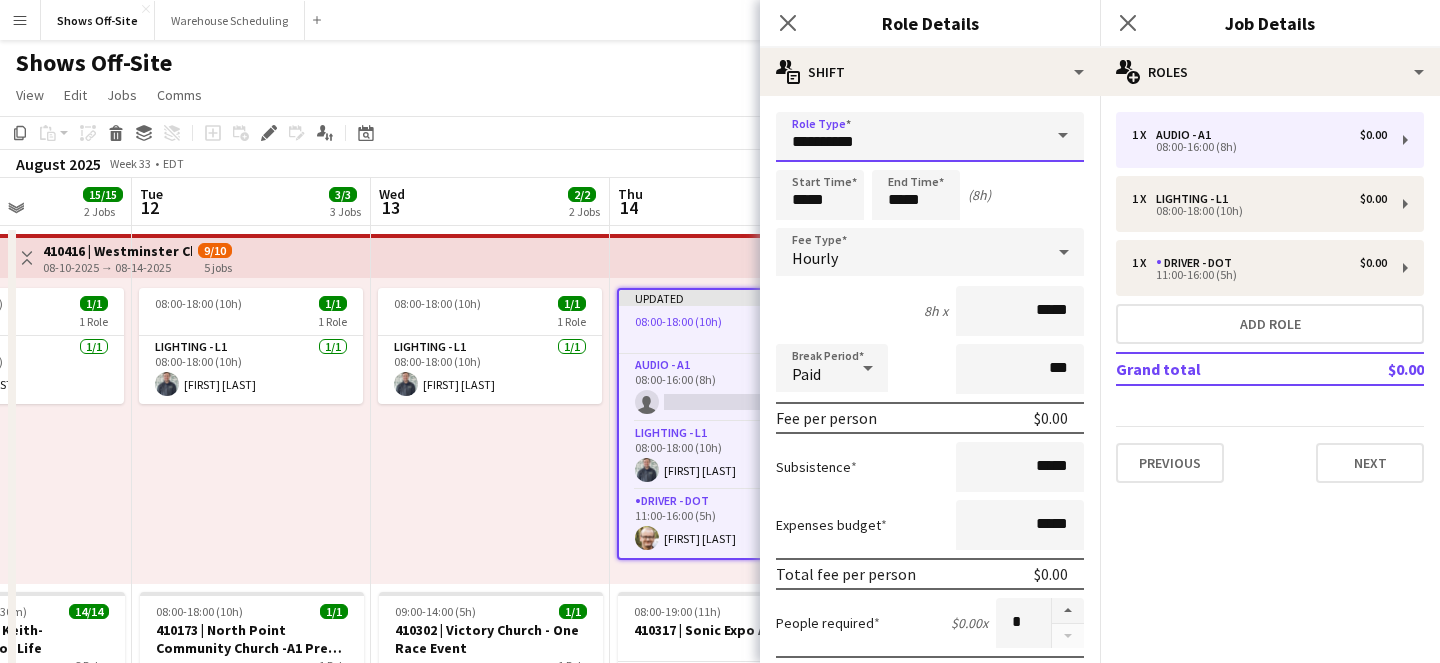 drag, startPoint x: 863, startPoint y: 154, endPoint x: 730, endPoint y: 152, distance: 133.01503 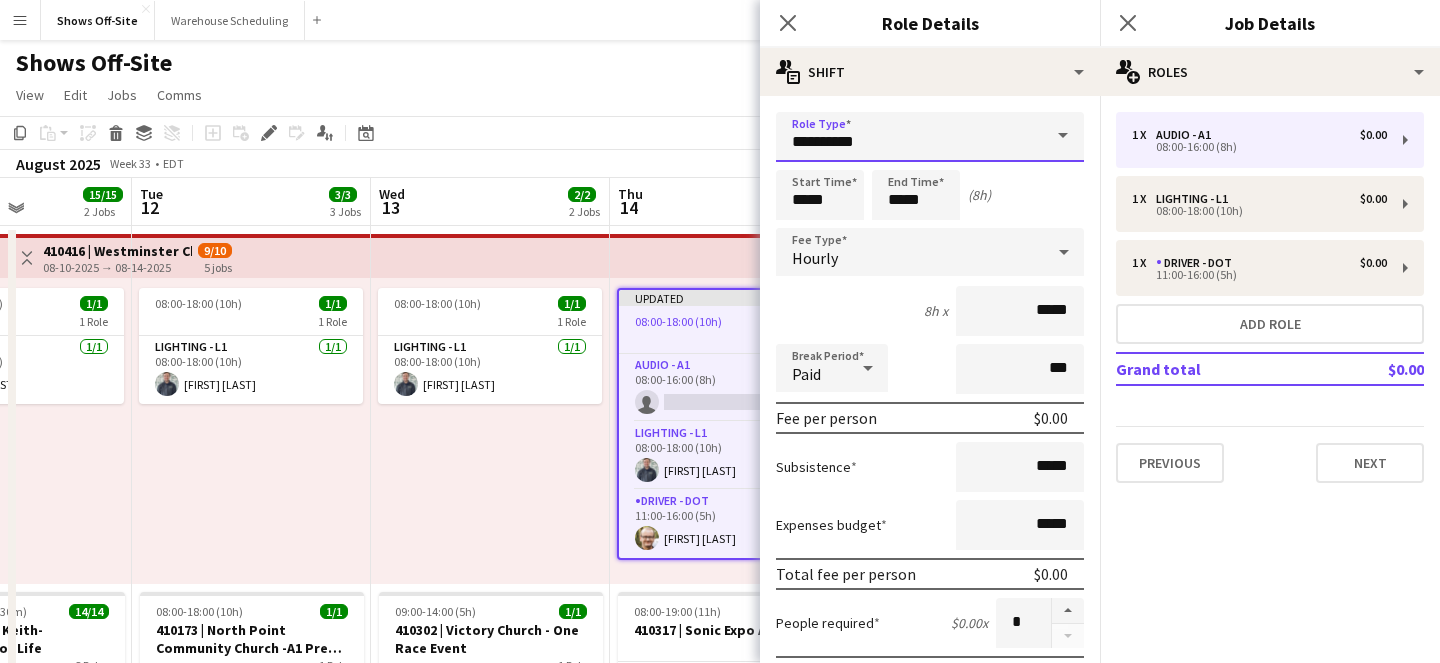 click on "Menu
Boards
Boards   Boards   All jobs   Status
Workforce
Workforce   My Workforce   Recruiting
Comms
Comms
Pay
Pay   Approvals   Payments   Reports
Platform Settings
Platform Settings   App settings   Your settings   Profiles
Training Academy
Training Academy
Knowledge Base
Knowledge Base
Product Updates
Product Updates   Log Out   Privacy   Shows Off-Site
Close
Warehouse Scheduling
Close
Add
Help
Notifications
Shows Off-Site
user
View  Day view expanded Day view collapsed Month view" at bounding box center (720, 839) 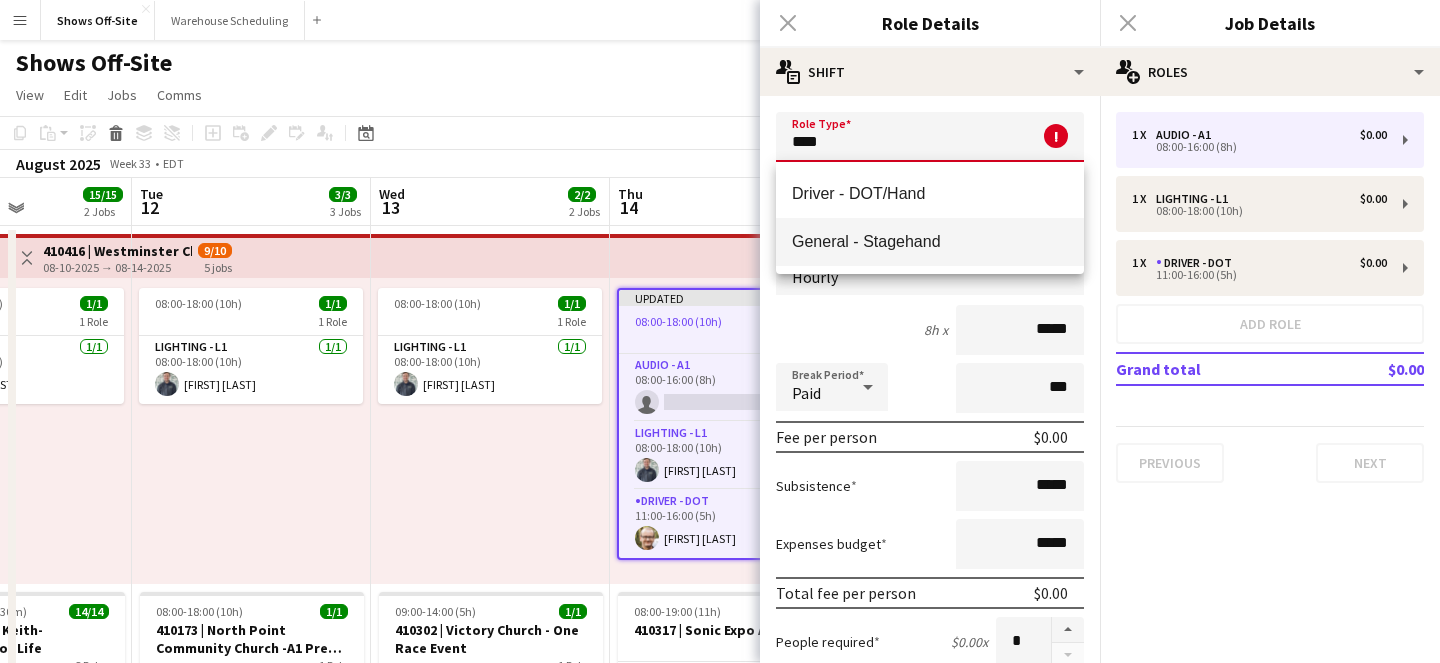 click on "General - Stagehand" at bounding box center (930, 242) 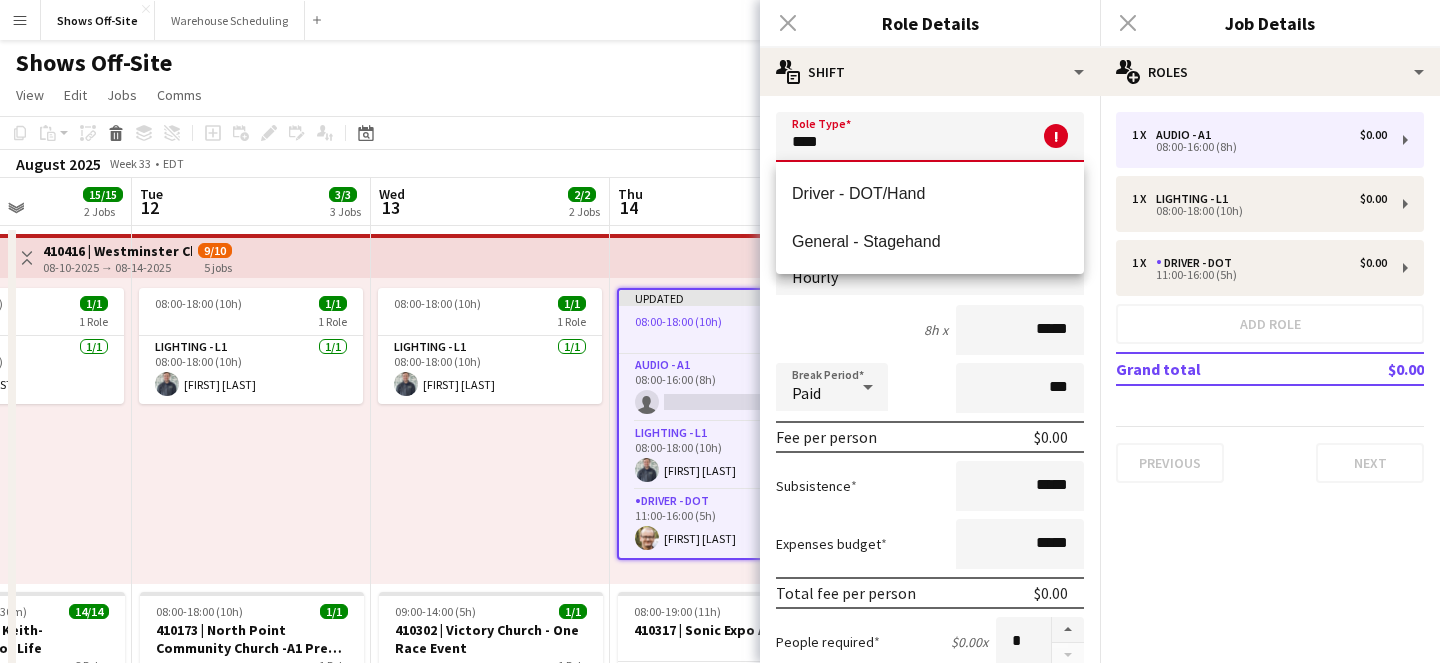 type on "**********" 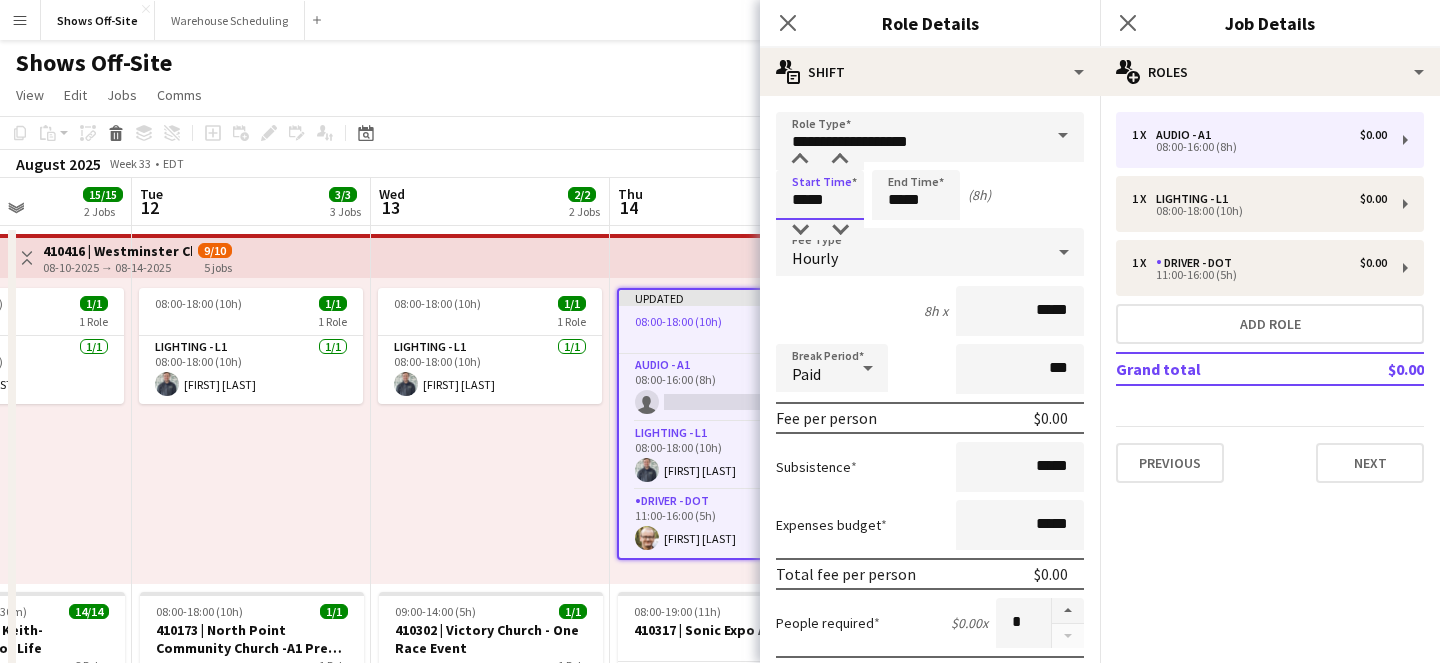 drag, startPoint x: 836, startPoint y: 199, endPoint x: 711, endPoint y: 199, distance: 125 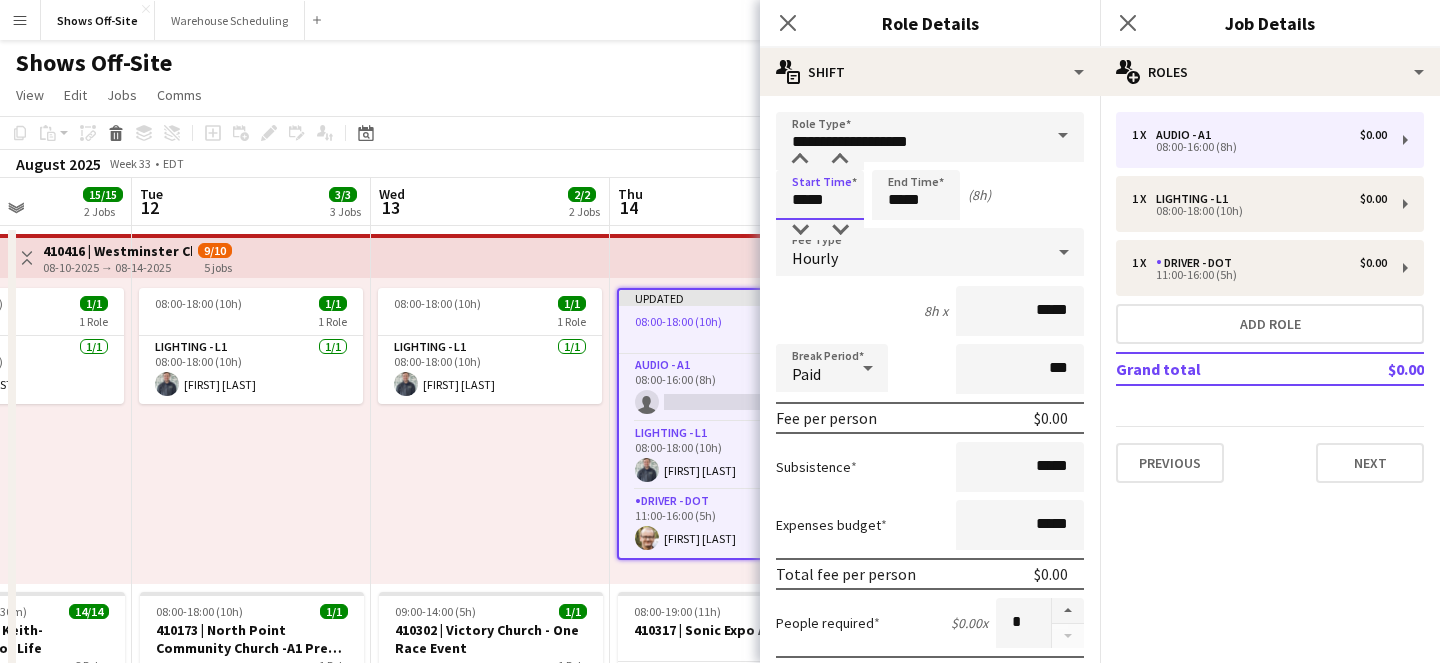 click on "Menu
Boards
Boards   Boards   All jobs   Status
Workforce
Workforce   My Workforce   Recruiting
Comms
Comms
Pay
Pay   Approvals   Payments   Reports
Platform Settings
Platform Settings   App settings   Your settings   Profiles
Training Academy
Training Academy
Knowledge Base
Knowledge Base
Product Updates
Product Updates   Log Out   Privacy   Shows Off-Site
Close
Warehouse Scheduling
Close
Add
Help
Notifications
Shows Off-Site
user
View  Day view expanded Day view collapsed Month view" at bounding box center [720, 839] 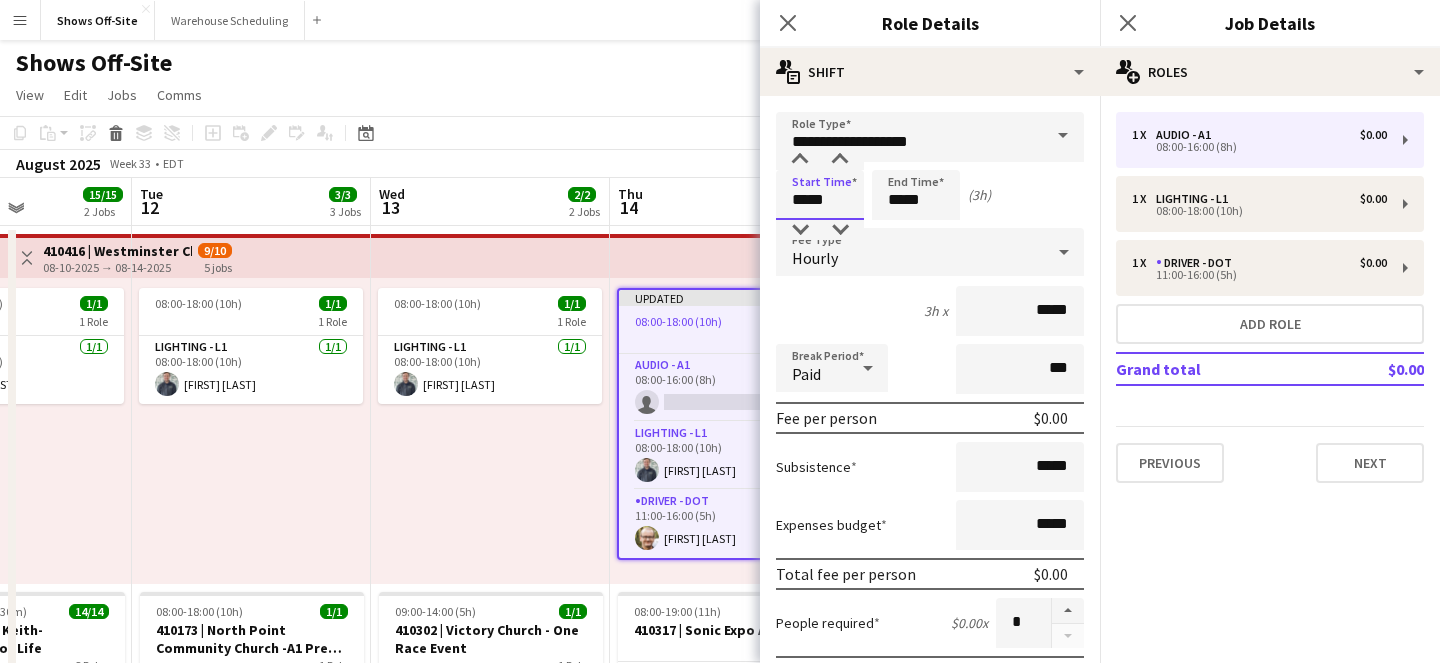 type on "*****" 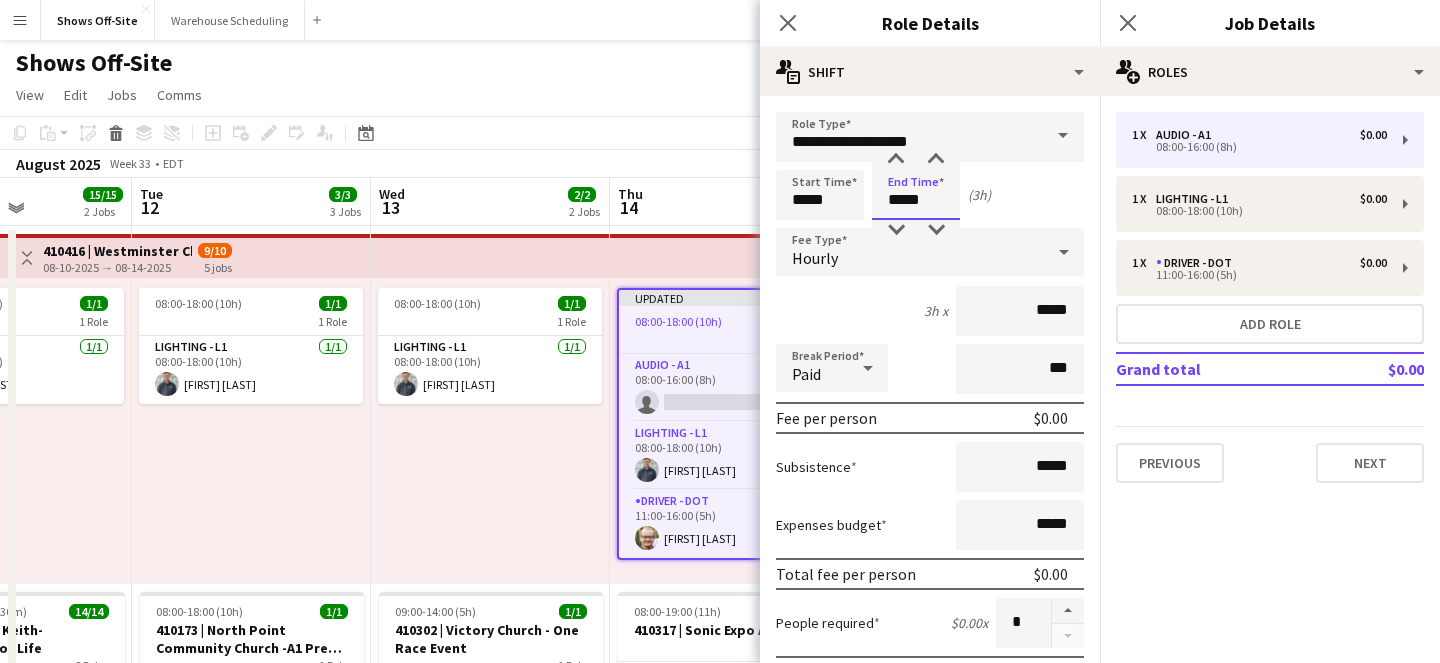 click on "*****" at bounding box center (916, 195) 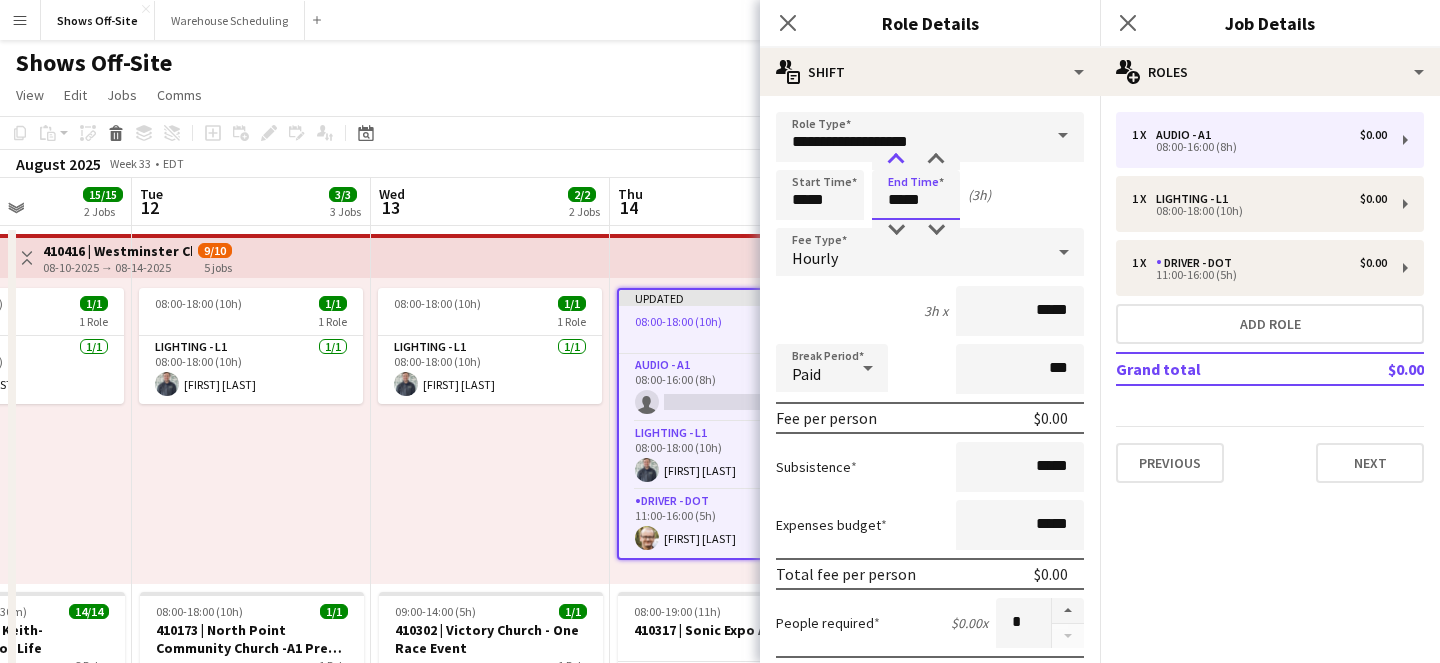 click at bounding box center [896, 160] 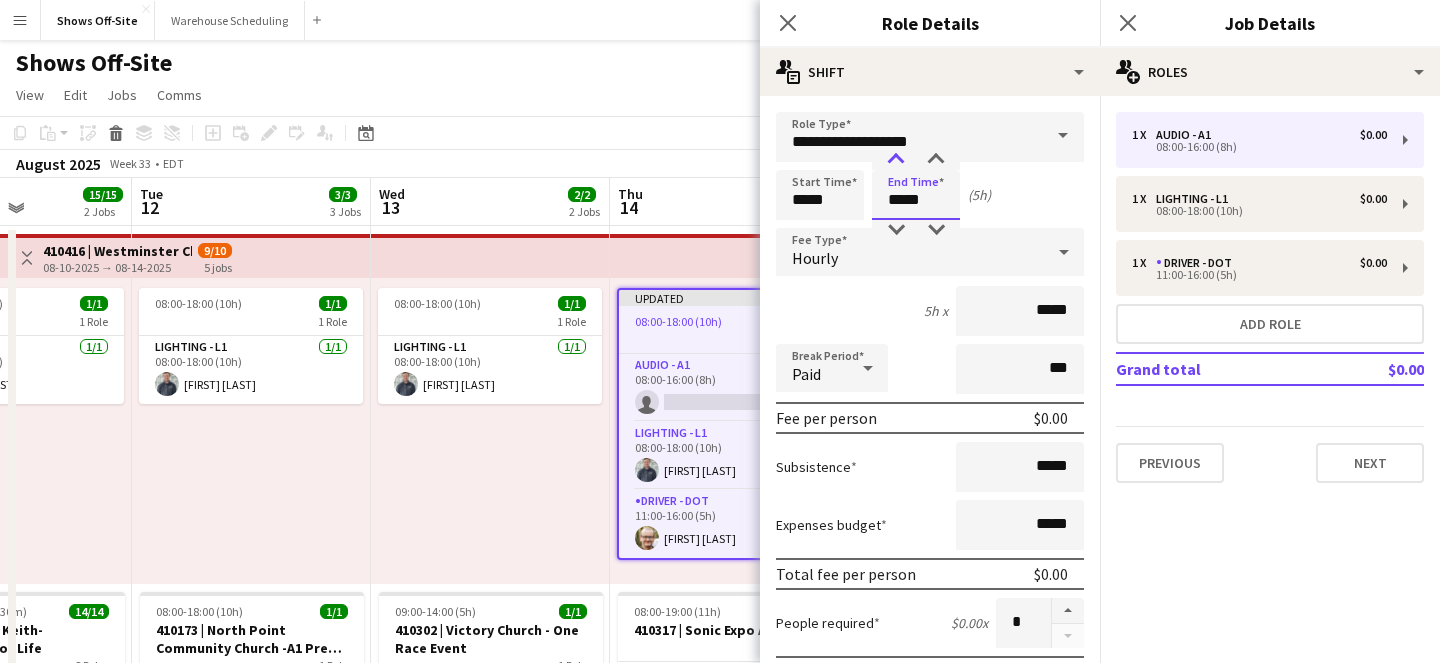 click at bounding box center (896, 160) 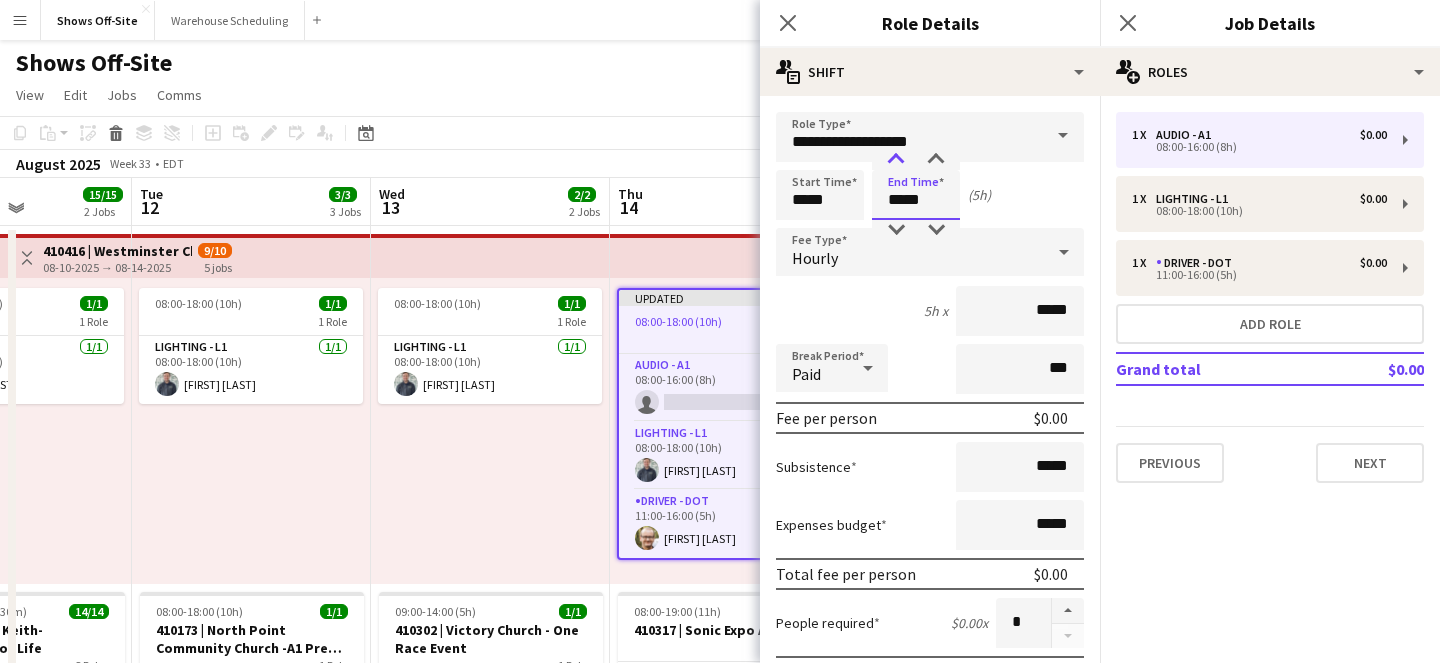 click at bounding box center (896, 160) 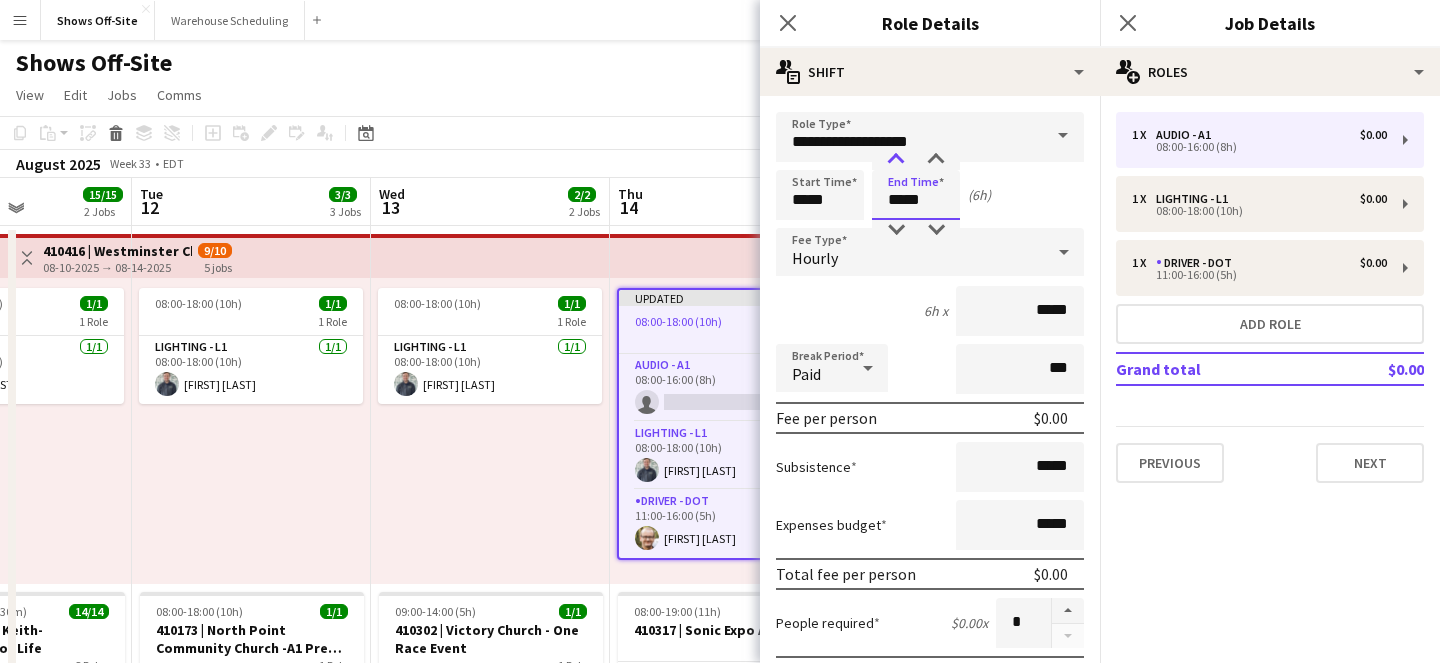 click at bounding box center (896, 160) 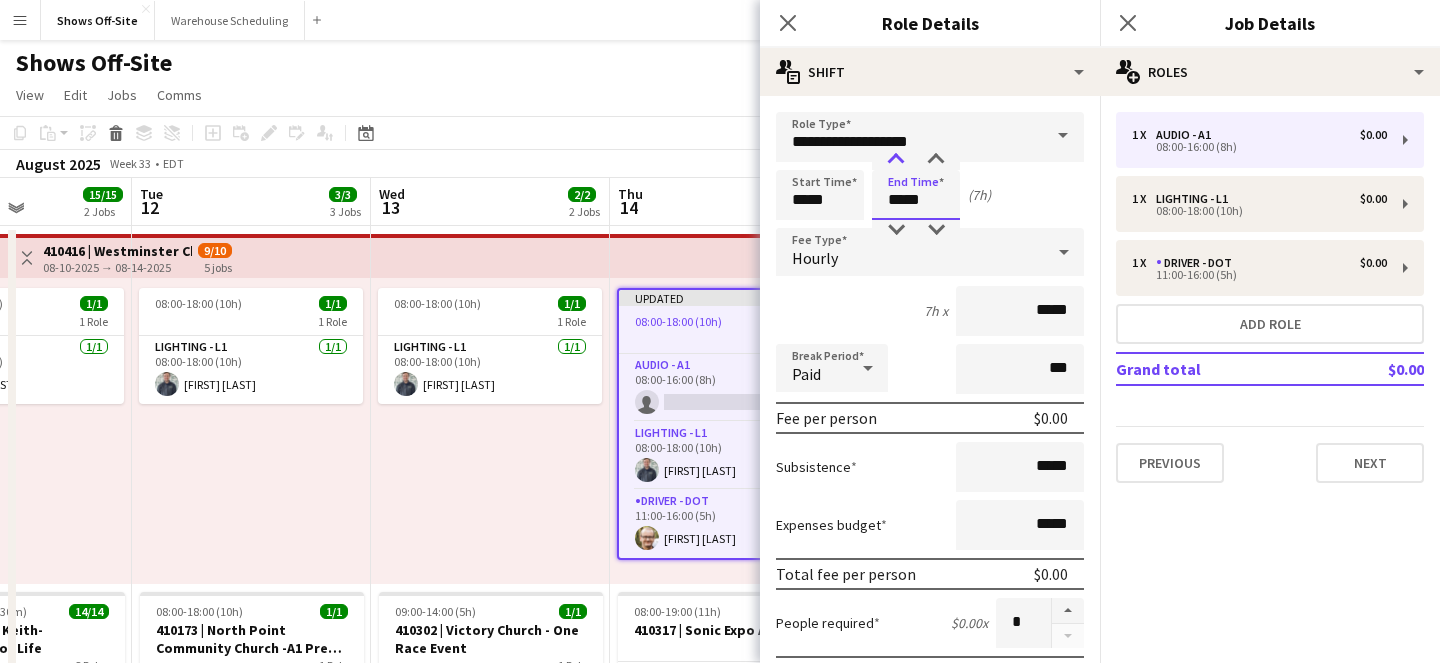 click at bounding box center (896, 160) 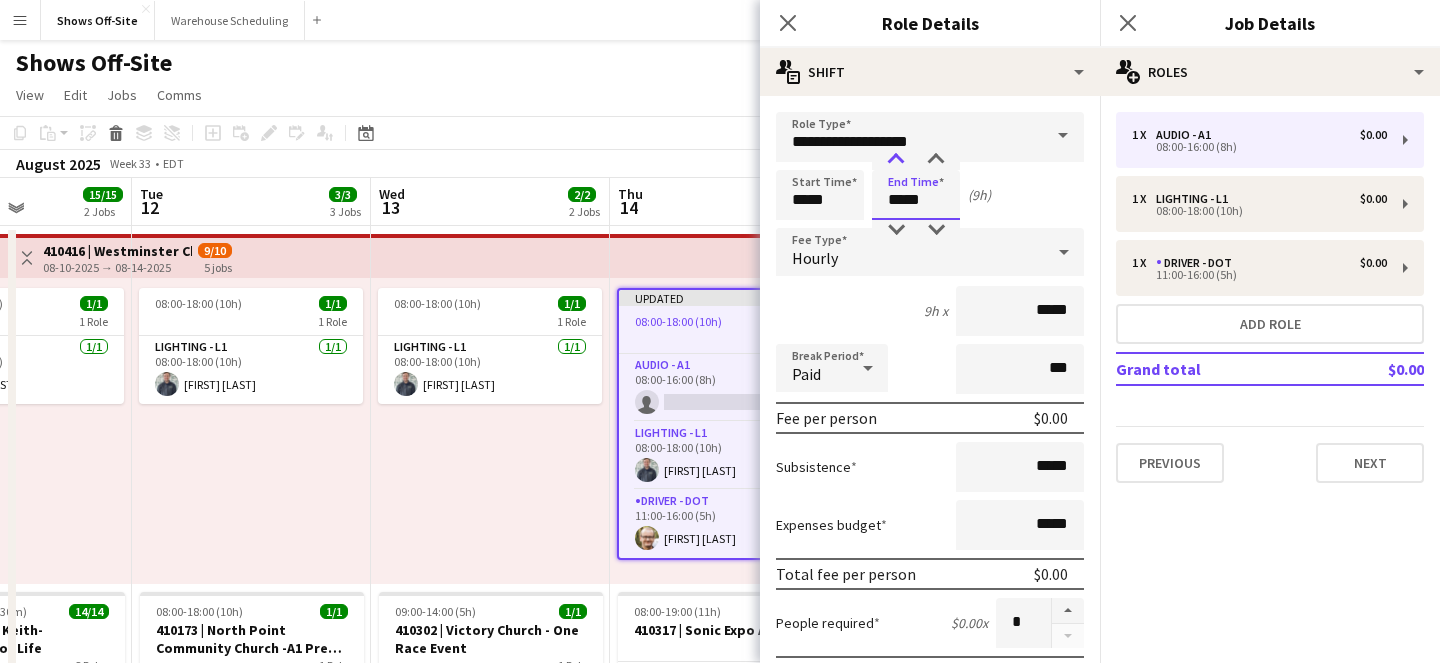 click at bounding box center [896, 160] 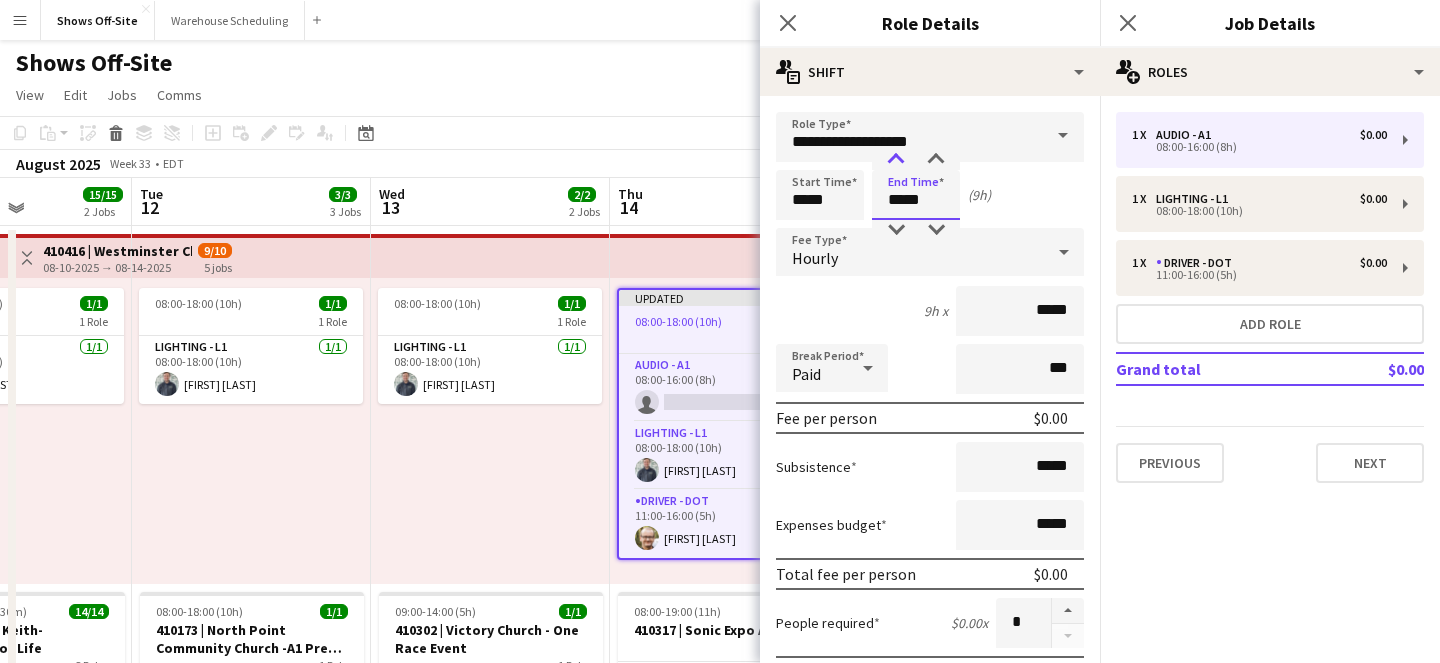 type on "*****" 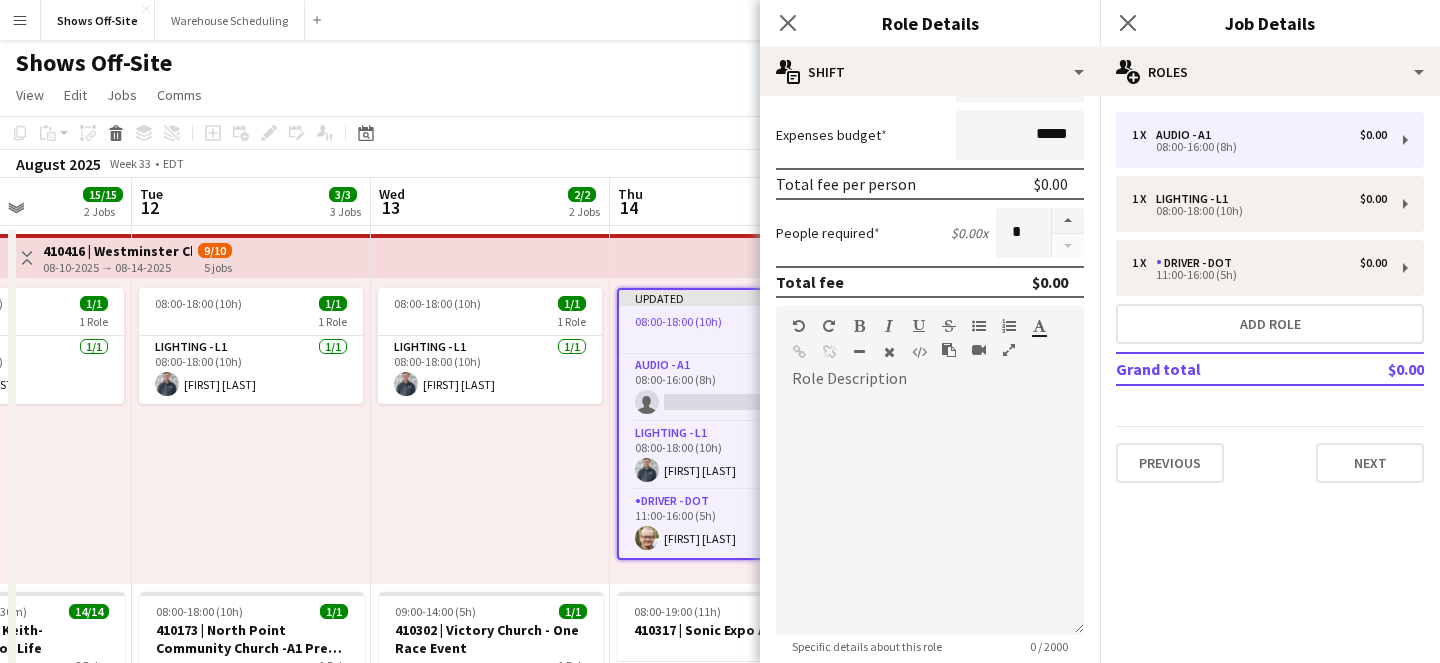scroll, scrollTop: 310, scrollLeft: 0, axis: vertical 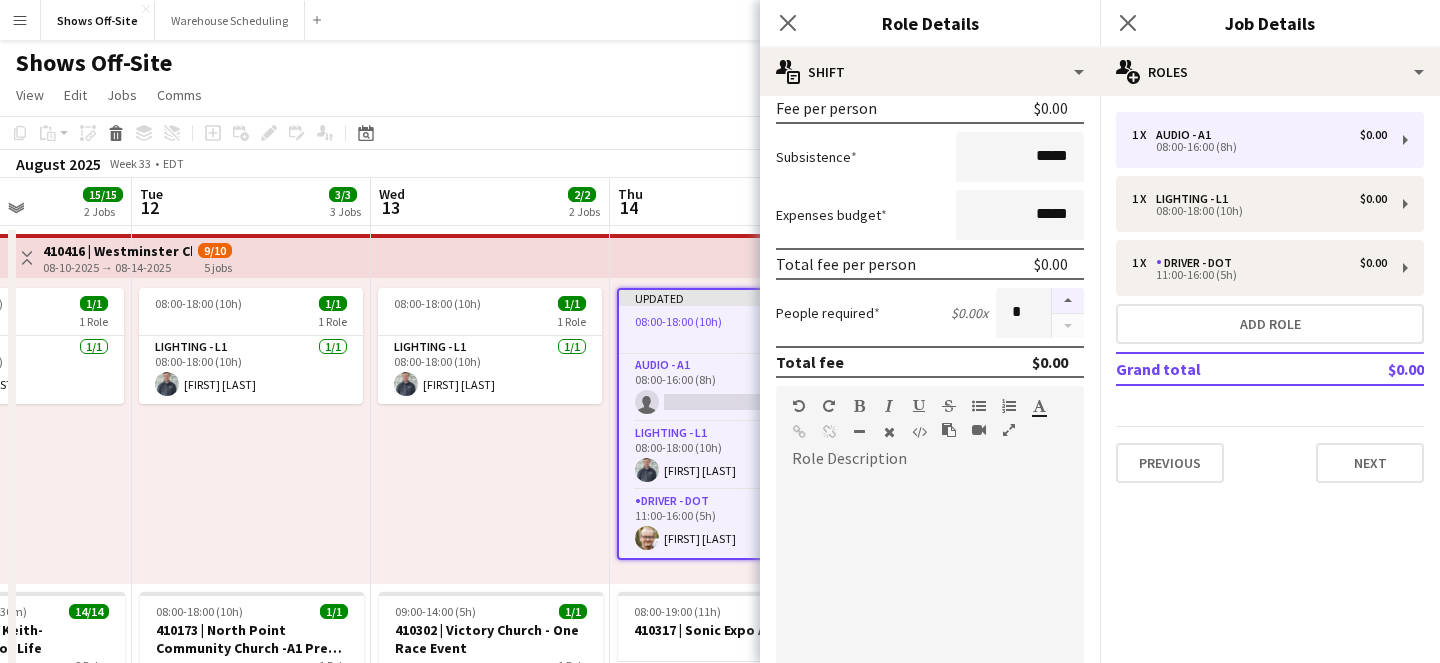 click at bounding box center [1068, 301] 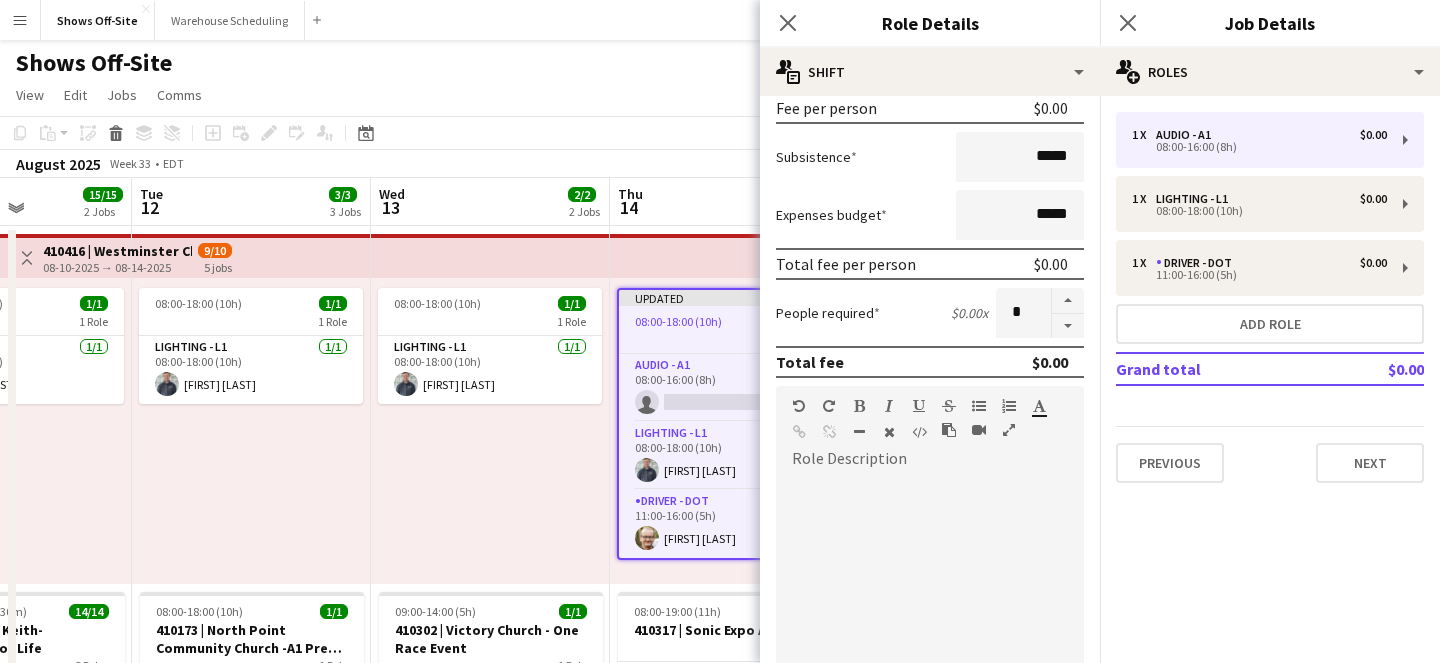 scroll, scrollTop: 589, scrollLeft: 0, axis: vertical 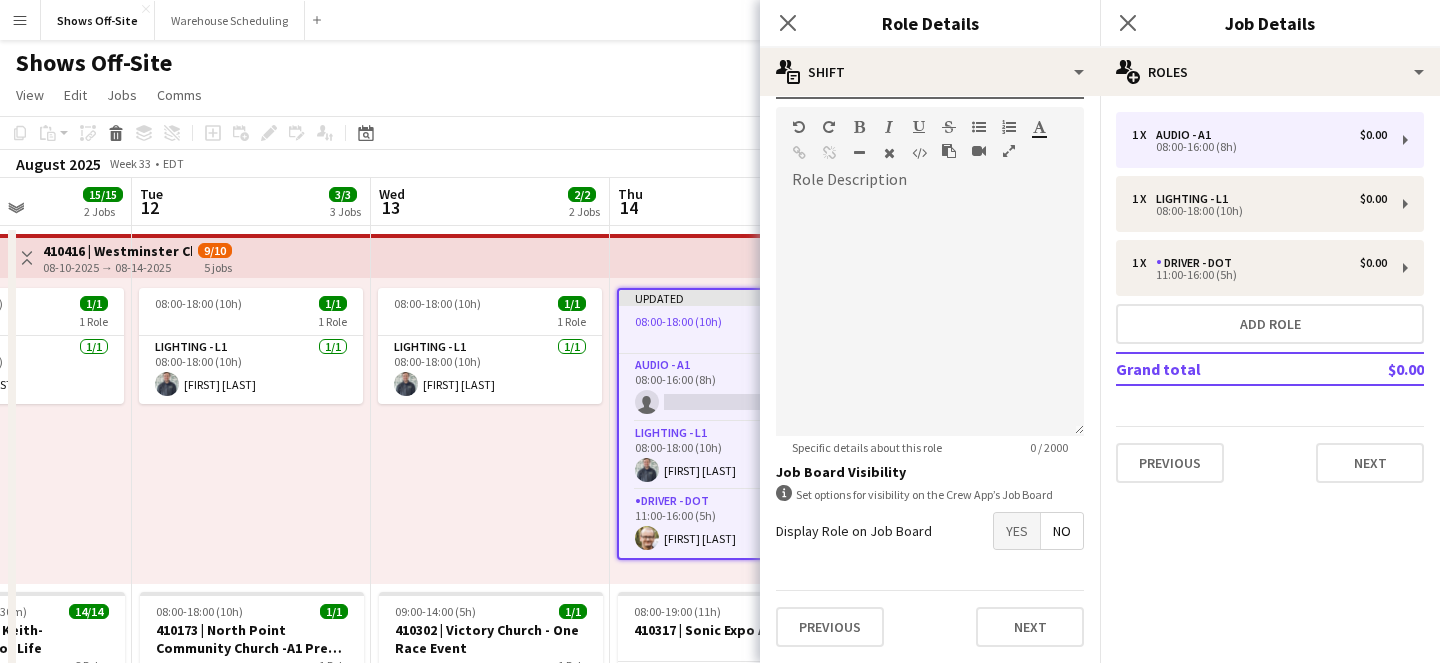 click on "Yes" at bounding box center (1017, 531) 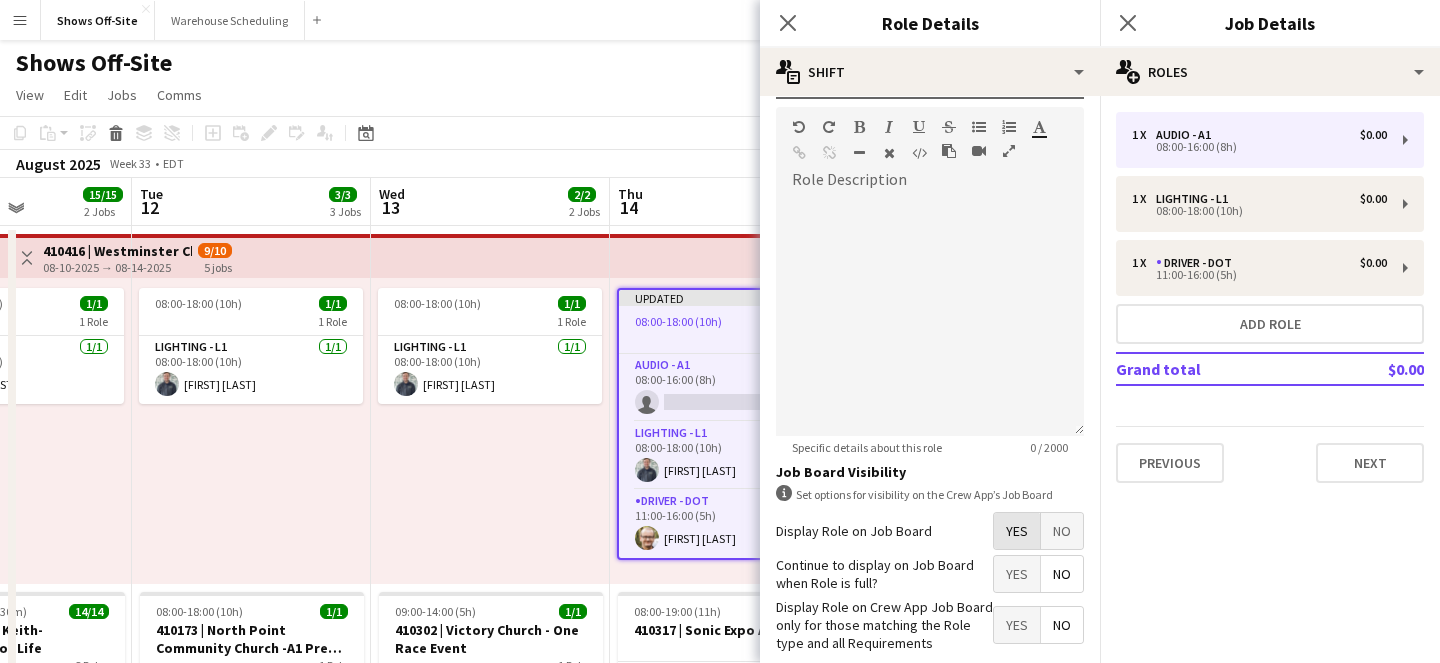 scroll, scrollTop: 691, scrollLeft: 0, axis: vertical 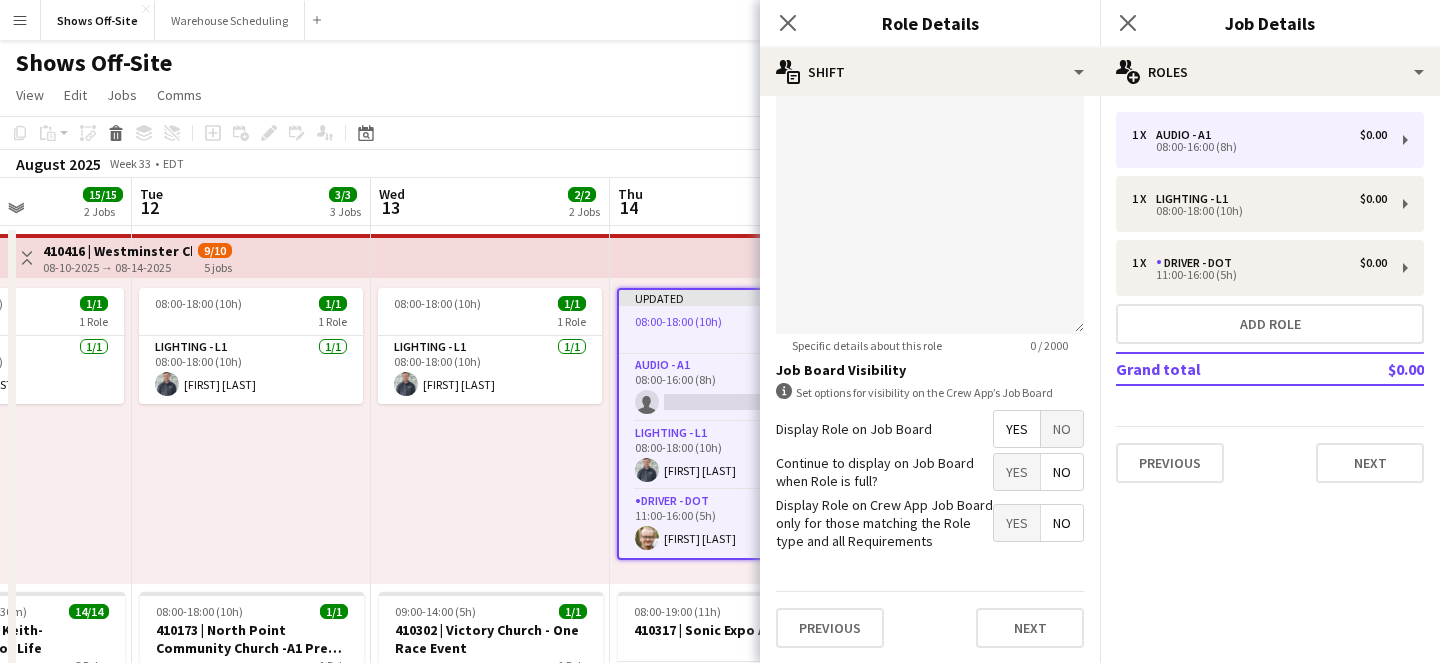 click on "No" at bounding box center (1062, 472) 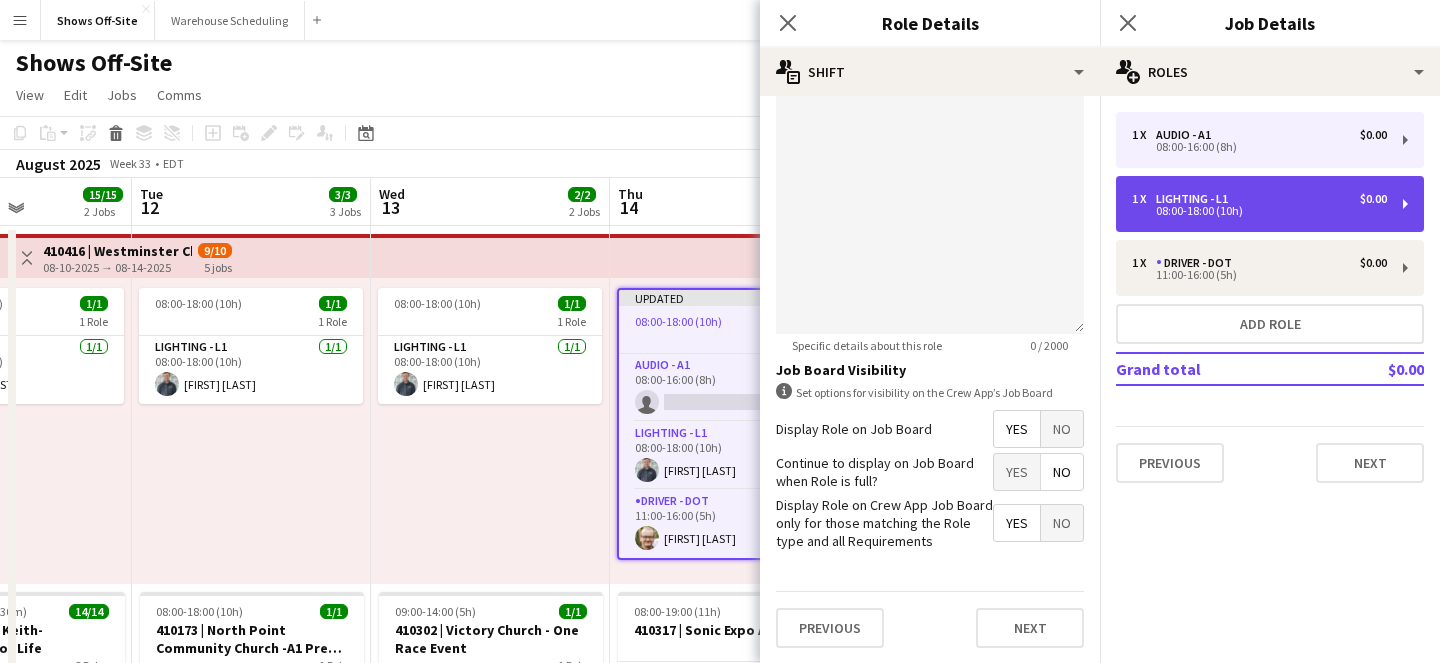 click on "08:00-18:00 (10h)" at bounding box center (1259, 211) 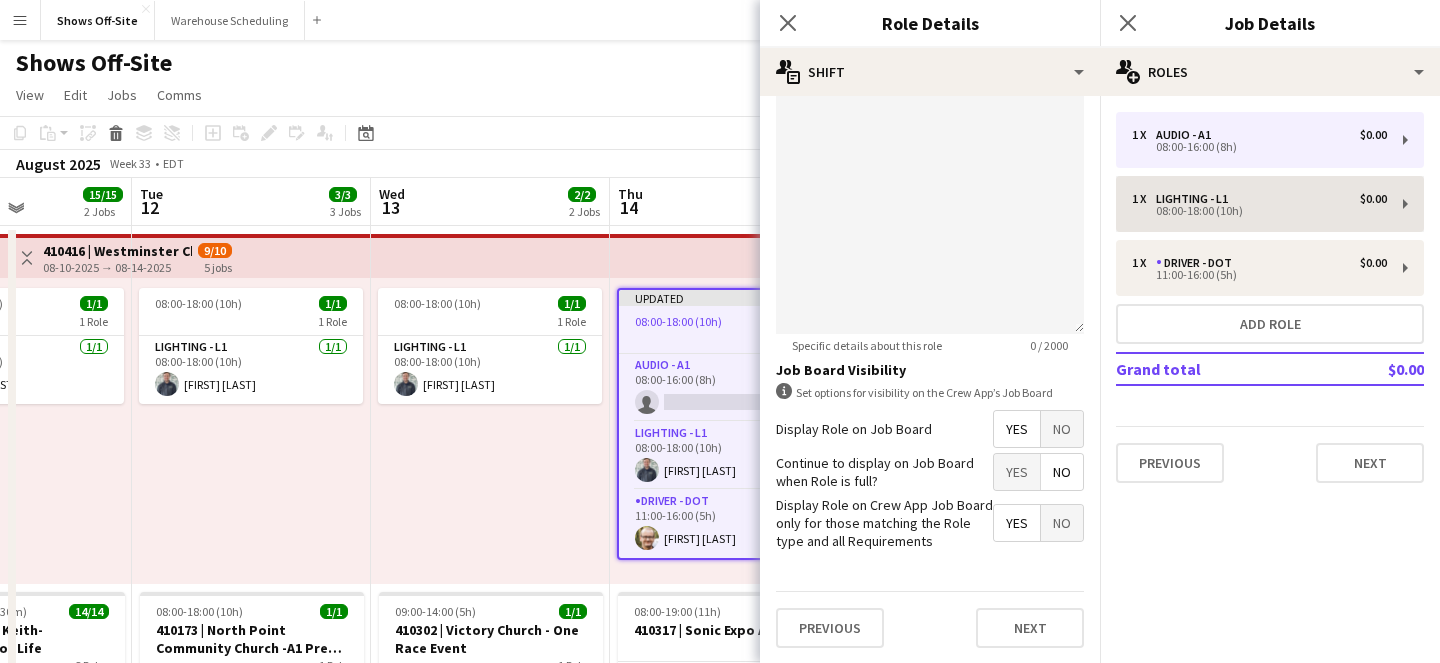 type on "**********" 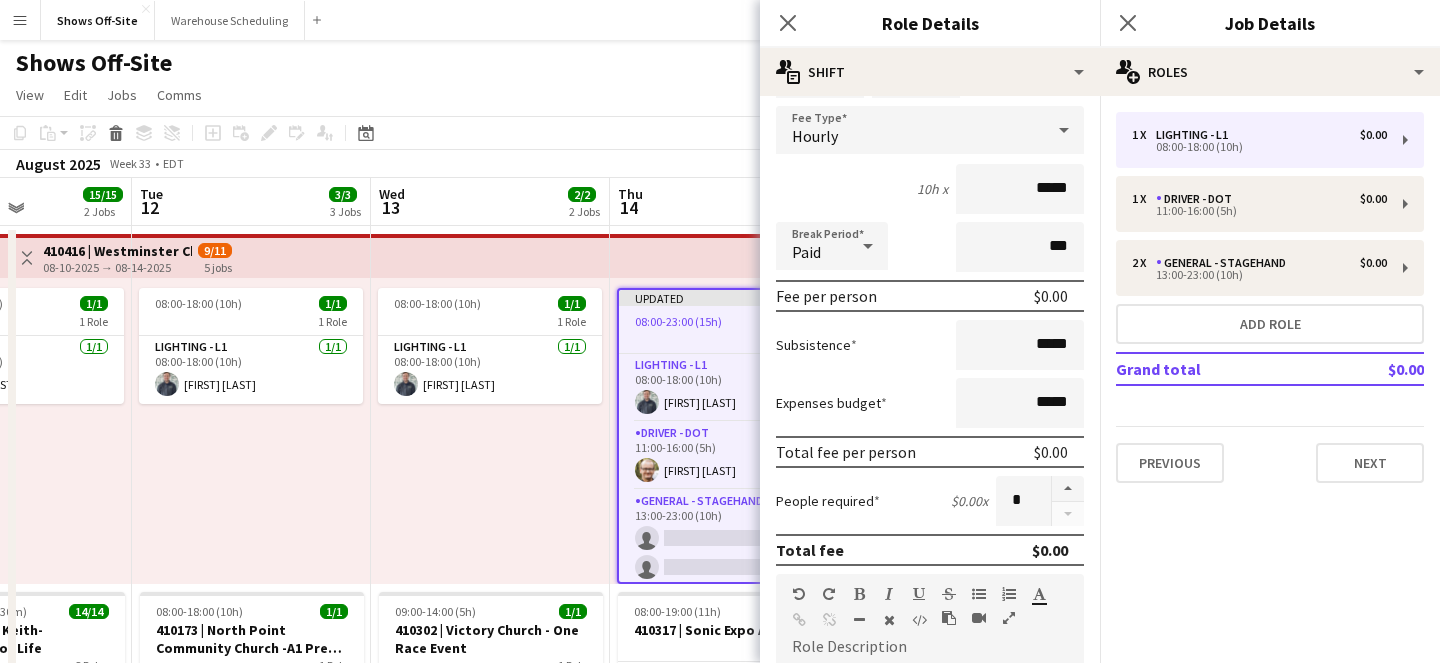 scroll, scrollTop: 0, scrollLeft: 0, axis: both 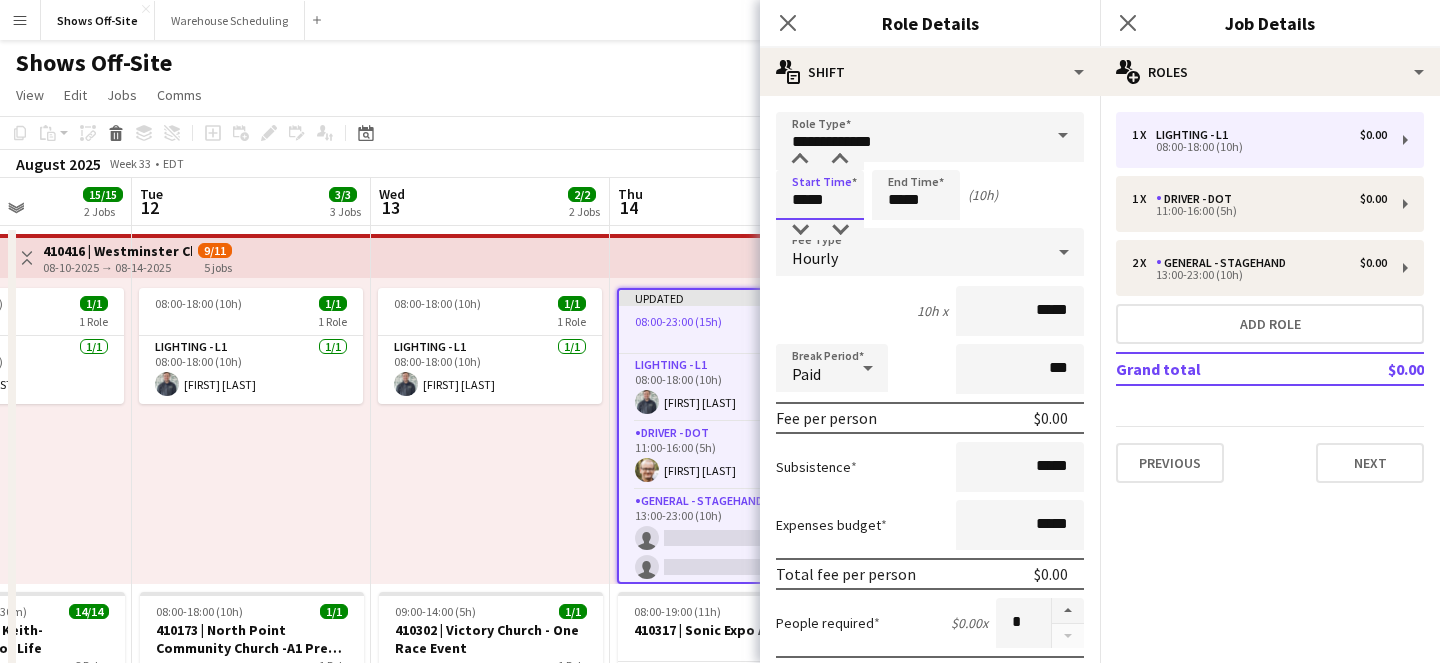 drag, startPoint x: 848, startPoint y: 200, endPoint x: 713, endPoint y: 200, distance: 135 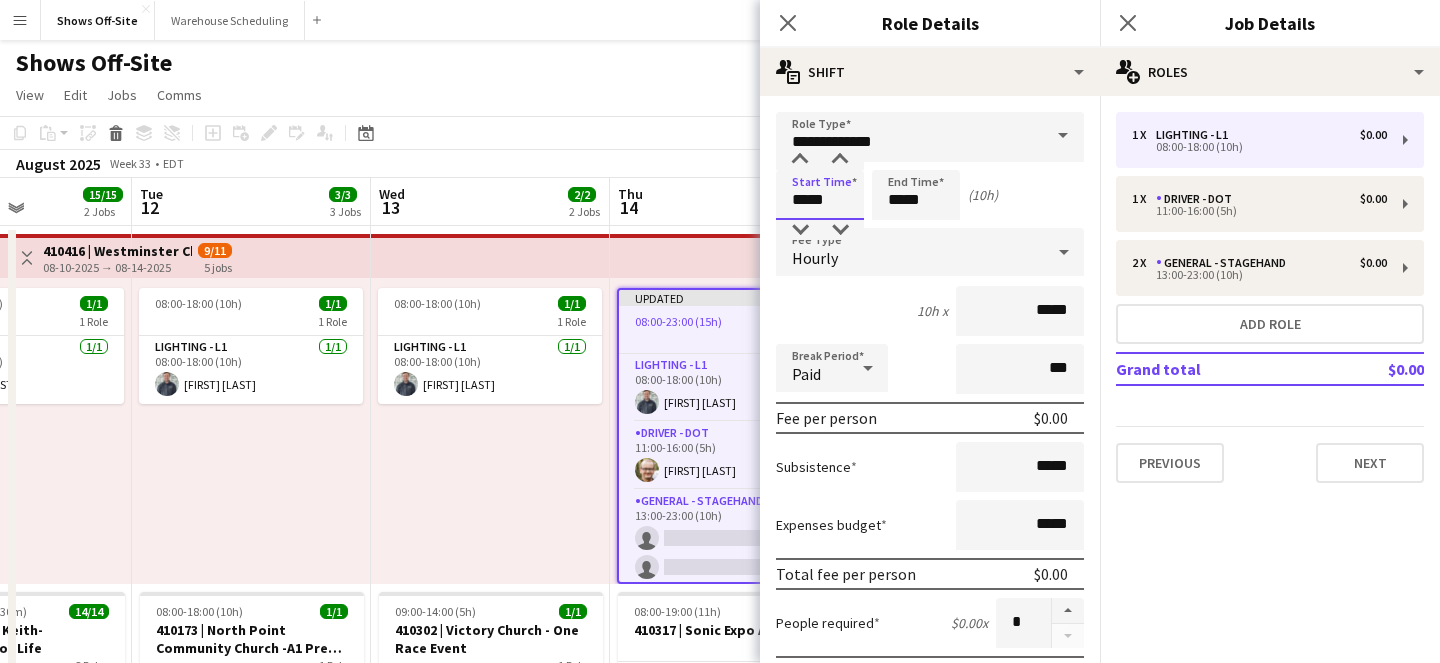 click on "Menu
Boards
Boards   Boards   All jobs   Status
Workforce
Workforce   My Workforce   Recruiting
Comms
Comms
Pay
Pay   Approvals   Payments   Reports
Platform Settings
Platform Settings   App settings   Your settings   Profiles
Training Academy
Training Academy
Knowledge Base
Knowledge Base
Product Updates
Product Updates   Log Out   Privacy   Shows Off-Site
Close
Warehouse Scheduling
Close
Add
Help
Notifications
Shows Off-Site
user
View  Day view expanded Day view collapsed Month view" at bounding box center (720, 839) 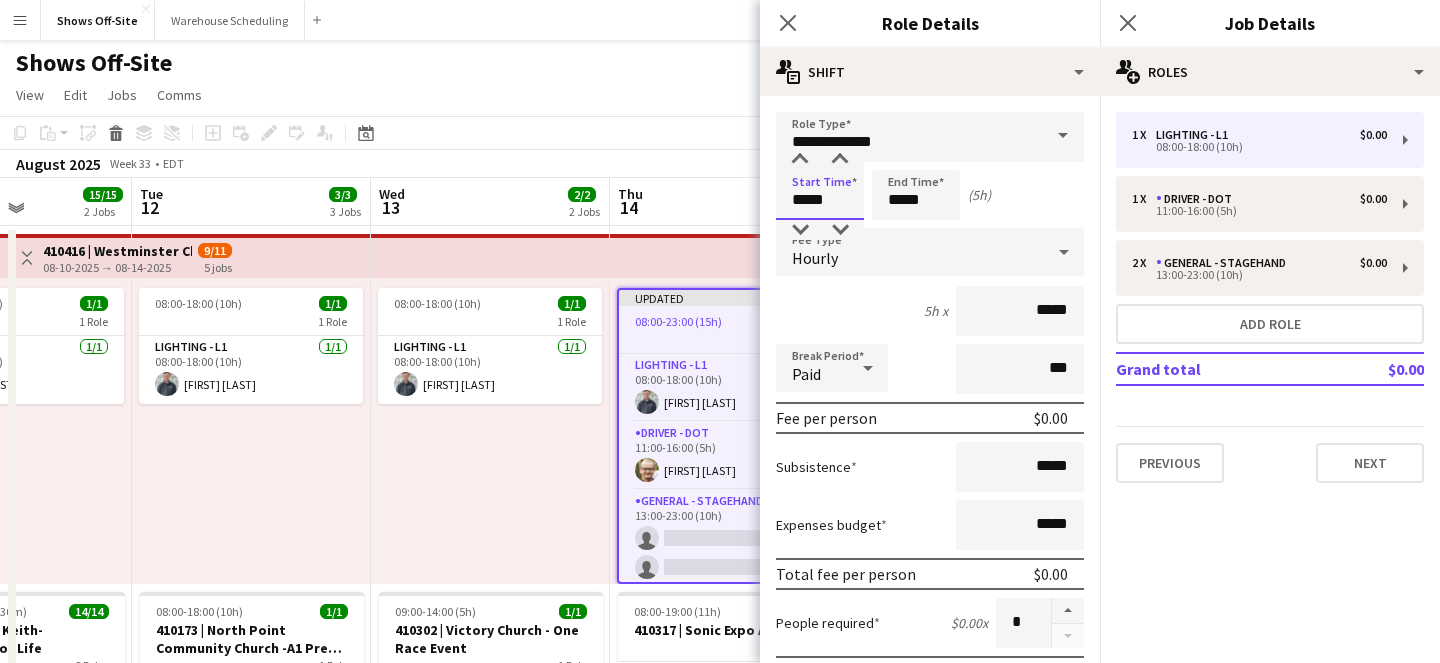 type on "*****" 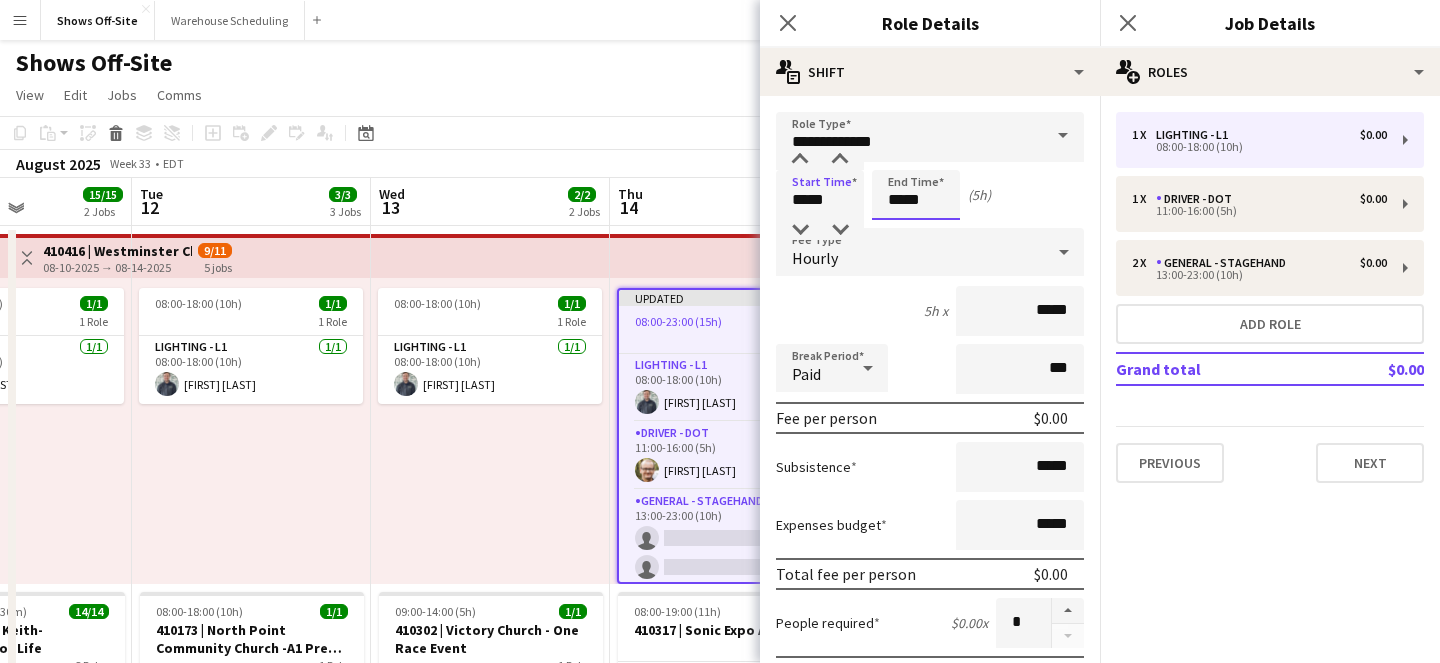 click on "*****" at bounding box center (916, 195) 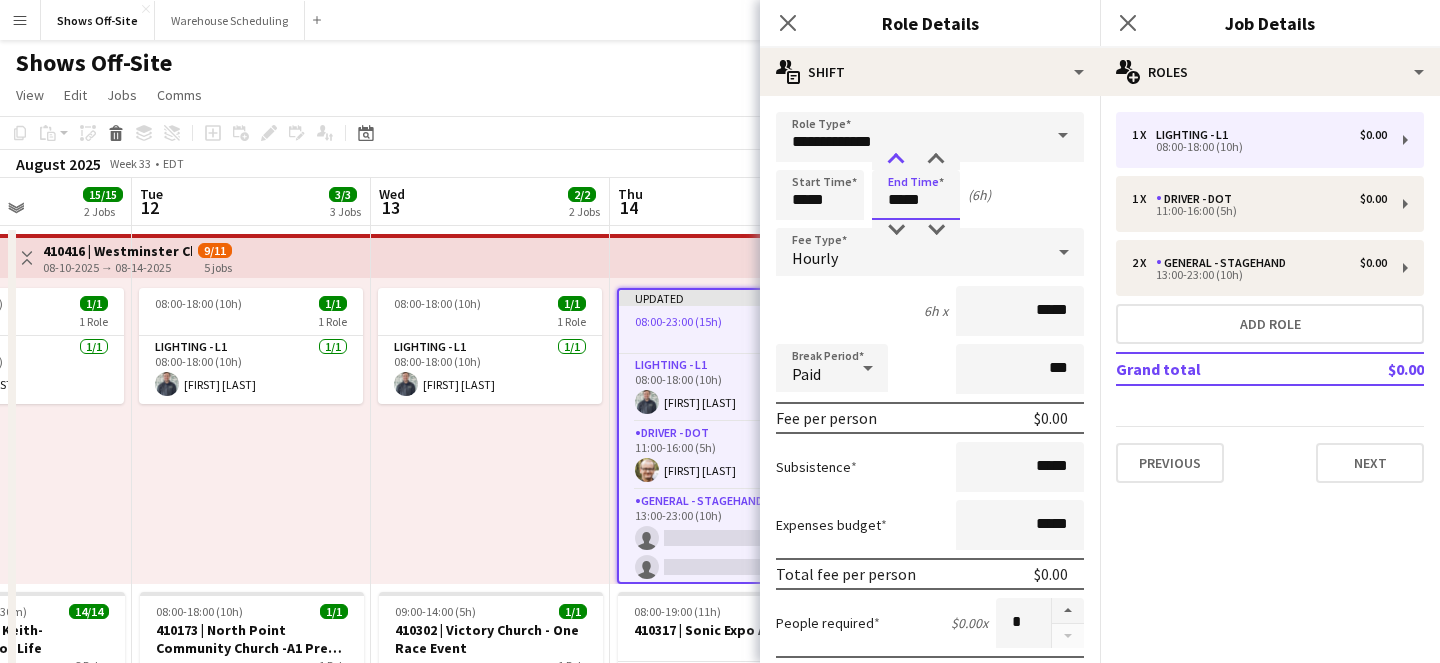 click at bounding box center (896, 160) 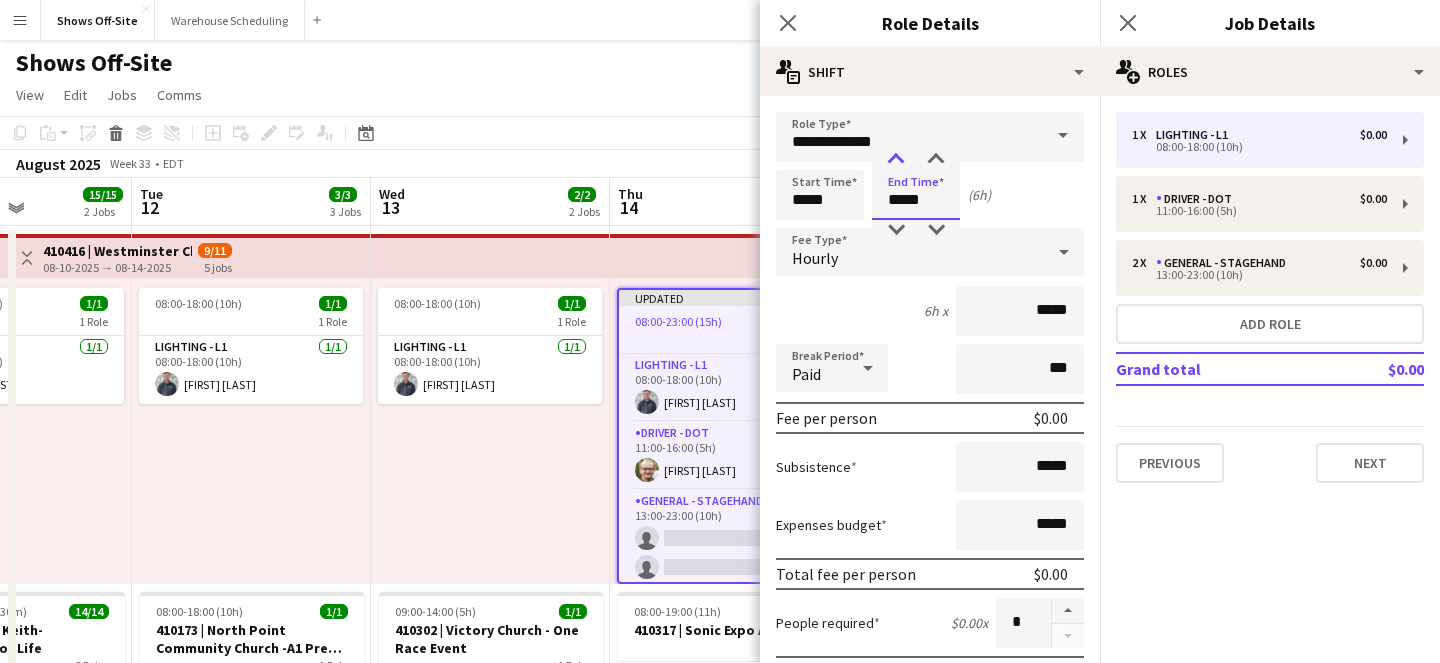 click at bounding box center (896, 160) 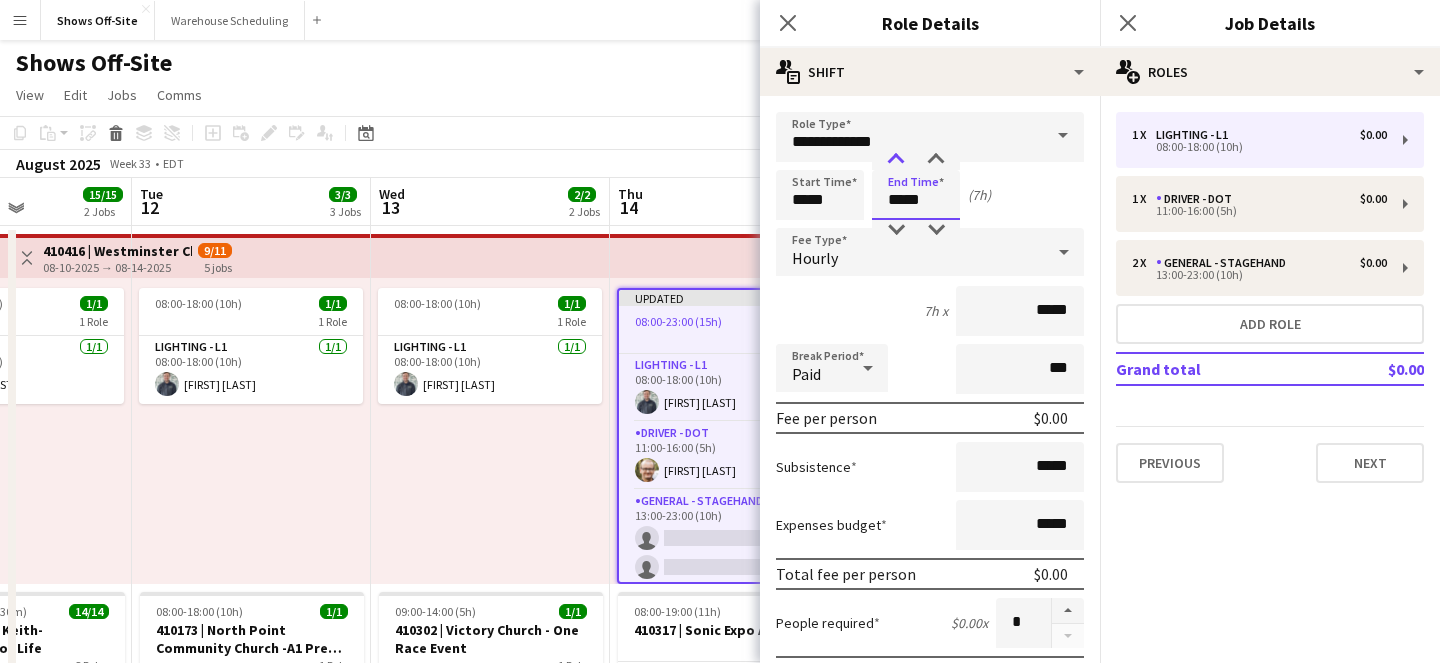 click at bounding box center [896, 160] 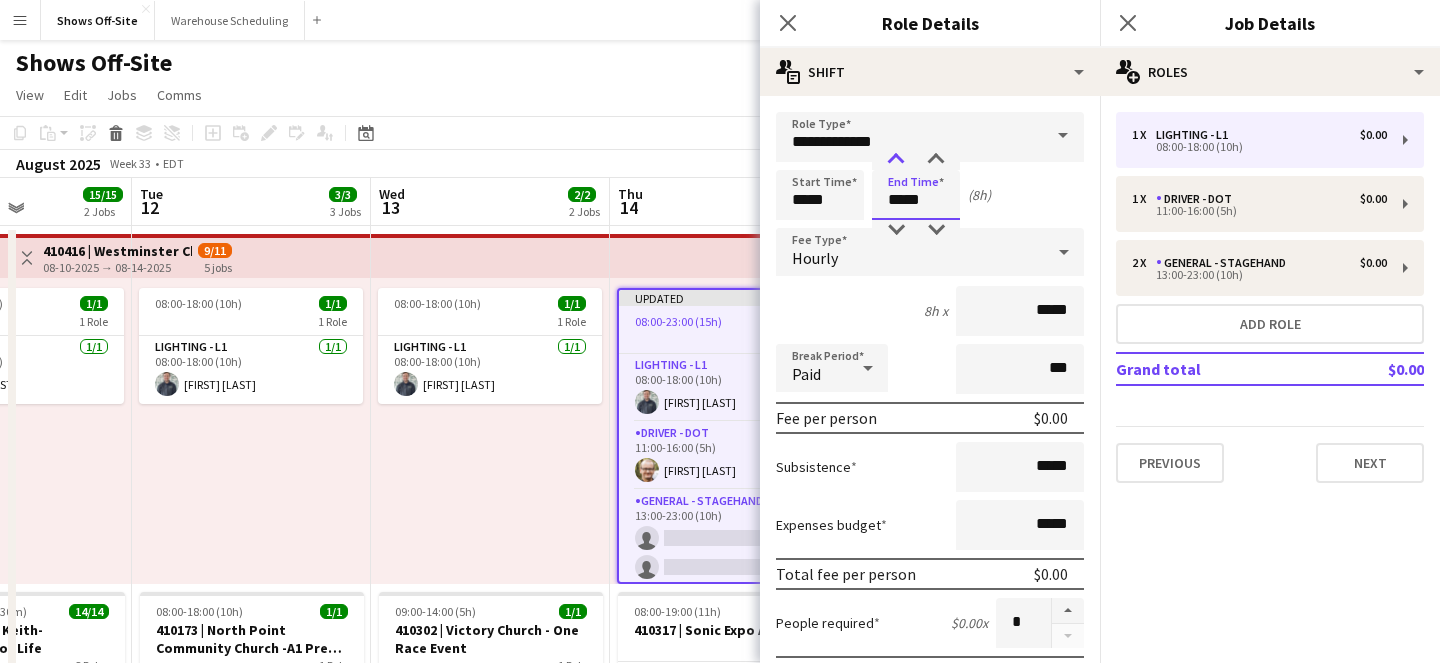 click at bounding box center [896, 160] 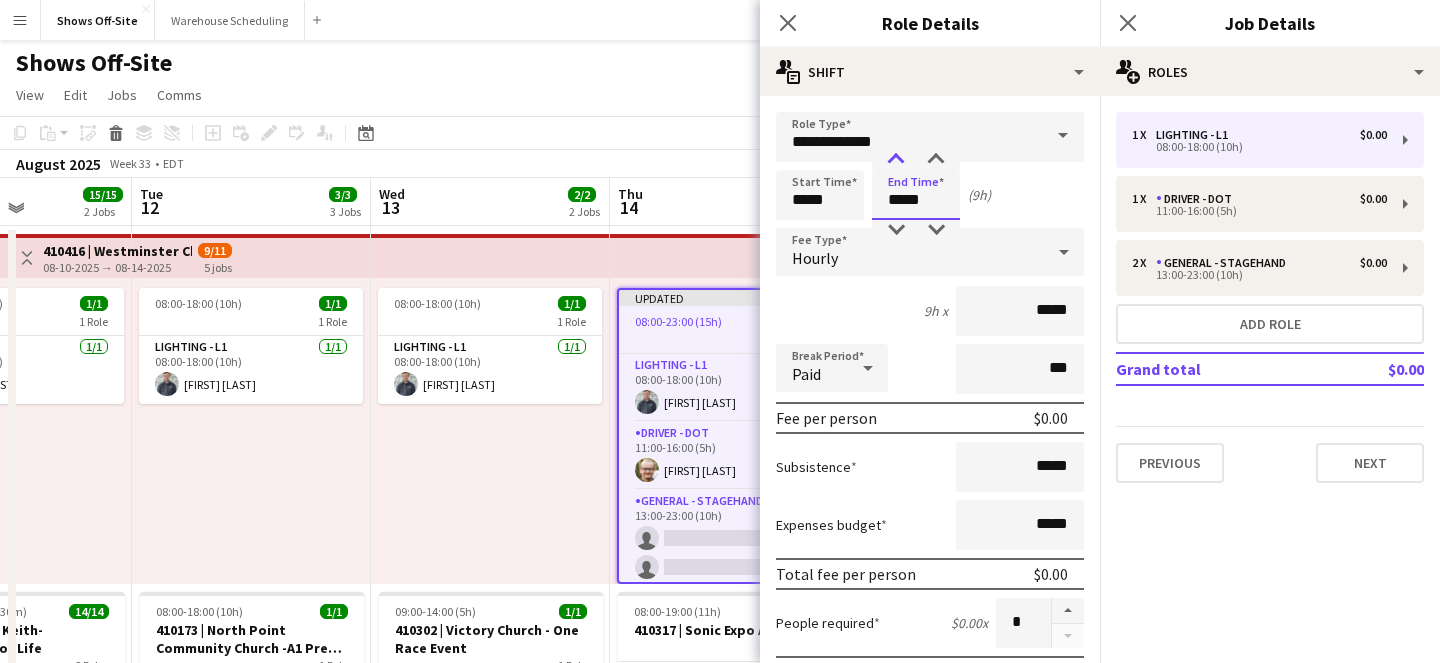 type on "*****" 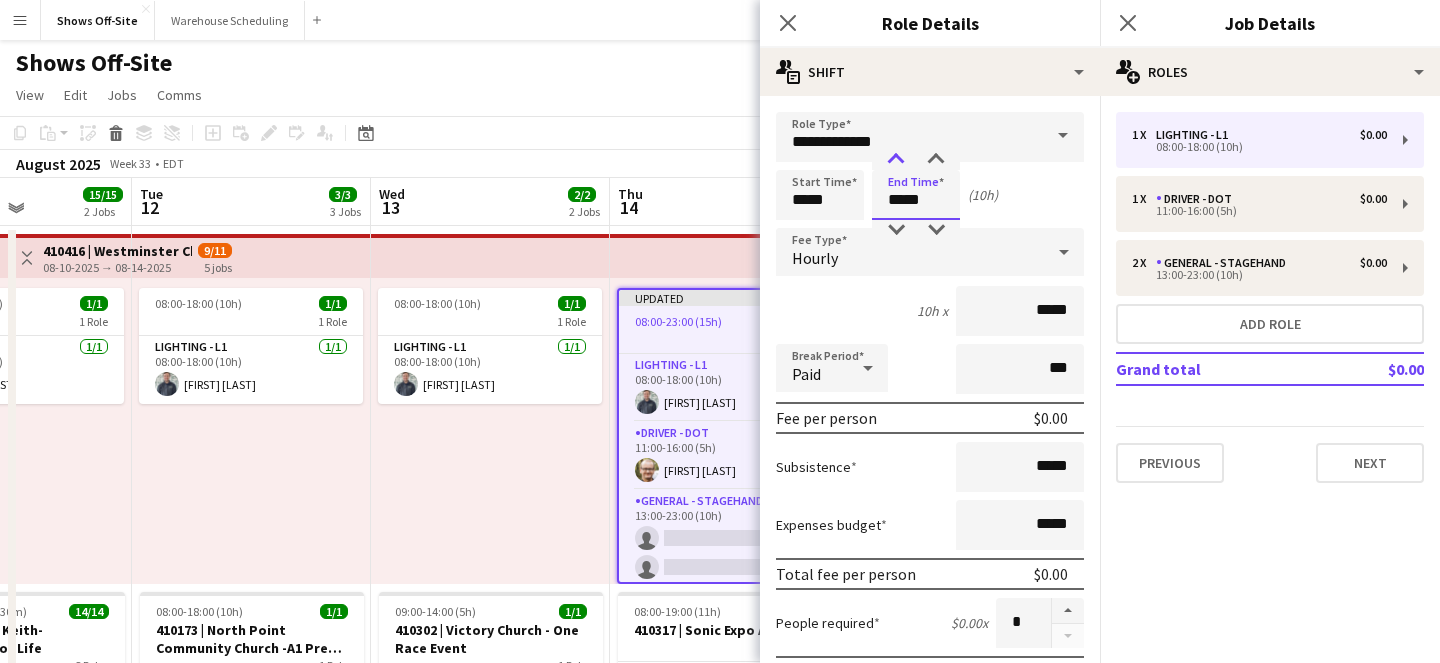 click at bounding box center [896, 160] 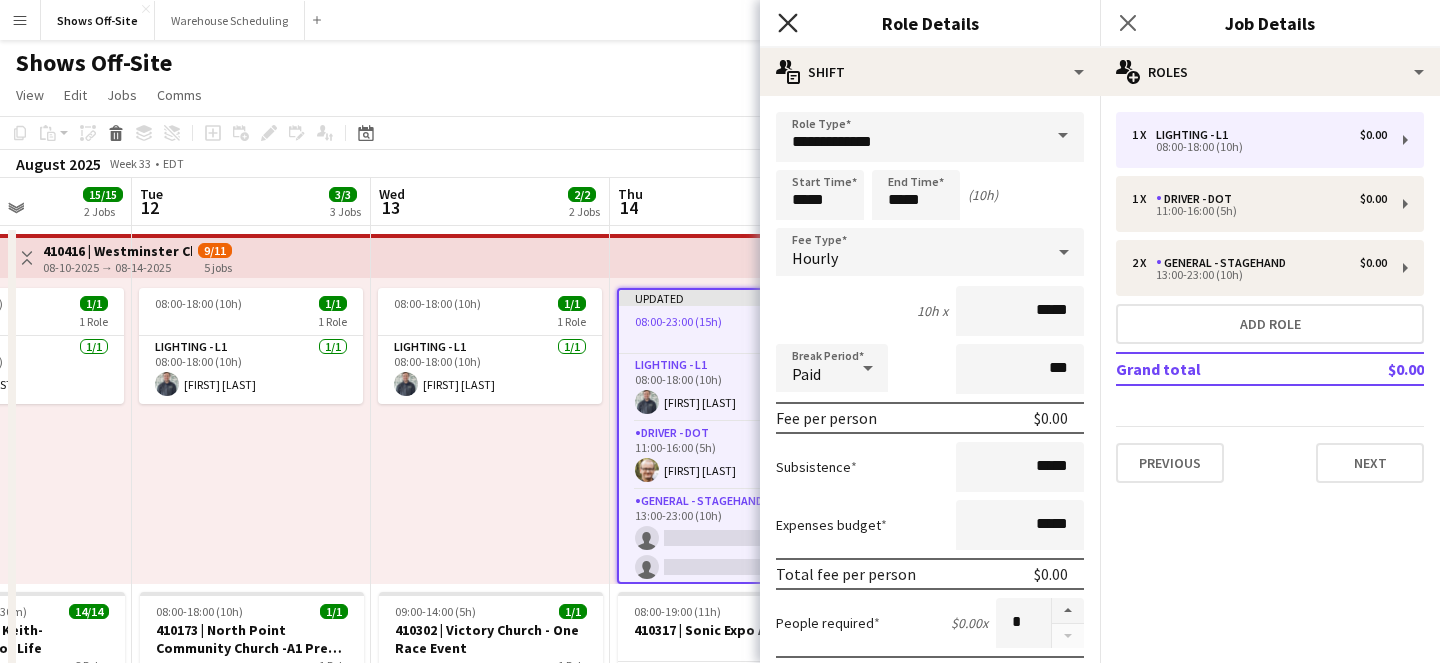 click on "Close pop-in" 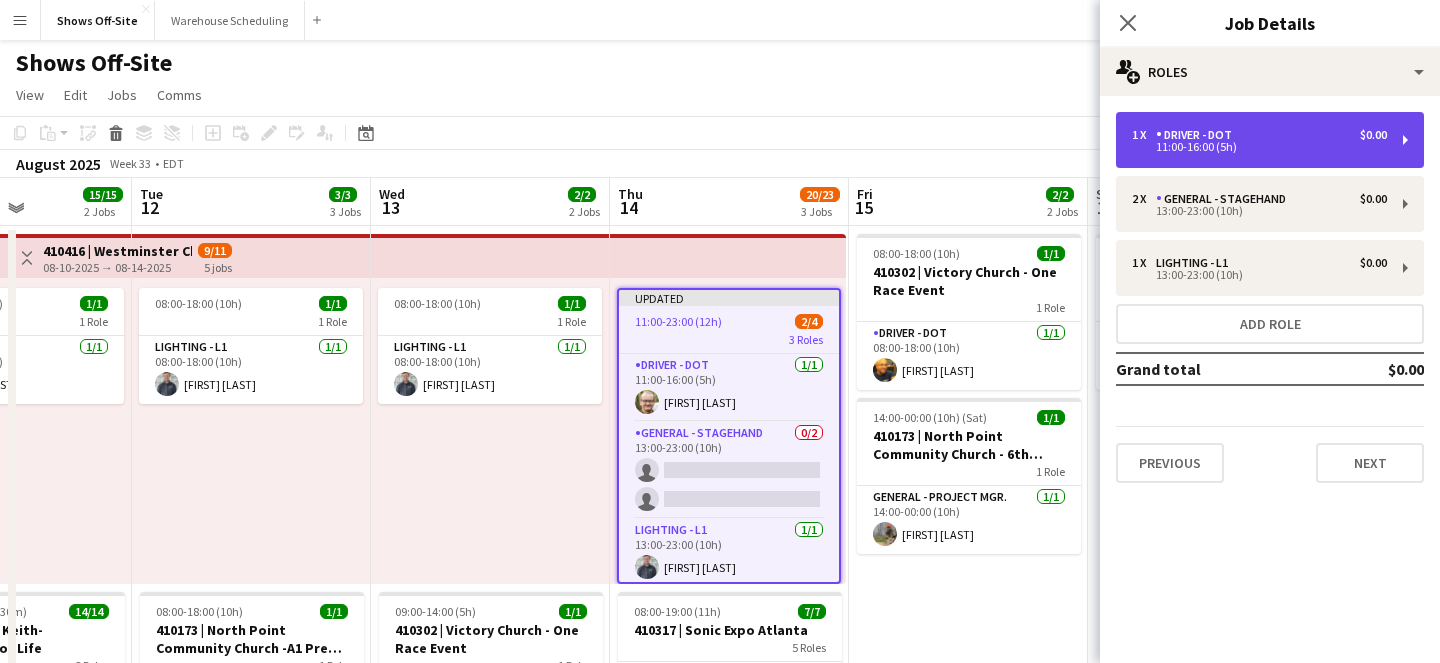 click on "11:00-16:00 (5h)" at bounding box center (1259, 147) 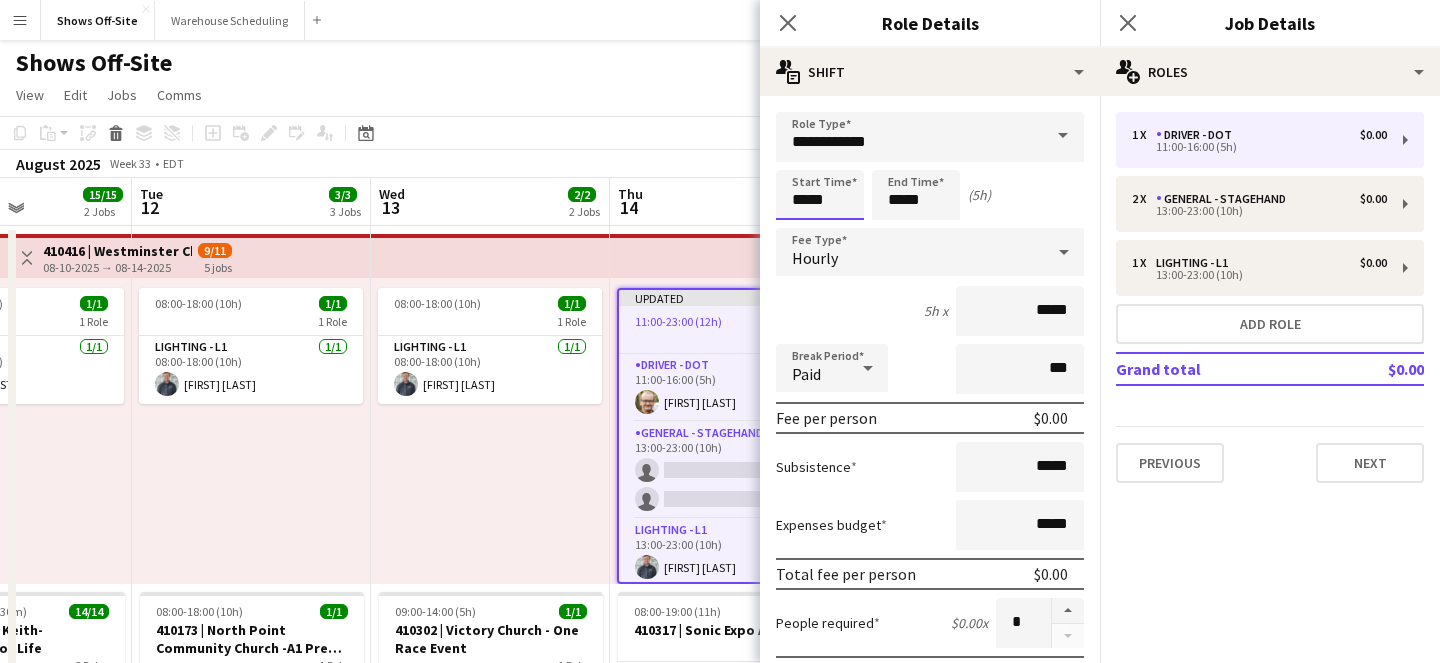 click on "*****" at bounding box center [820, 195] 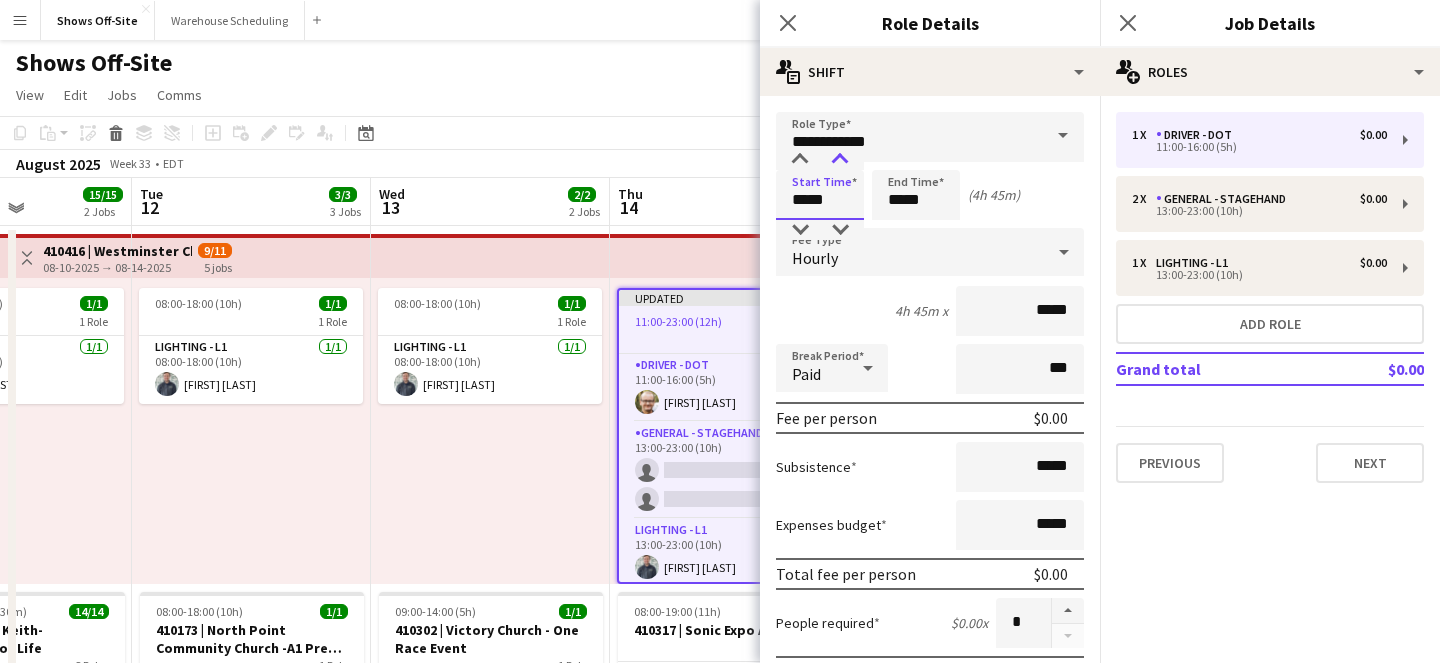 click at bounding box center (840, 160) 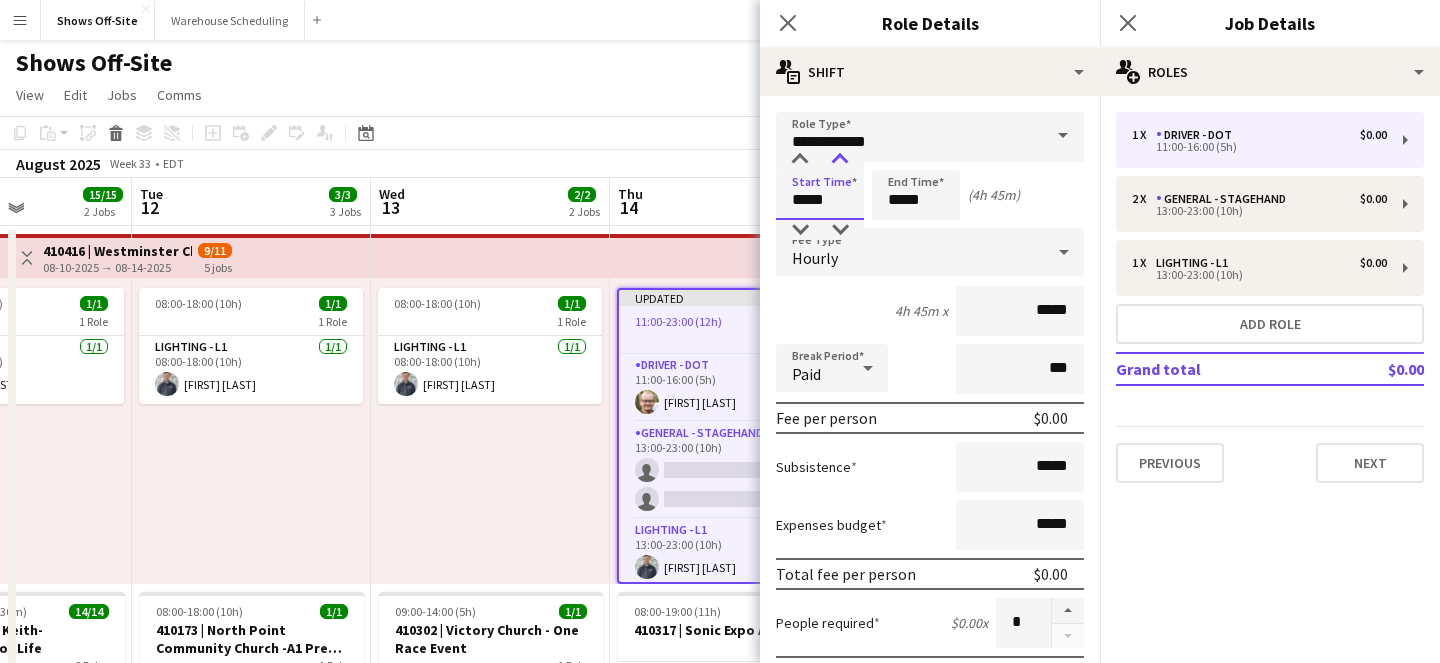 type on "*****" 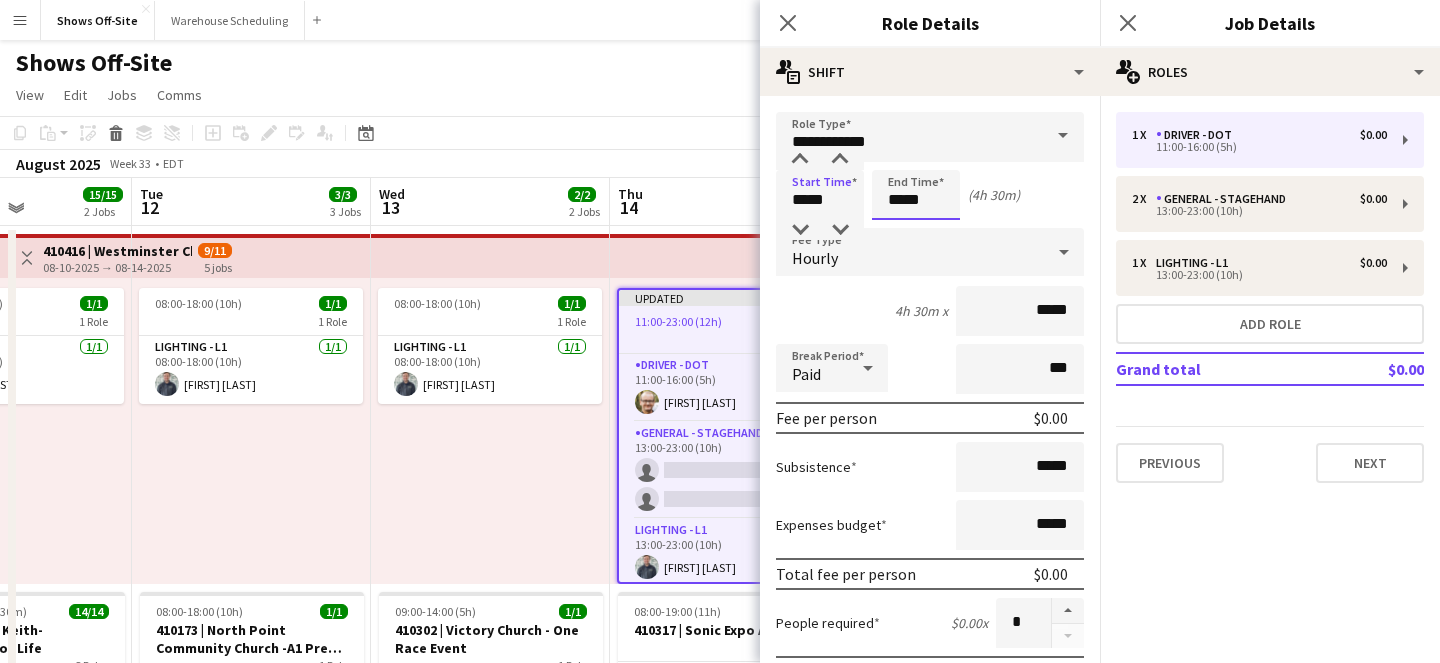 click on "*****" at bounding box center [916, 195] 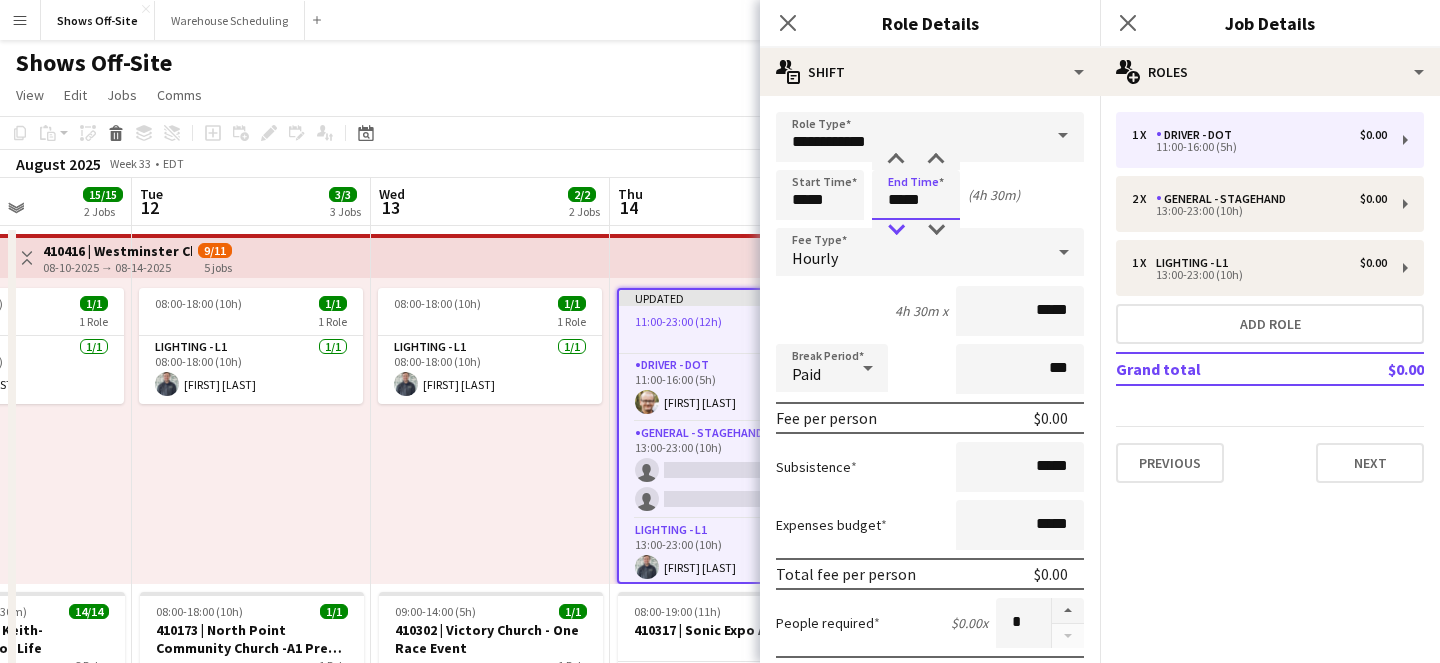 click at bounding box center [896, 230] 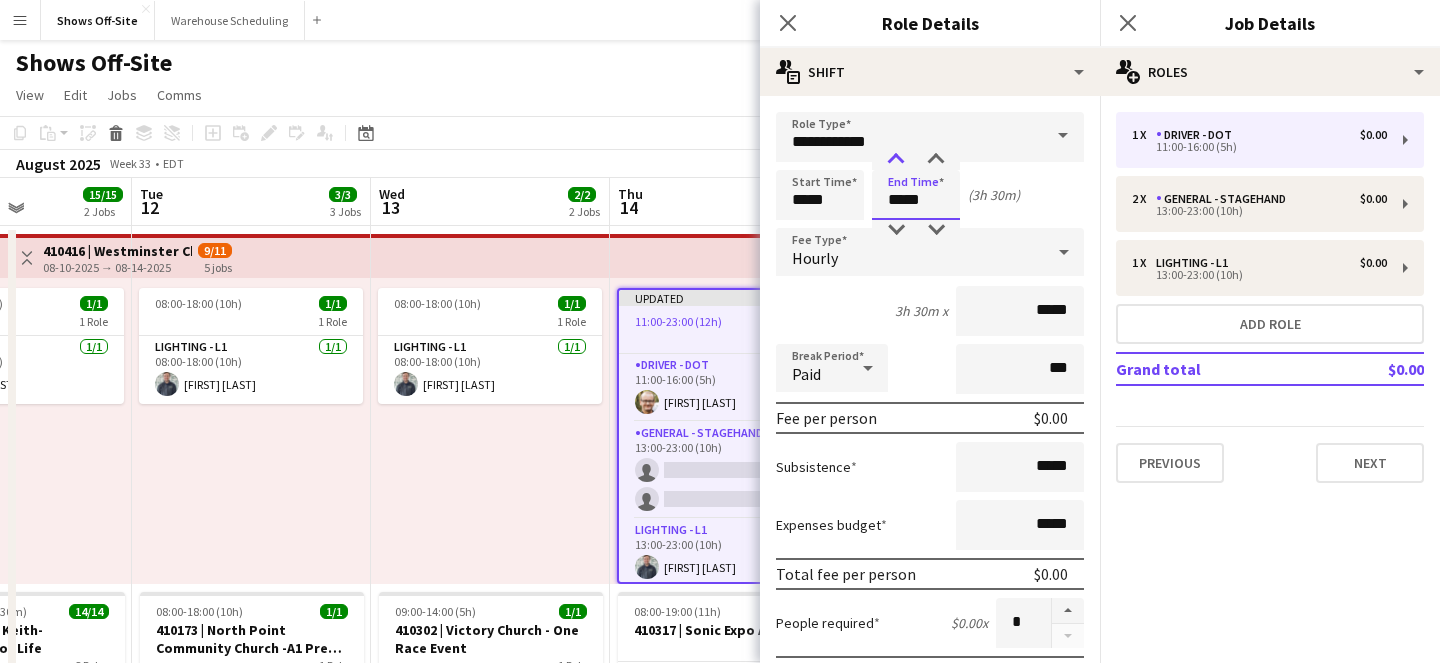click at bounding box center [896, 160] 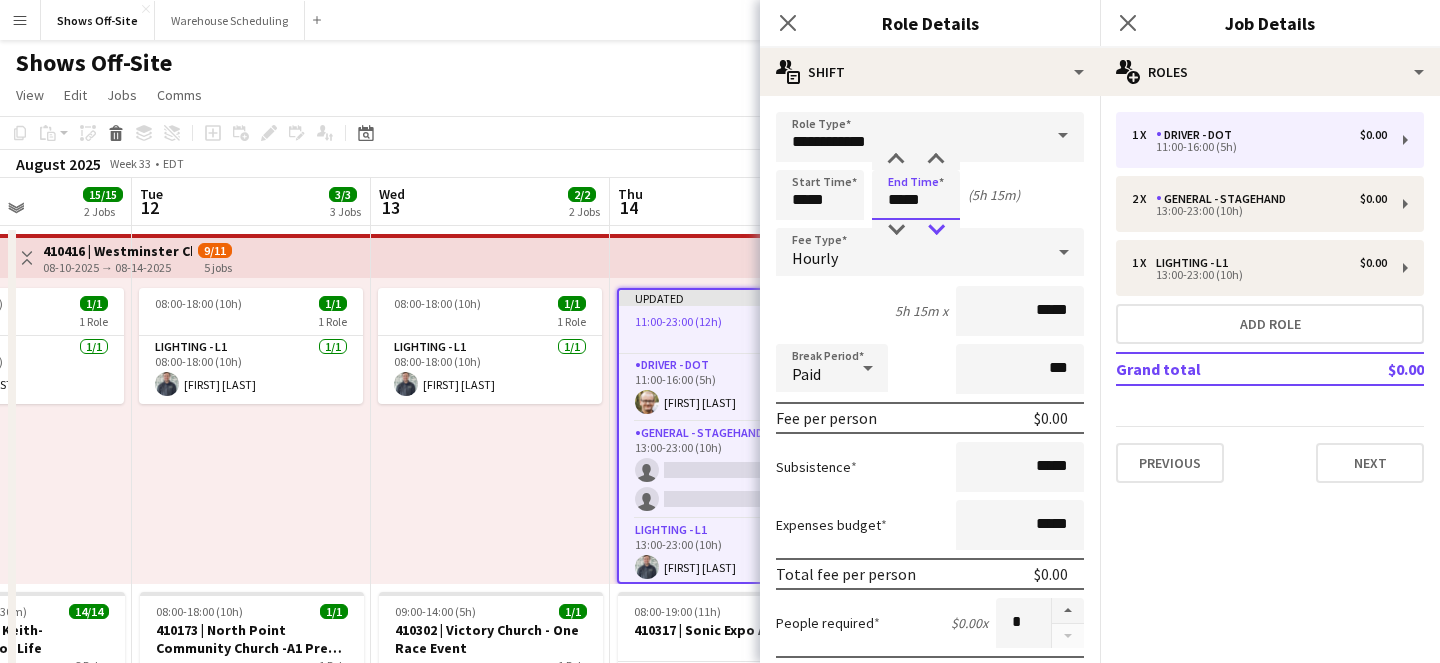click at bounding box center (936, 230) 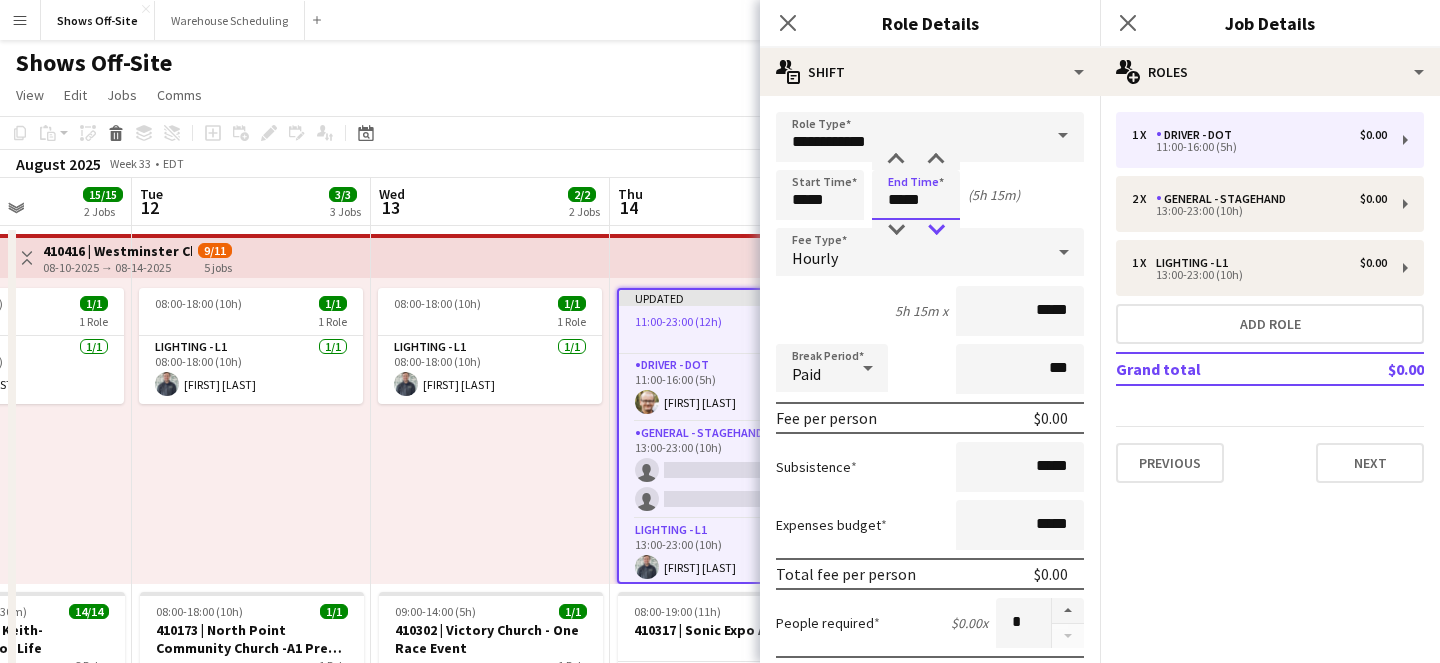 type on "*****" 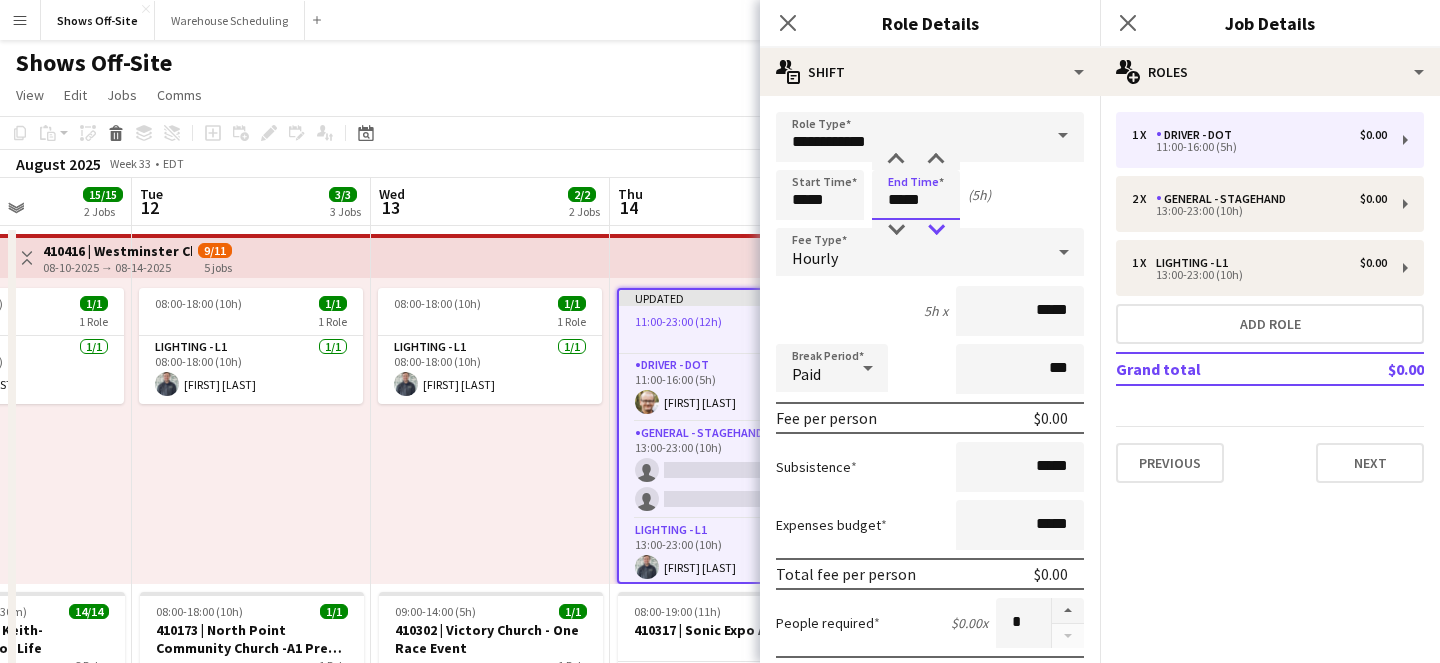 click at bounding box center [936, 230] 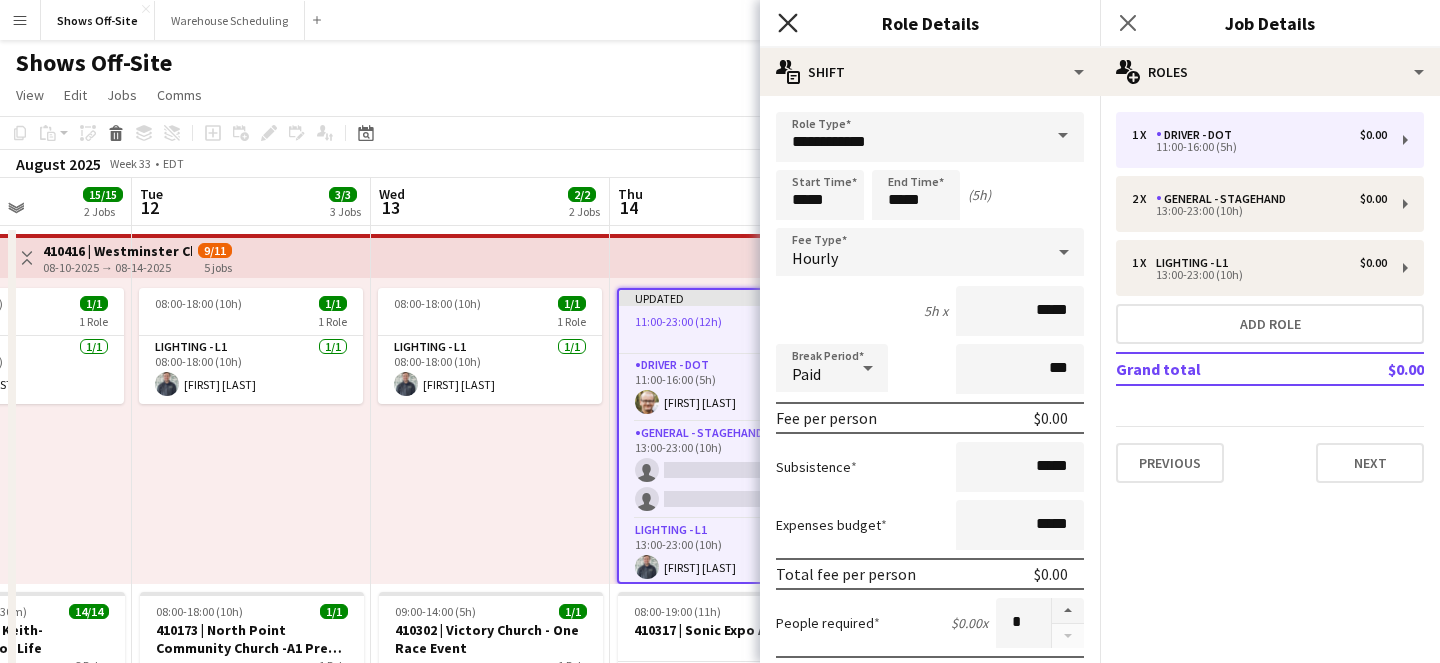 click on "Close pop-in" 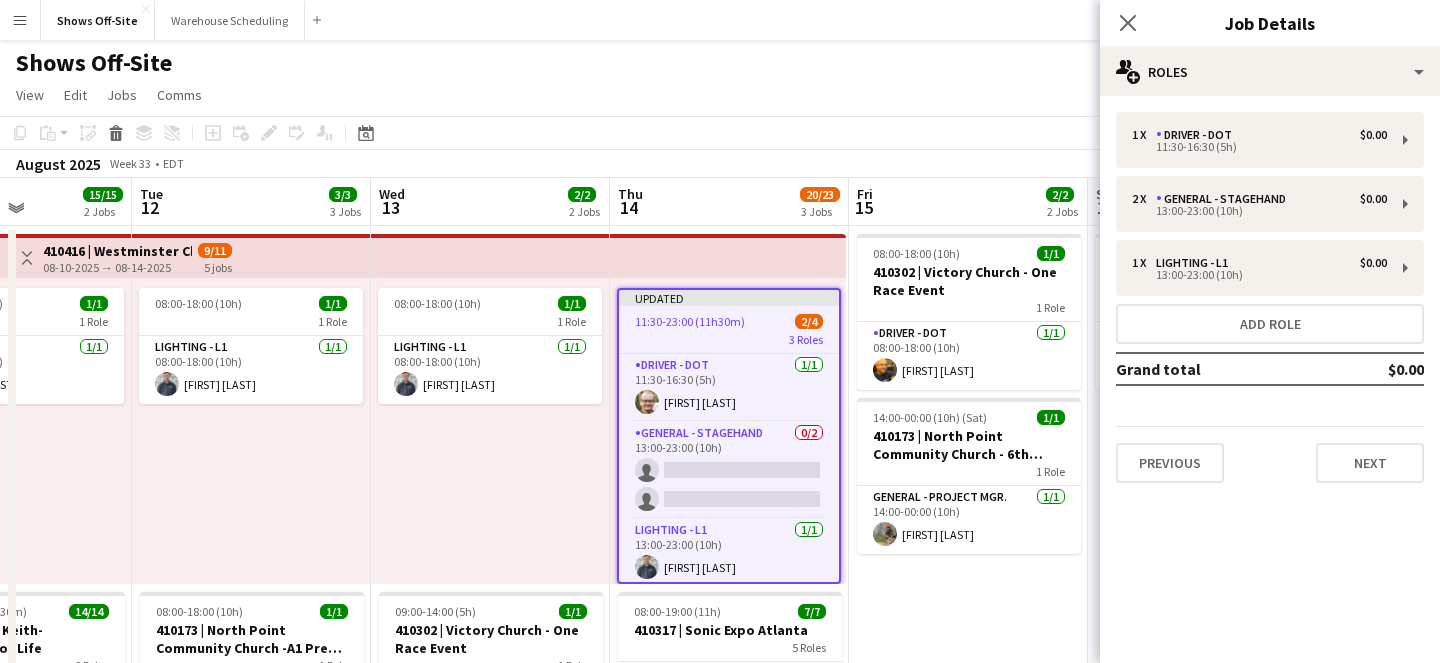 click on "Close pop-in" 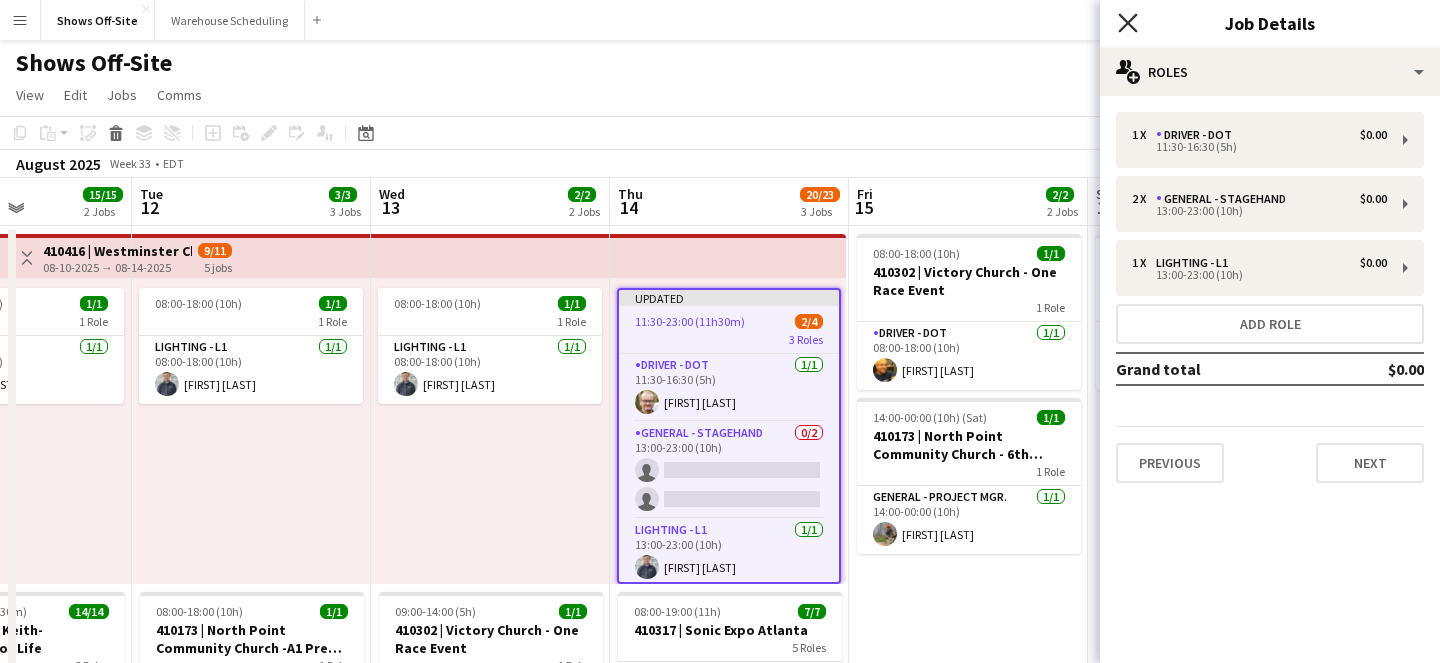 click on "Close pop-in" 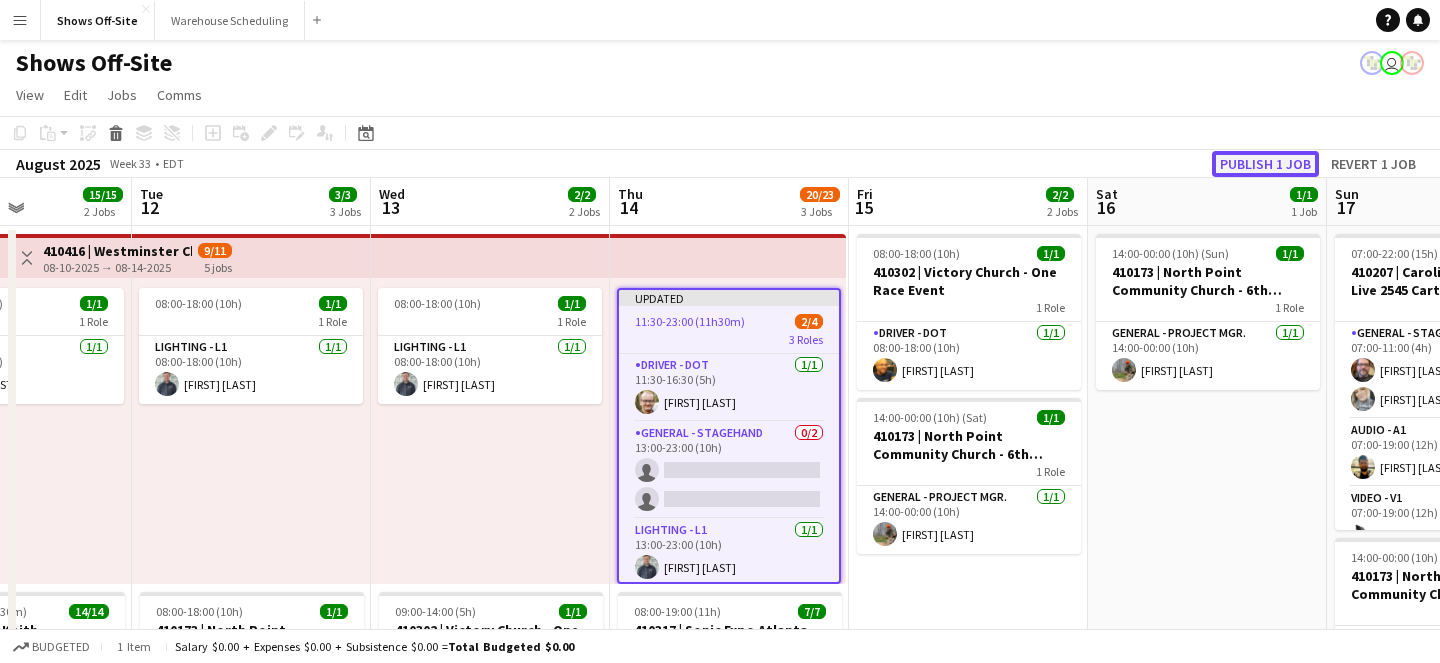 click on "Publish 1 job" 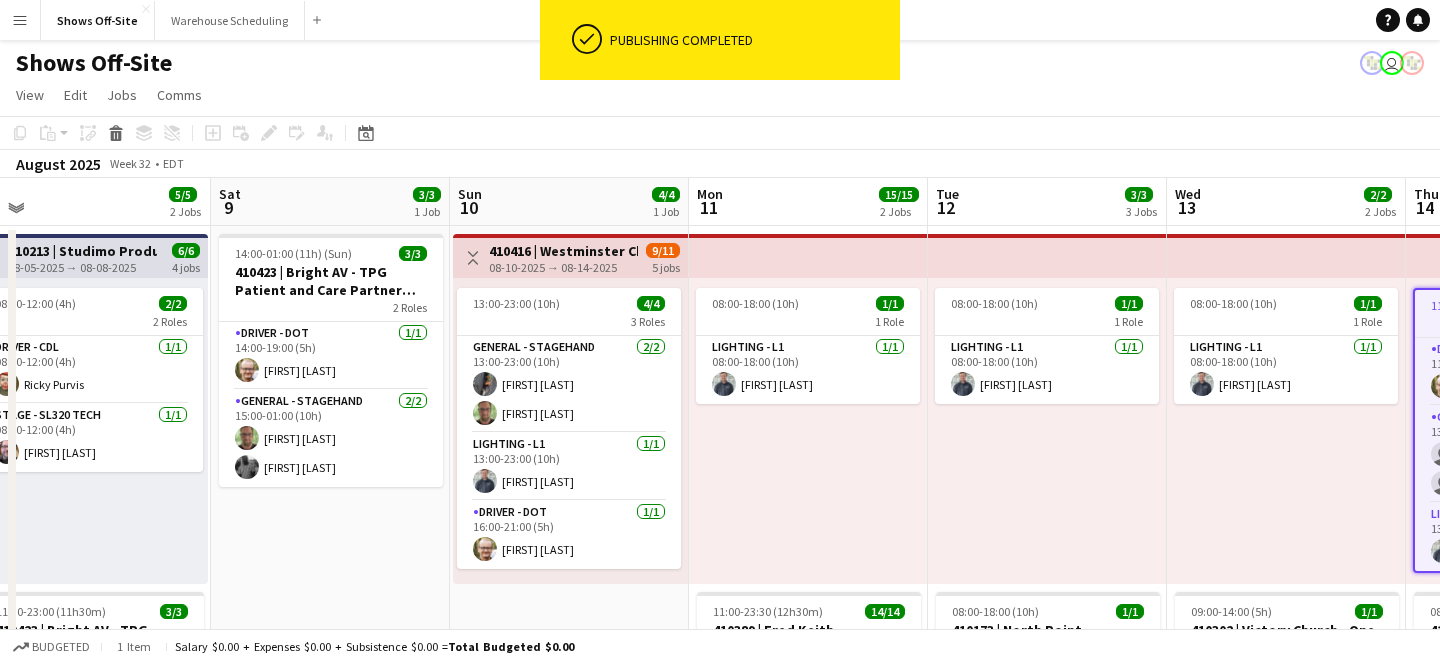 scroll, scrollTop: 0, scrollLeft: 493, axis: horizontal 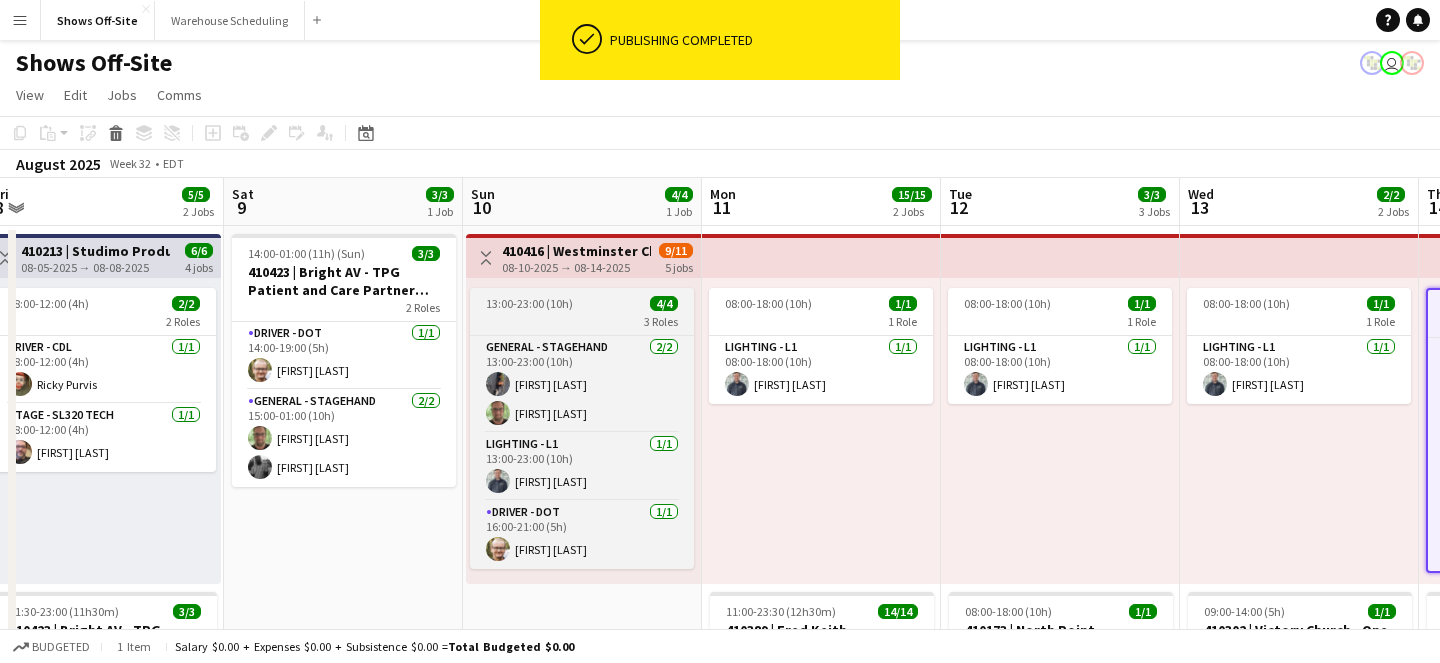 click on "13:00-23:00 (10h)    4/4" at bounding box center (582, 303) 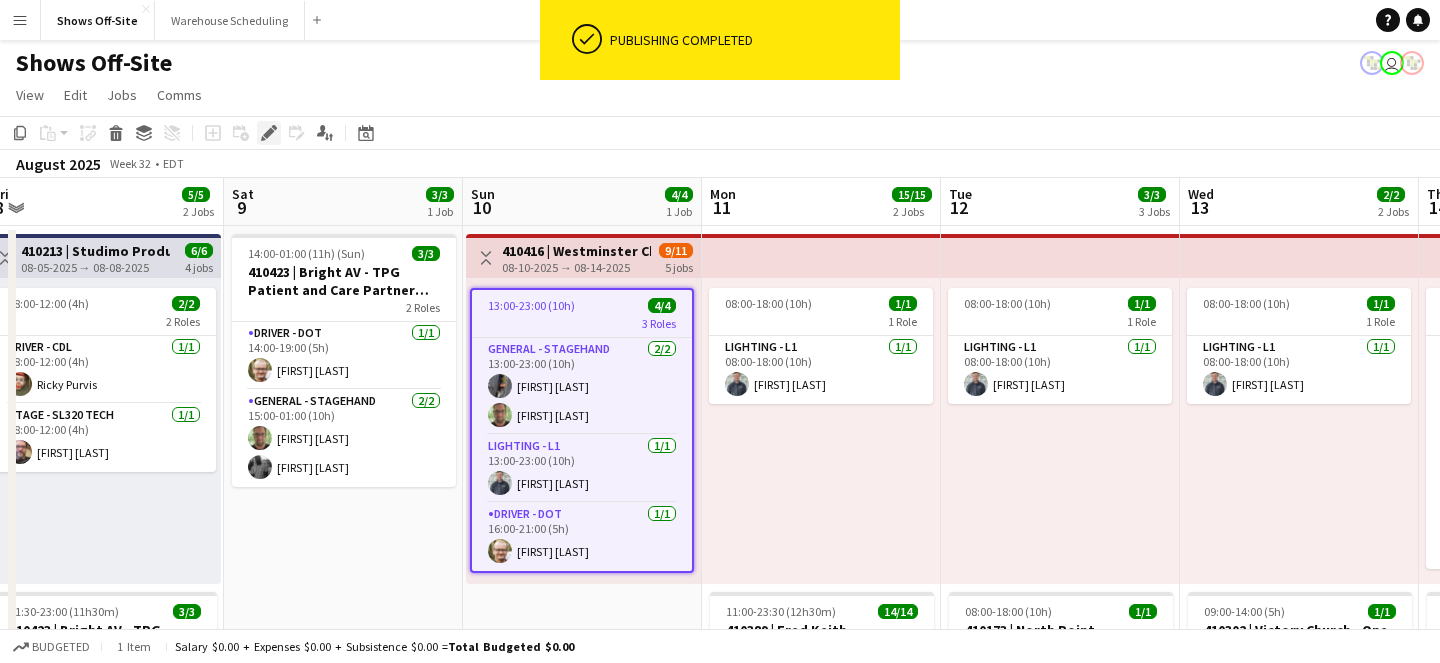 click 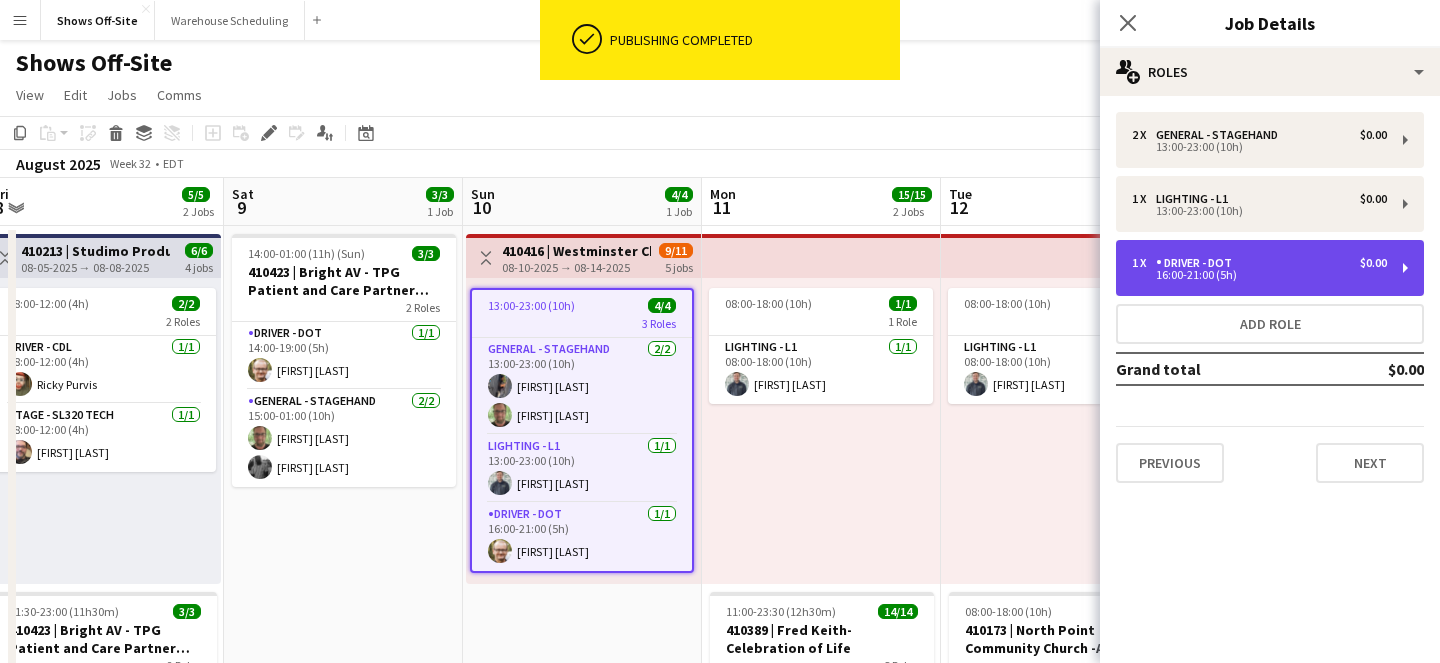 click on "1 x   Driver - DOT   $0.00   16:00-21:00 (5h)" at bounding box center [1270, 268] 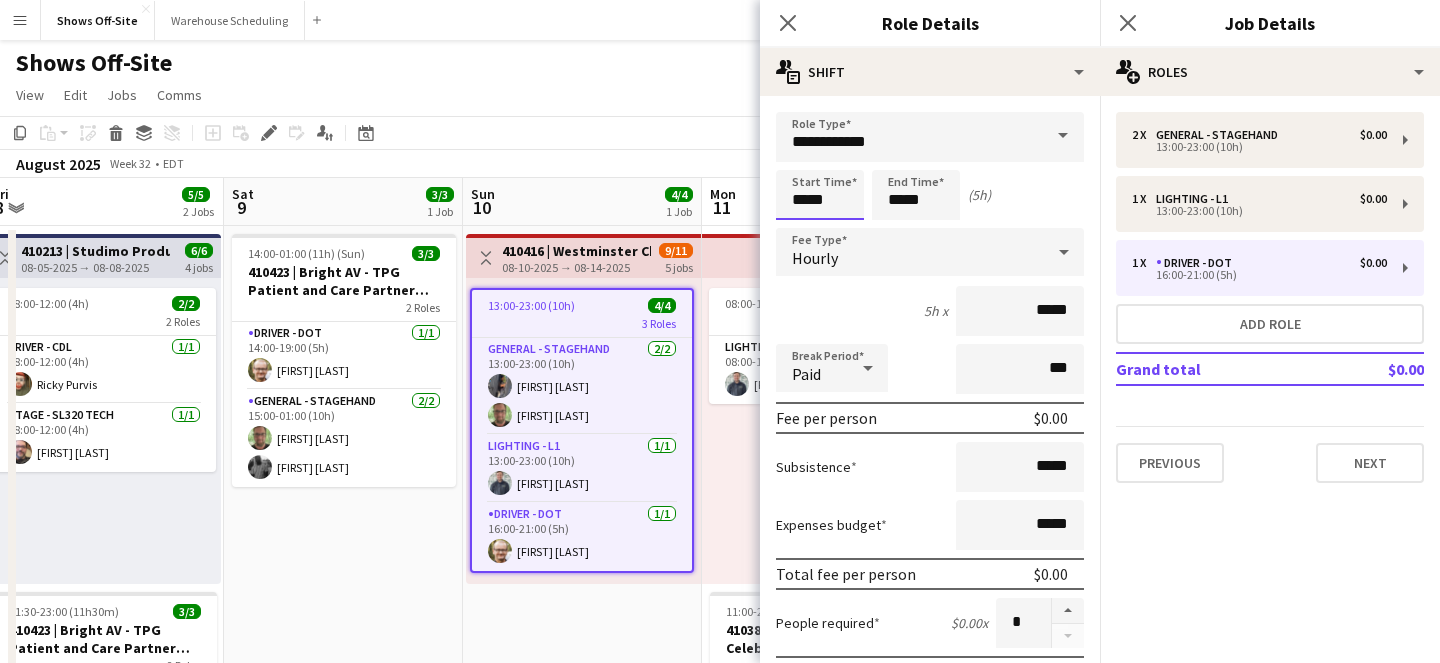 click on "*****" at bounding box center [820, 195] 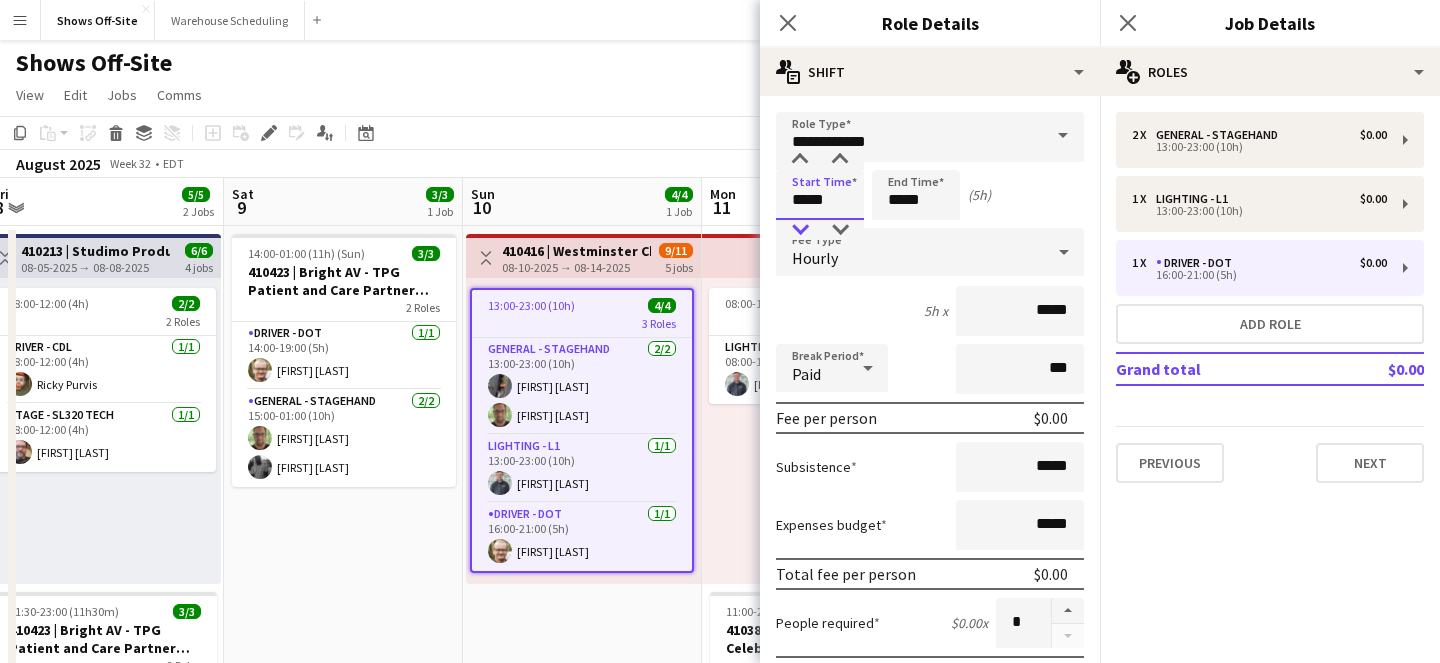 click at bounding box center (800, 230) 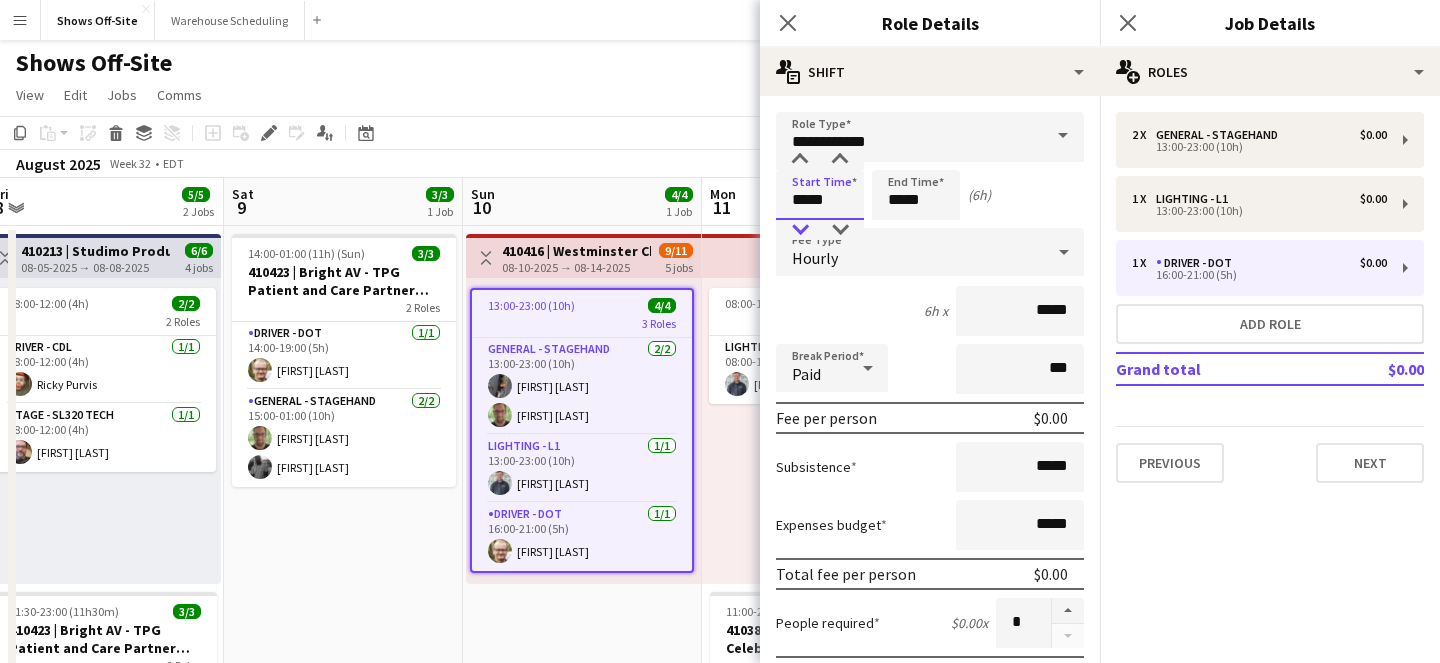 click at bounding box center (800, 230) 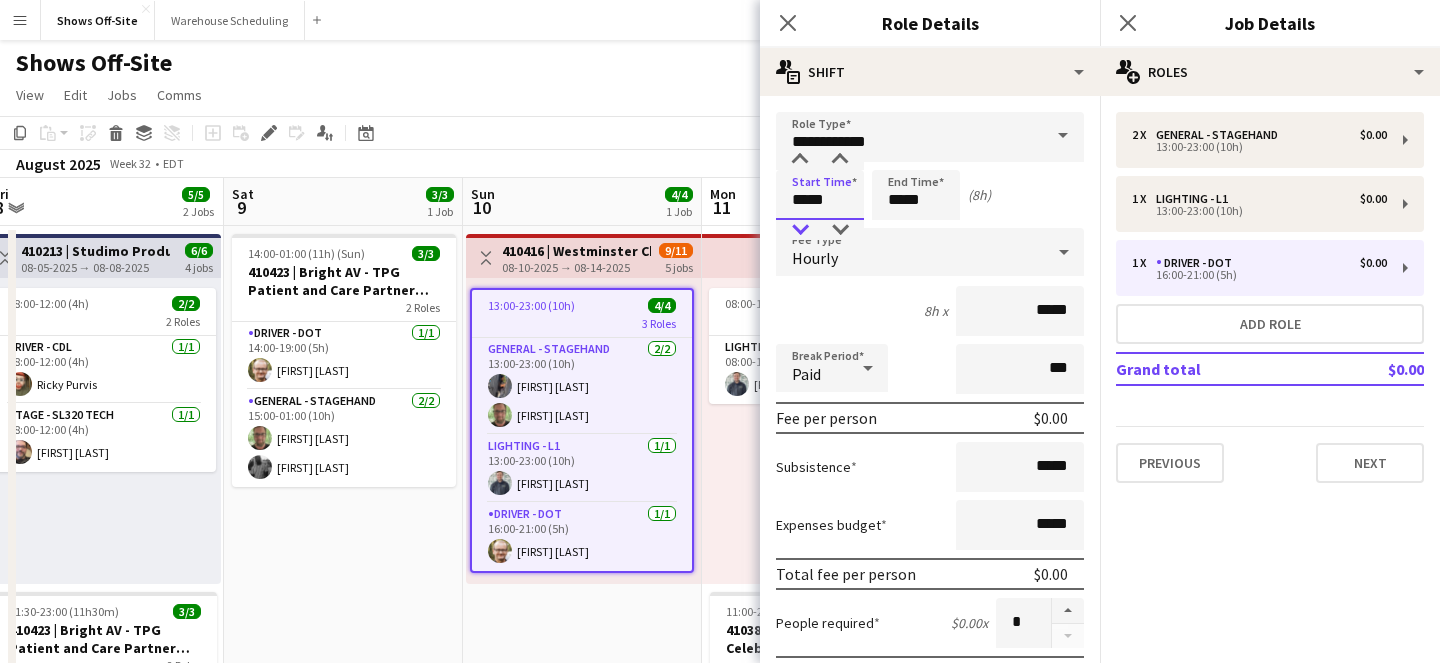 click at bounding box center [800, 230] 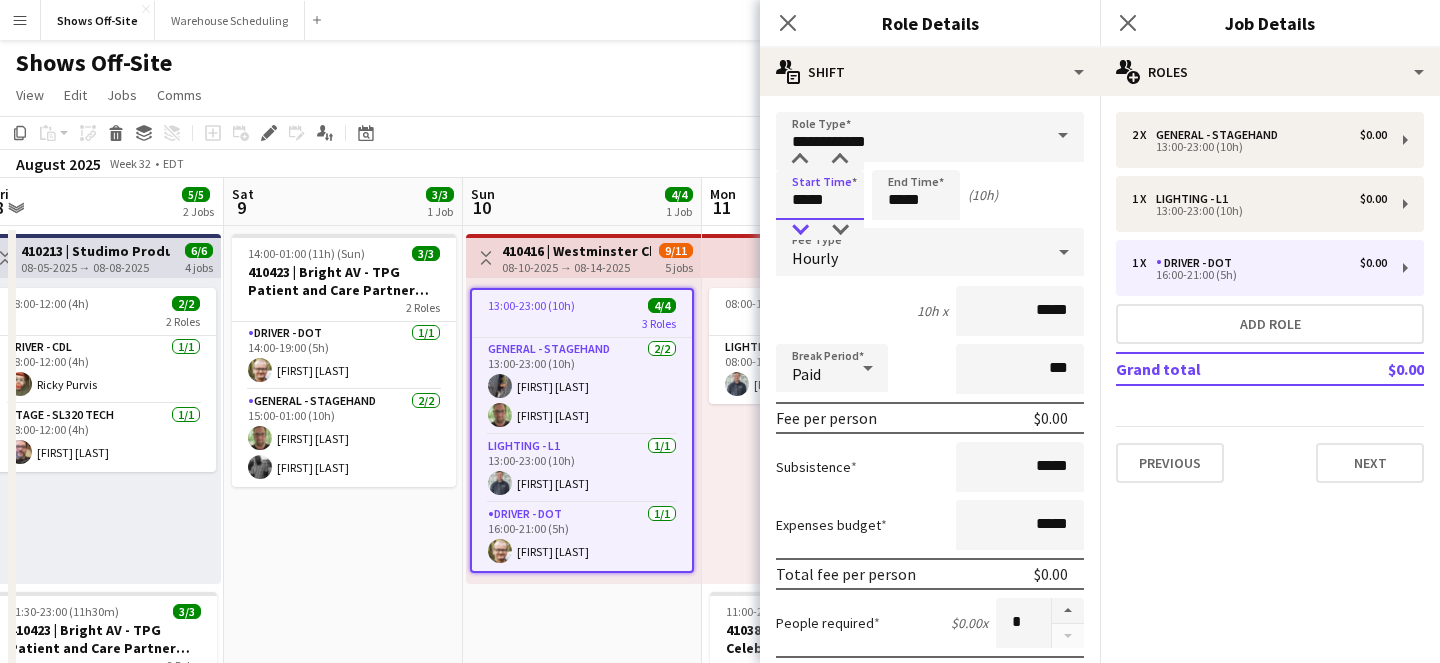 click at bounding box center [800, 230] 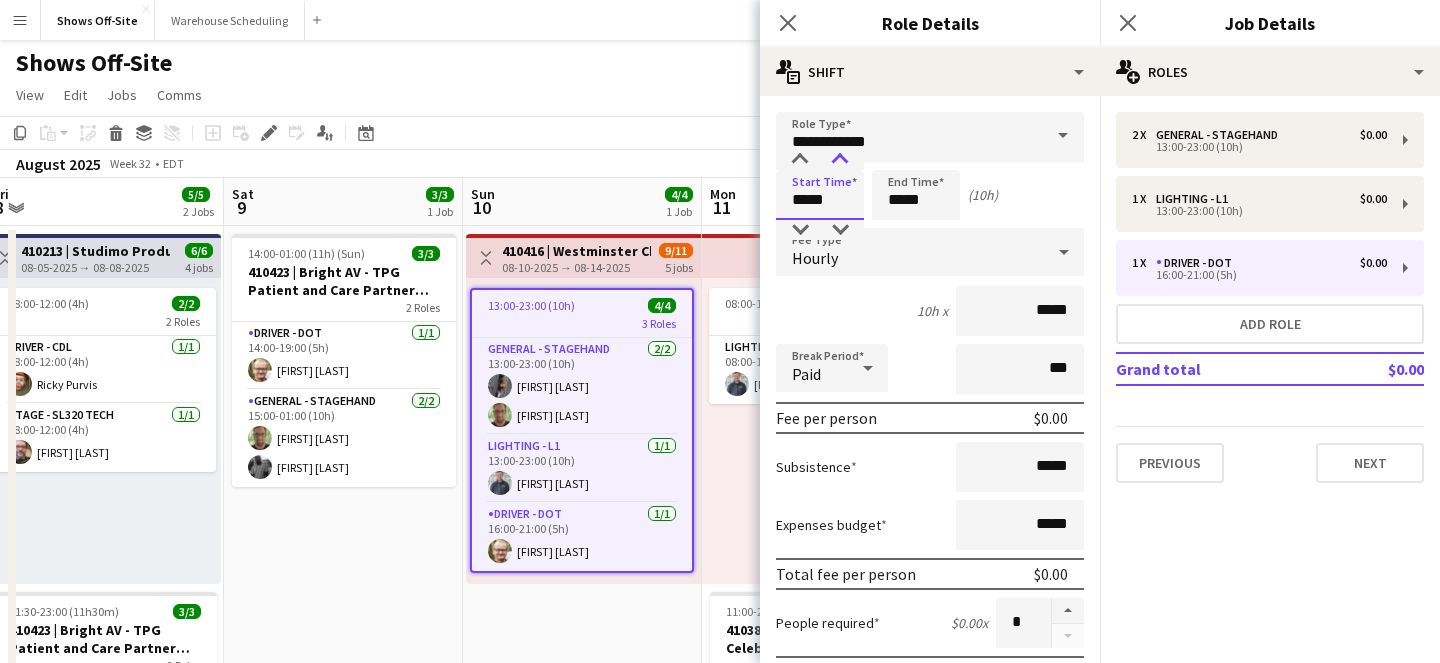 click at bounding box center [840, 160] 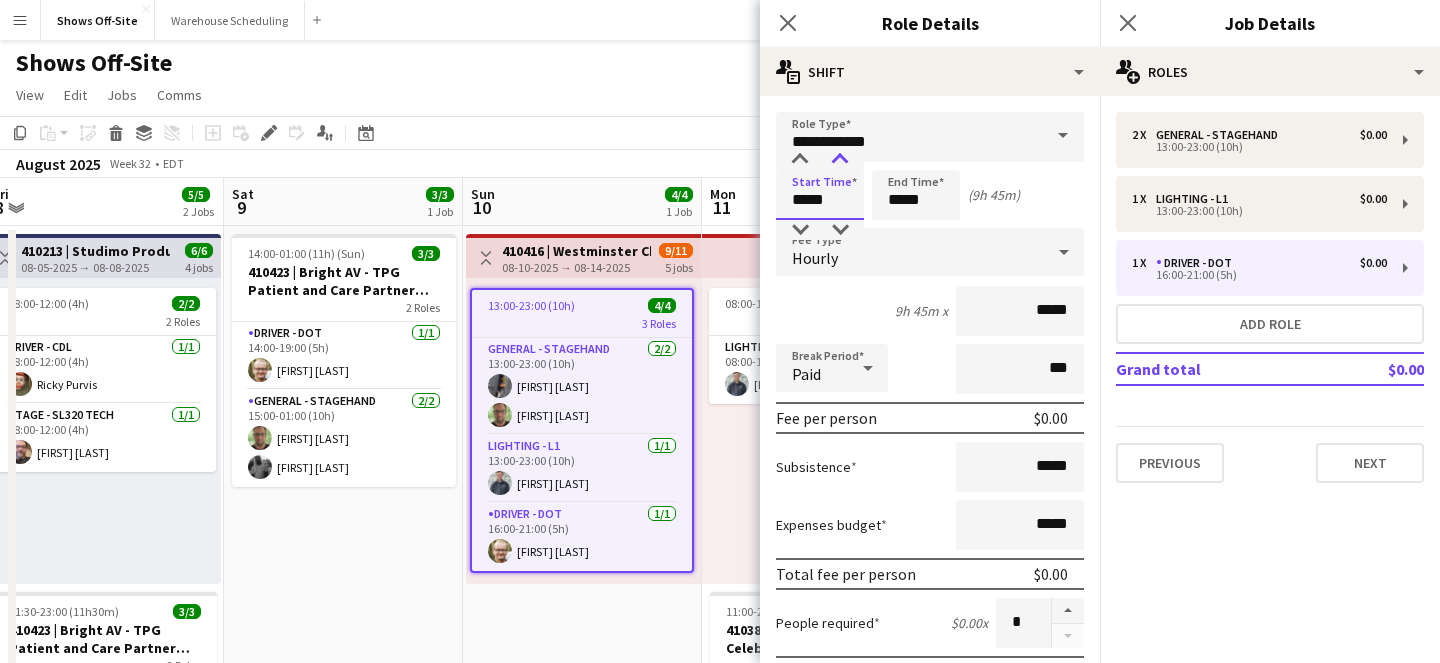 type on "*****" 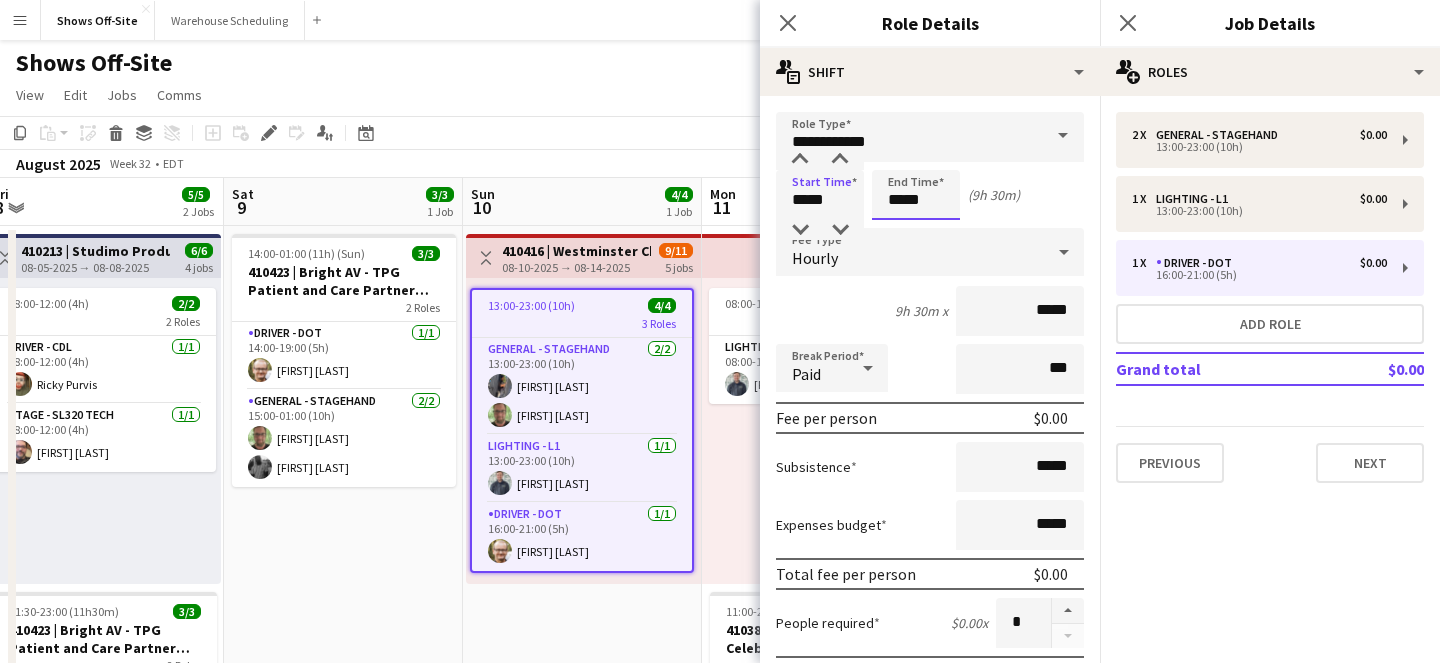 click on "*****" at bounding box center [916, 195] 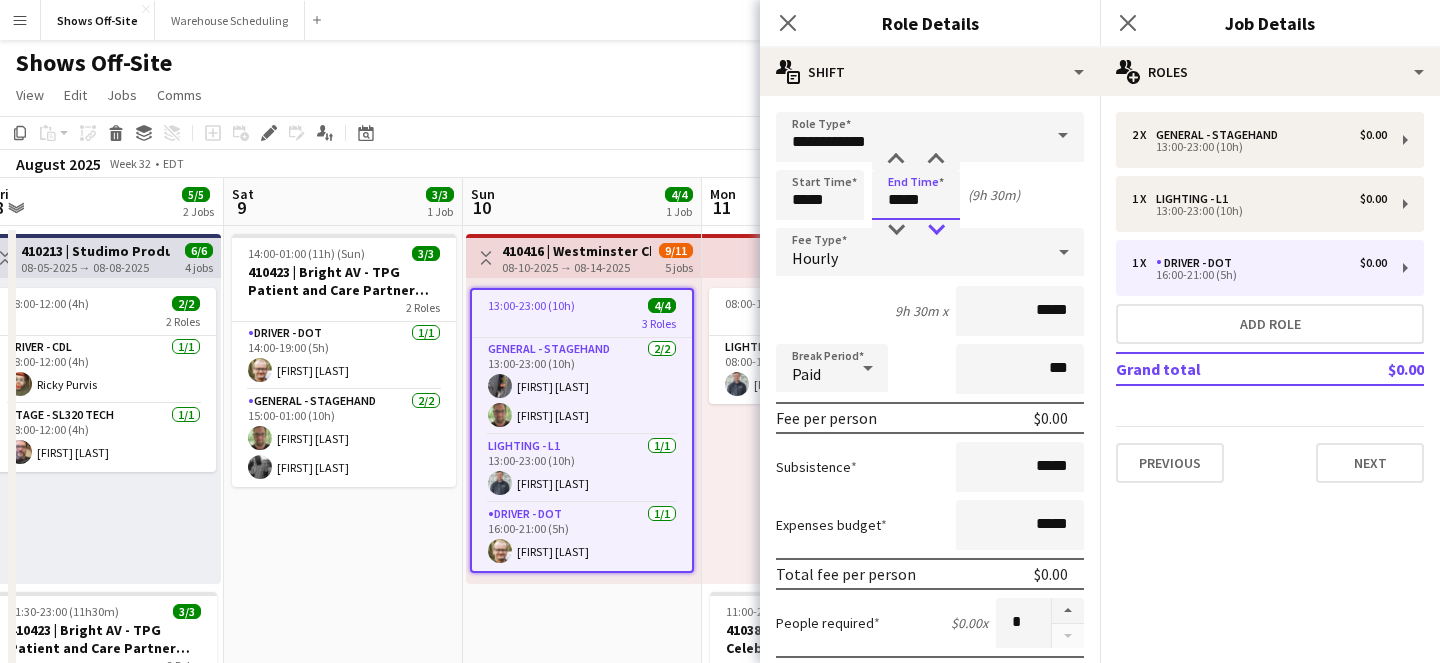 click at bounding box center [936, 230] 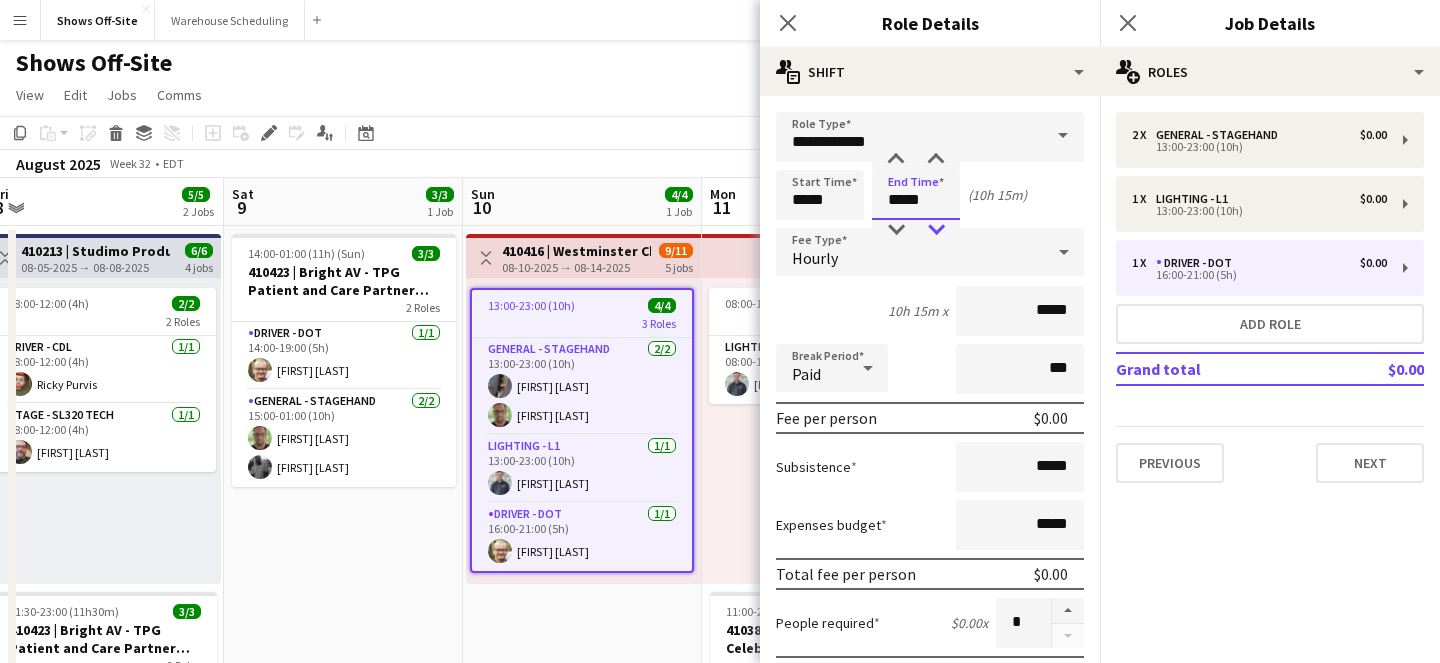 click at bounding box center [936, 230] 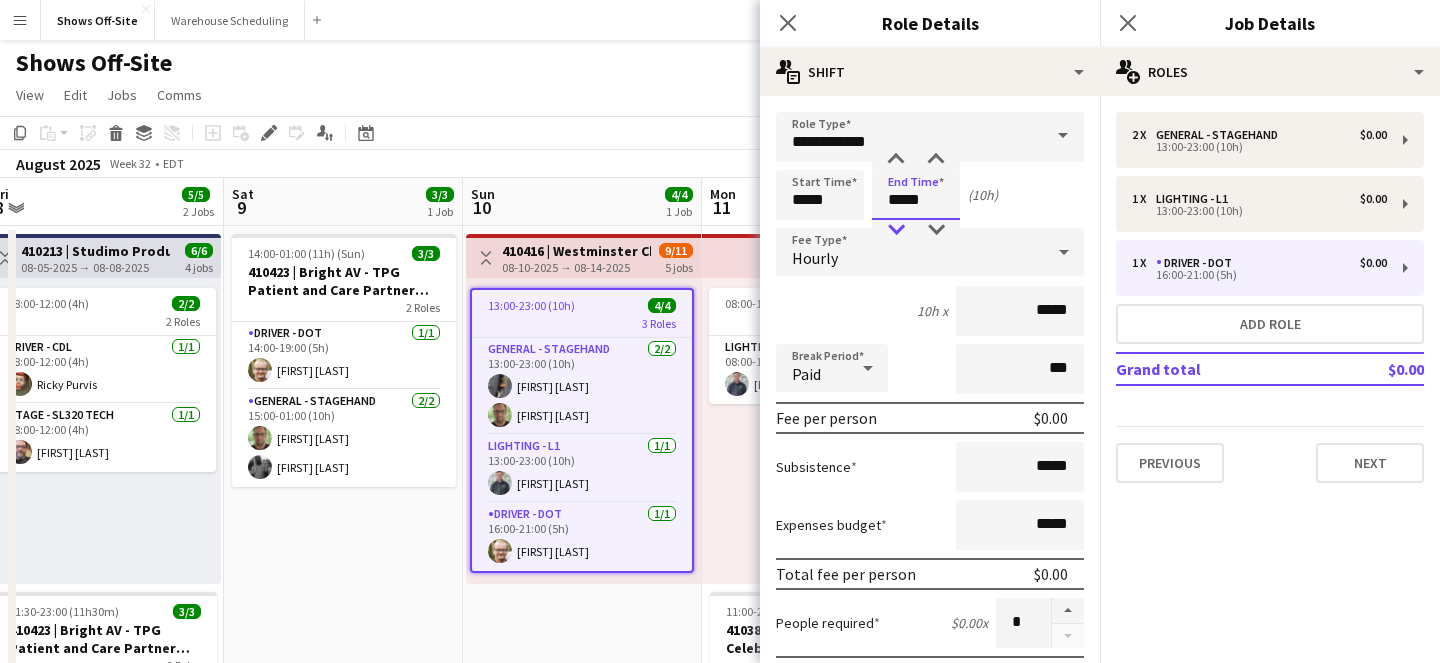 click at bounding box center (896, 230) 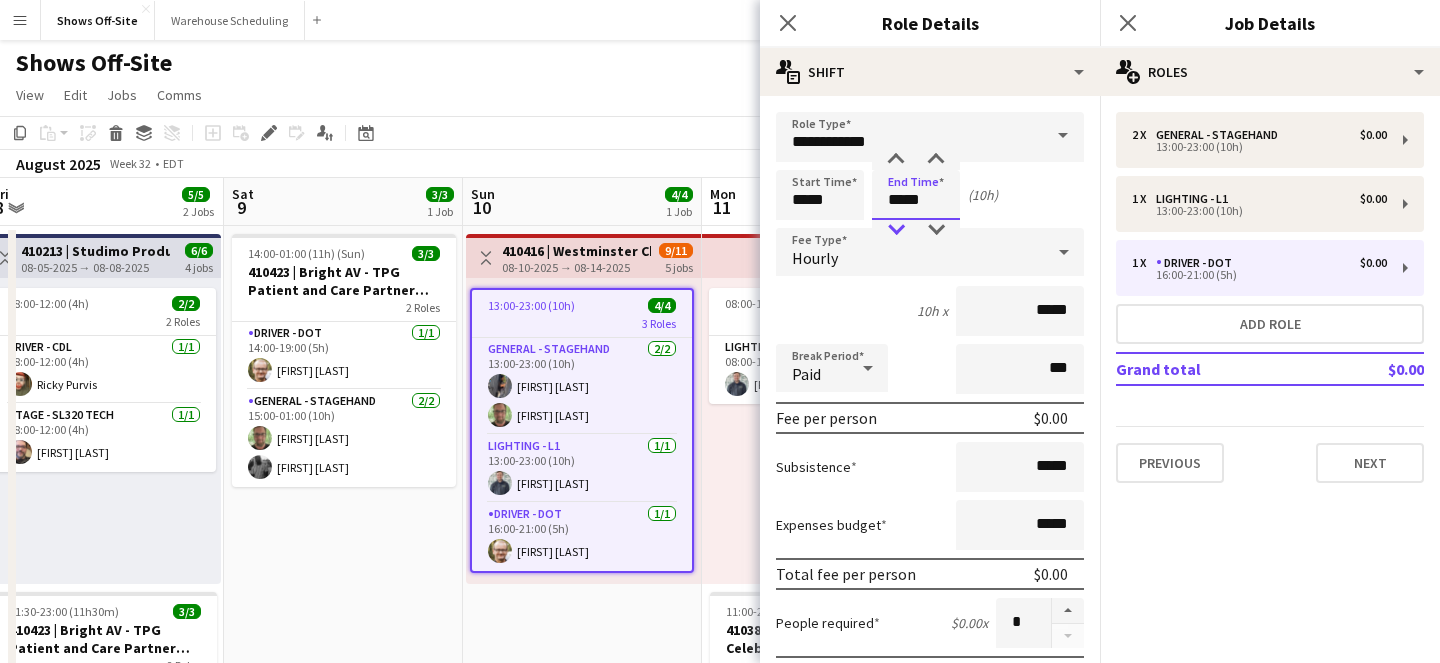 click at bounding box center [896, 230] 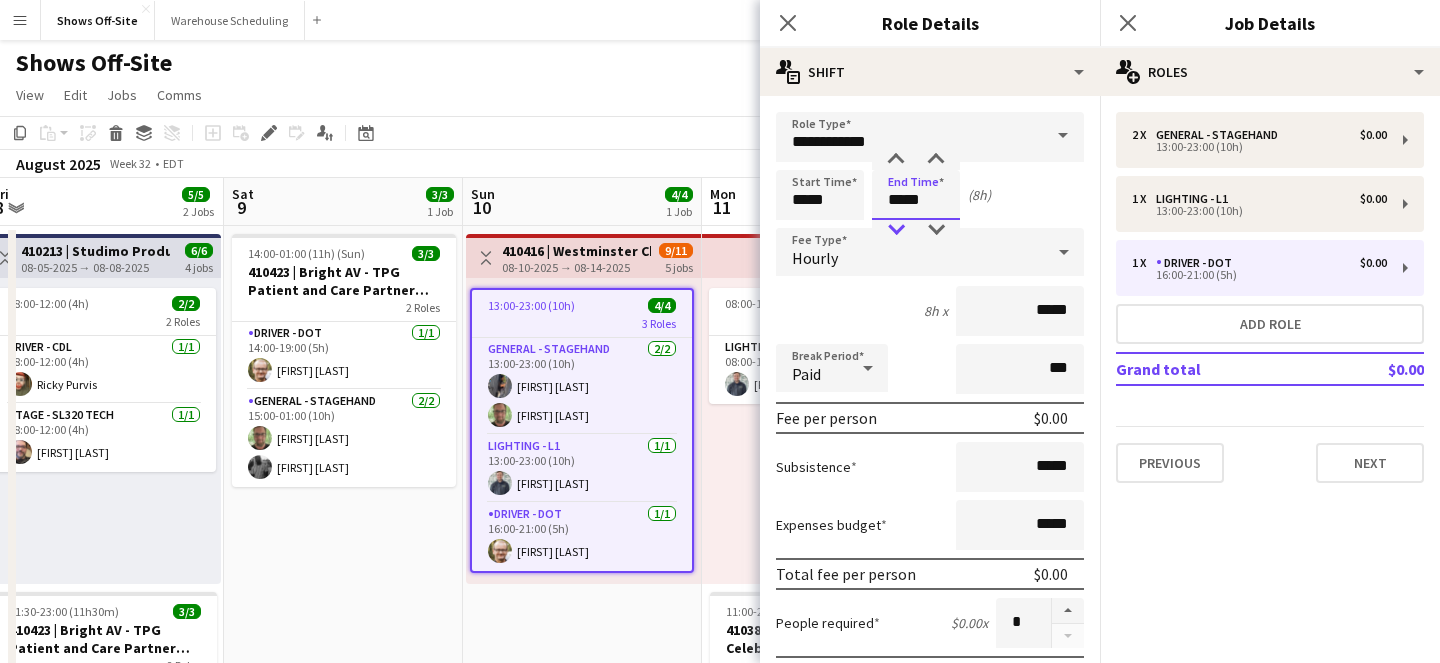 click at bounding box center [896, 230] 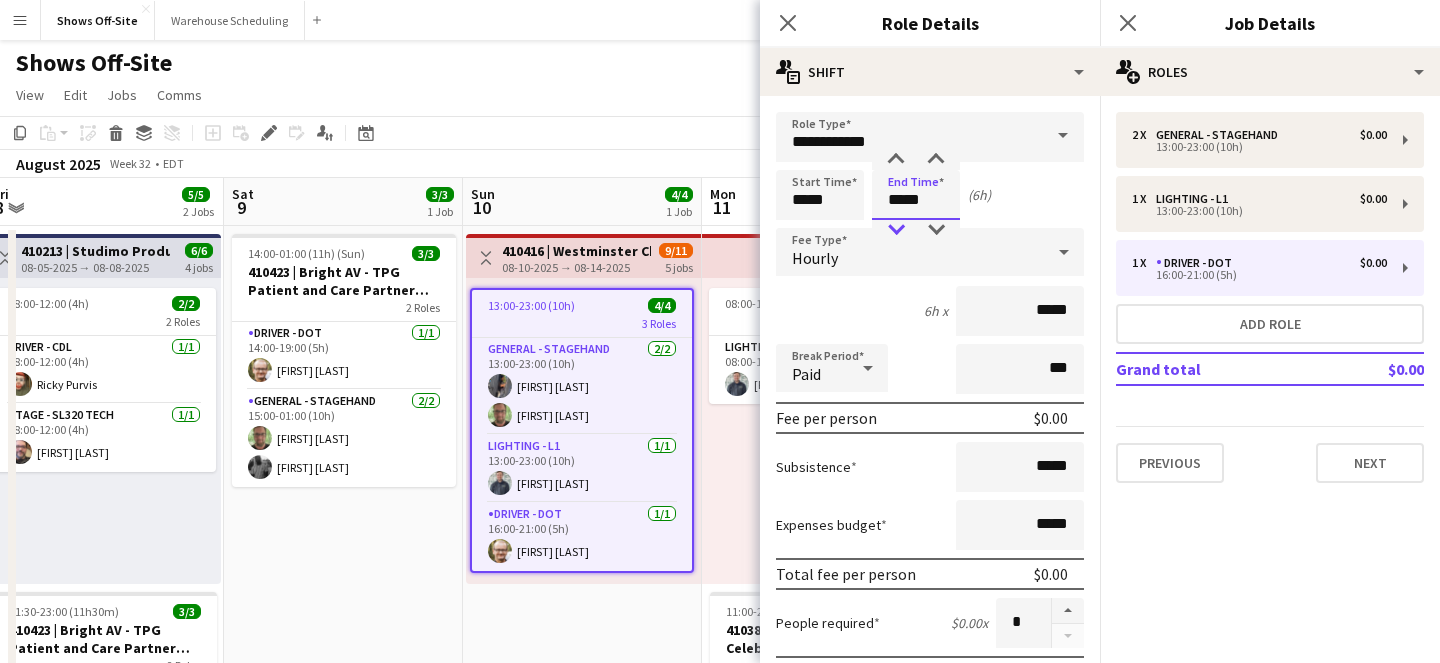 click at bounding box center (896, 230) 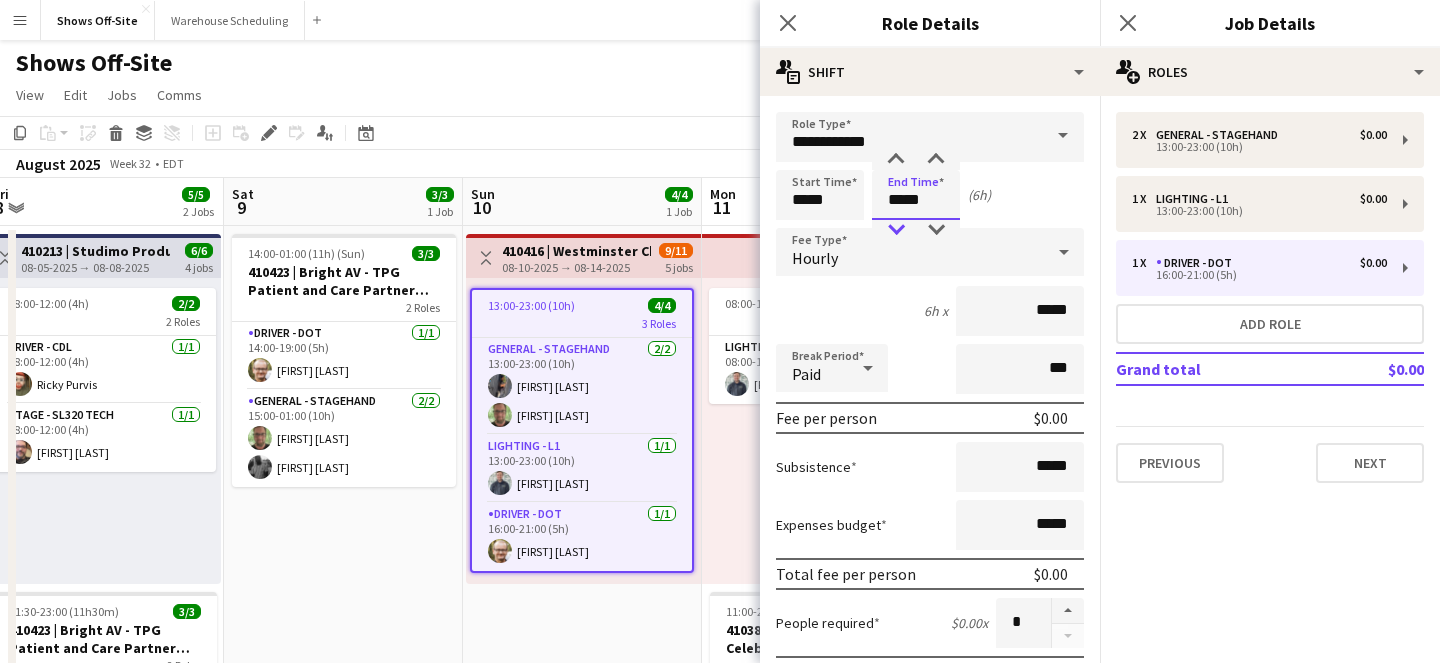 type on "*****" 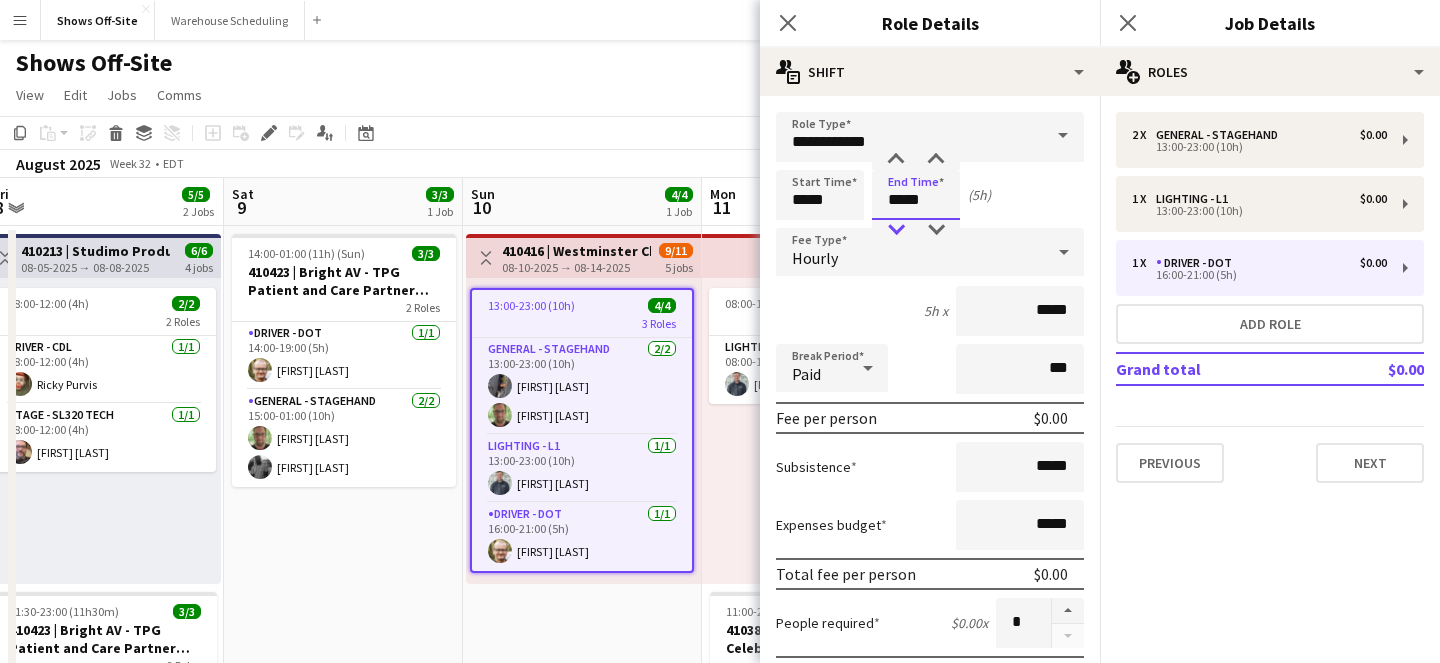 click at bounding box center (896, 230) 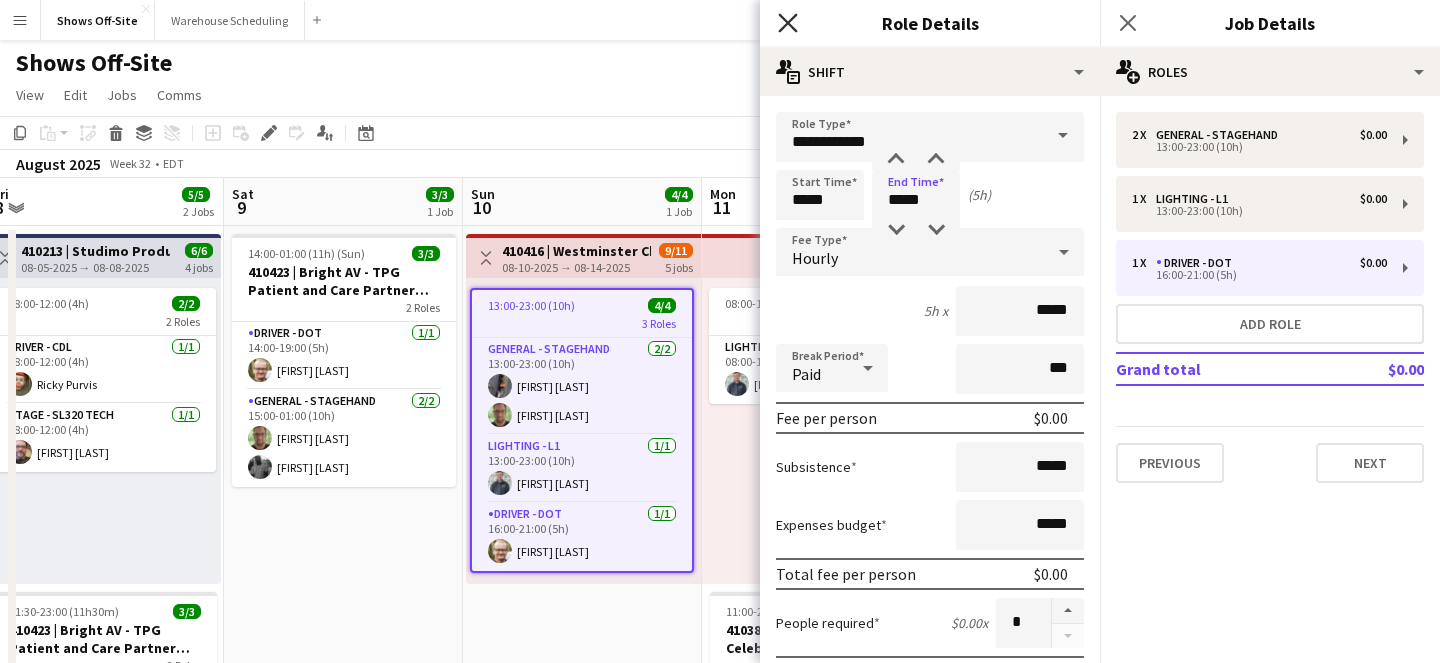 click on "Close pop-in" 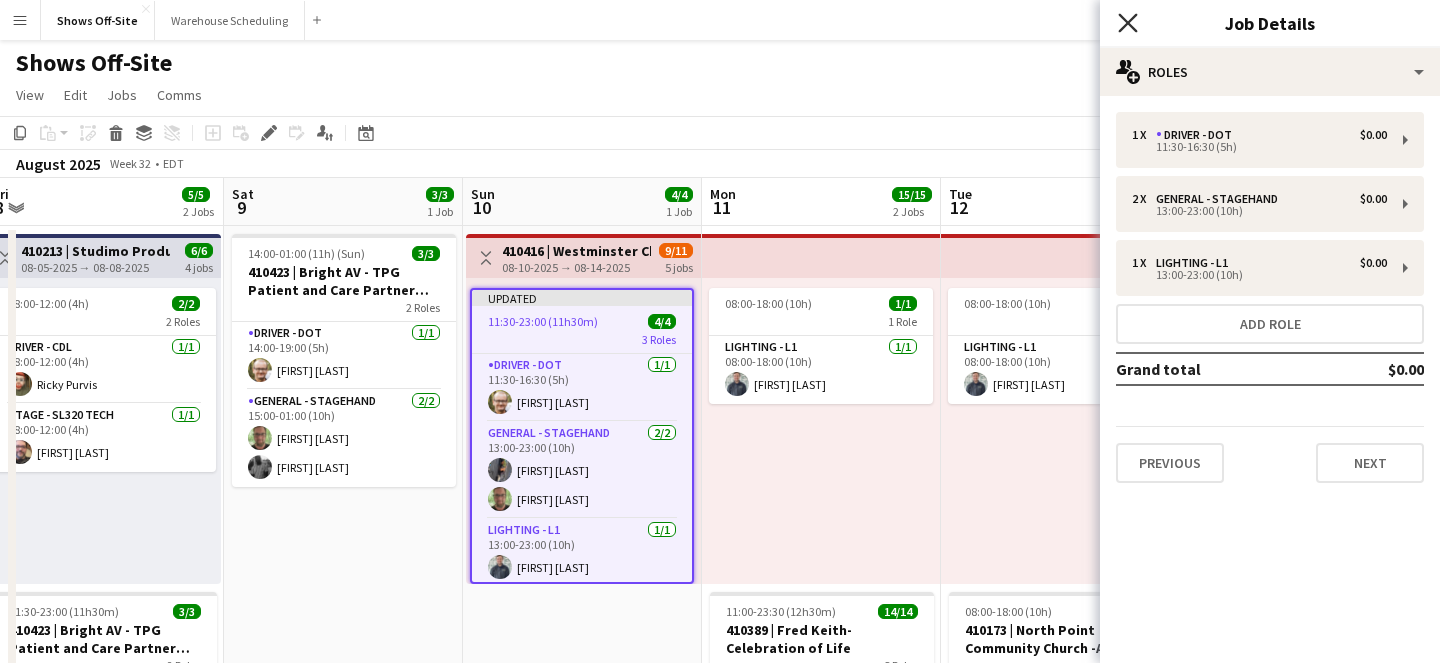 click on "Close pop-in" 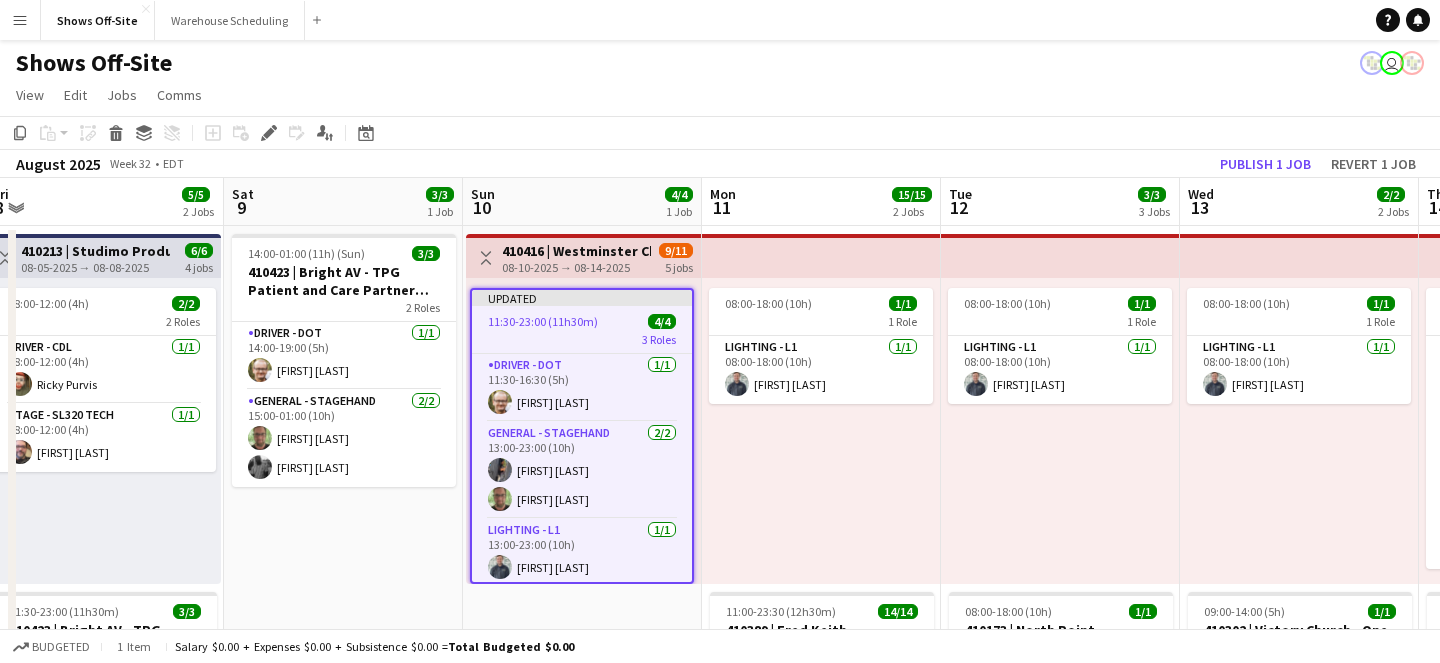 click on "Copy
Paste
Paste
Command
V Paste with crew
Command
Shift
V
Paste linked Job
Delete
Group
Ungroup
Add job
Add linked Job
Edit
Edit linked Job
Applicants
Date picker
AUG 2025 AUG 2025 Monday M Tuesday T Wednesday W Thursday T Friday F Saturday S Sunday S  AUG   1   2   3   4   5   6   7   8   9   10   11   12   13   14   15   16   17   18   19   20   21   22   23   24   25" 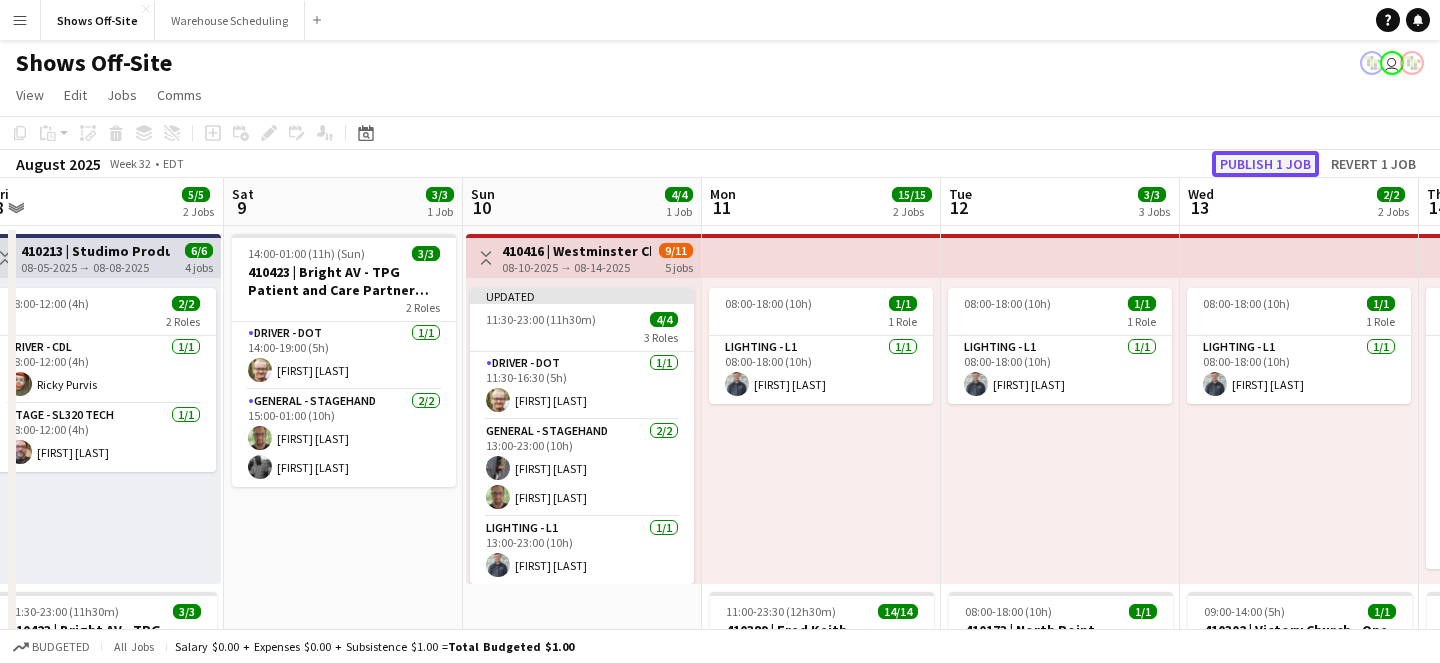 click on "Publish 1 job" 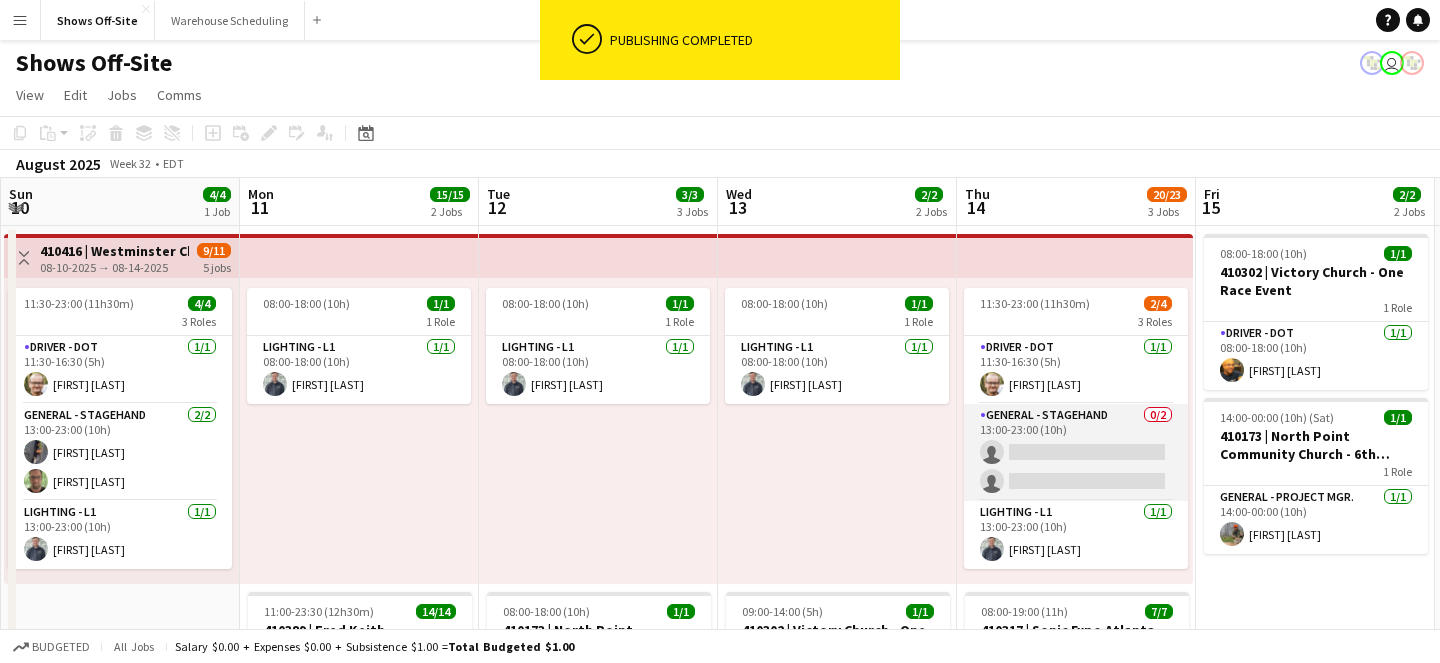 scroll, scrollTop: 0, scrollLeft: 943, axis: horizontal 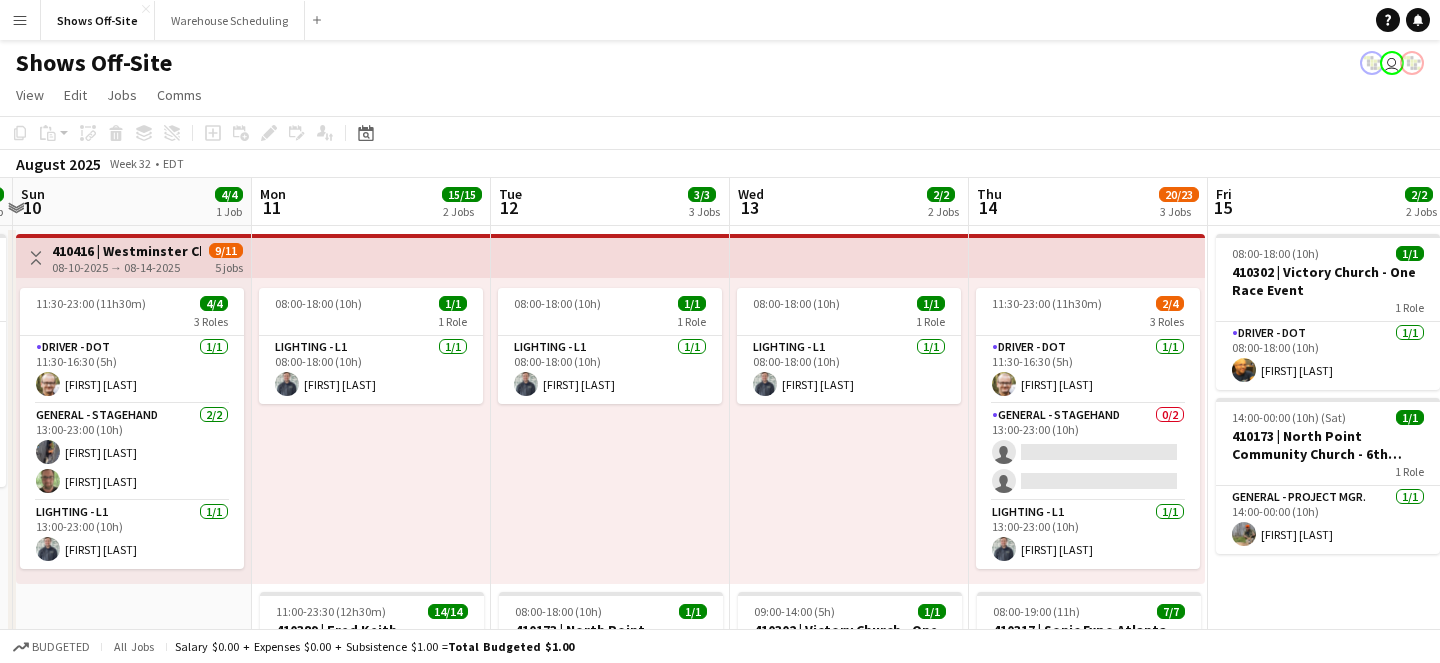 click on "410416 | Westminster Christian School - SharpTop Cove Camp" at bounding box center [126, 251] 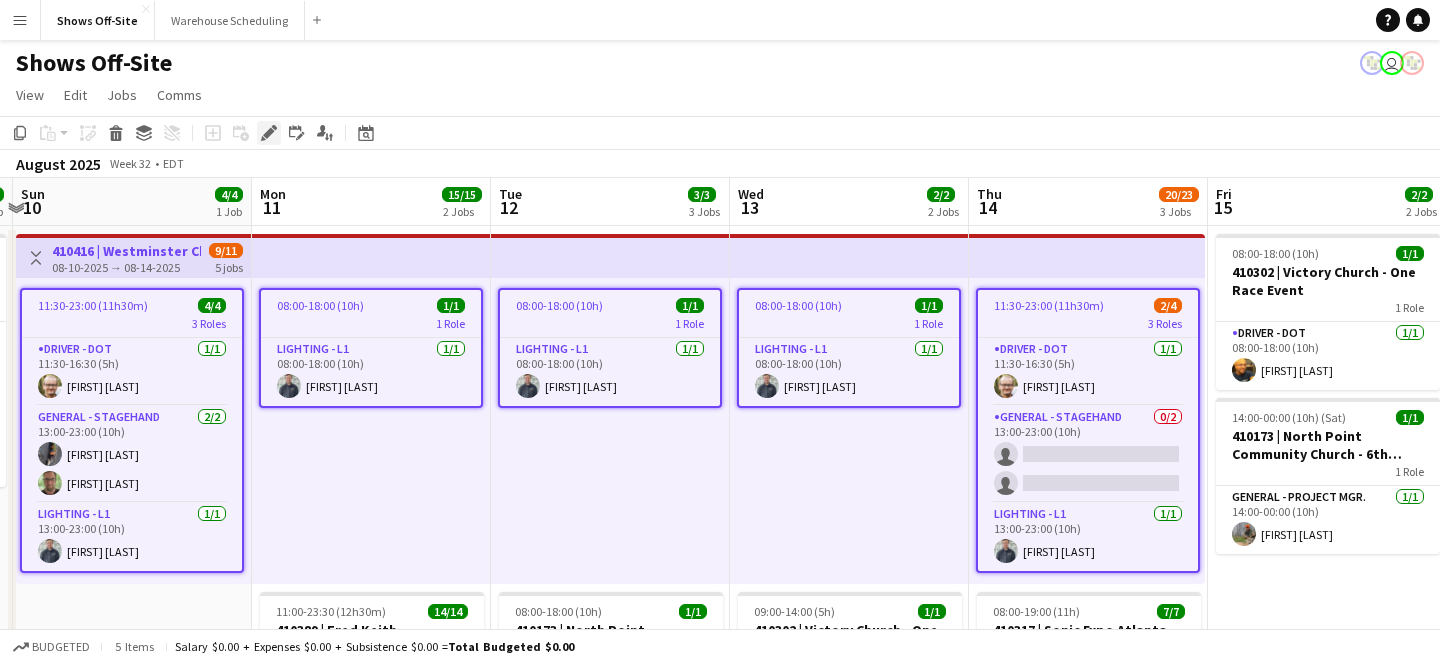 click on "Edit" at bounding box center [269, 133] 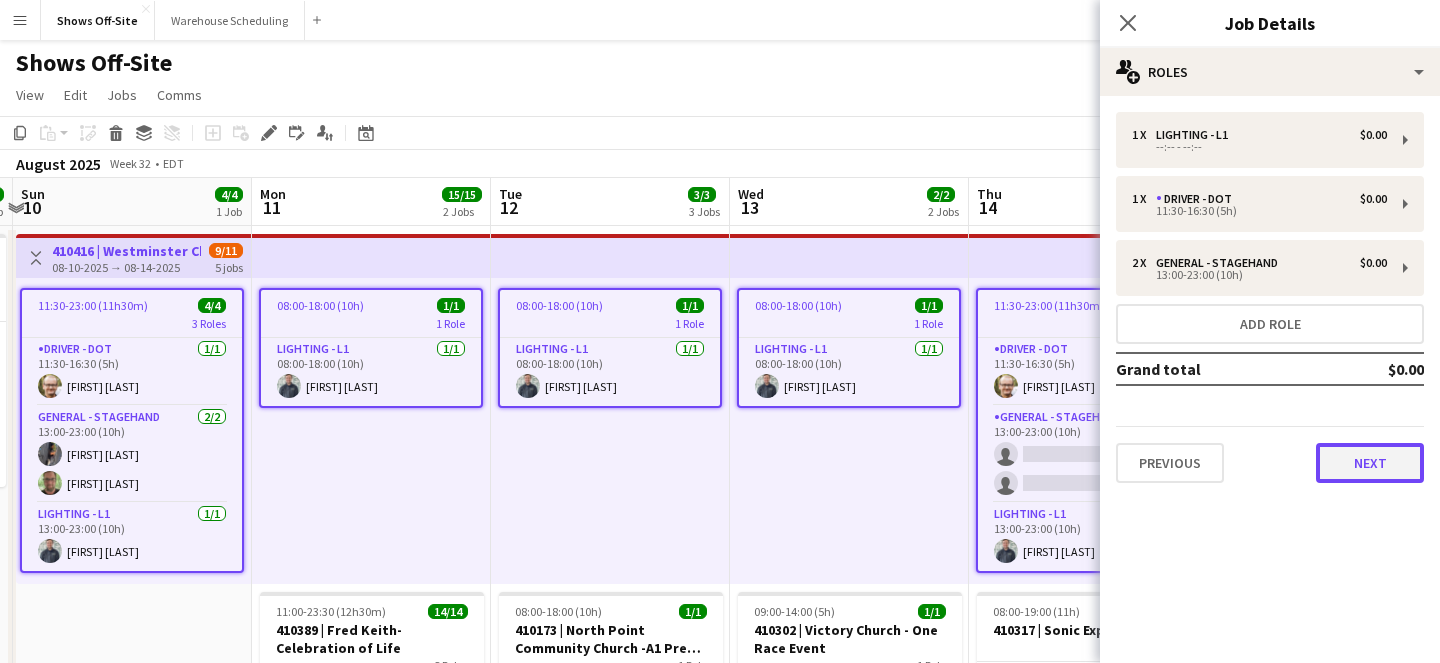 click on "Next" at bounding box center [1370, 463] 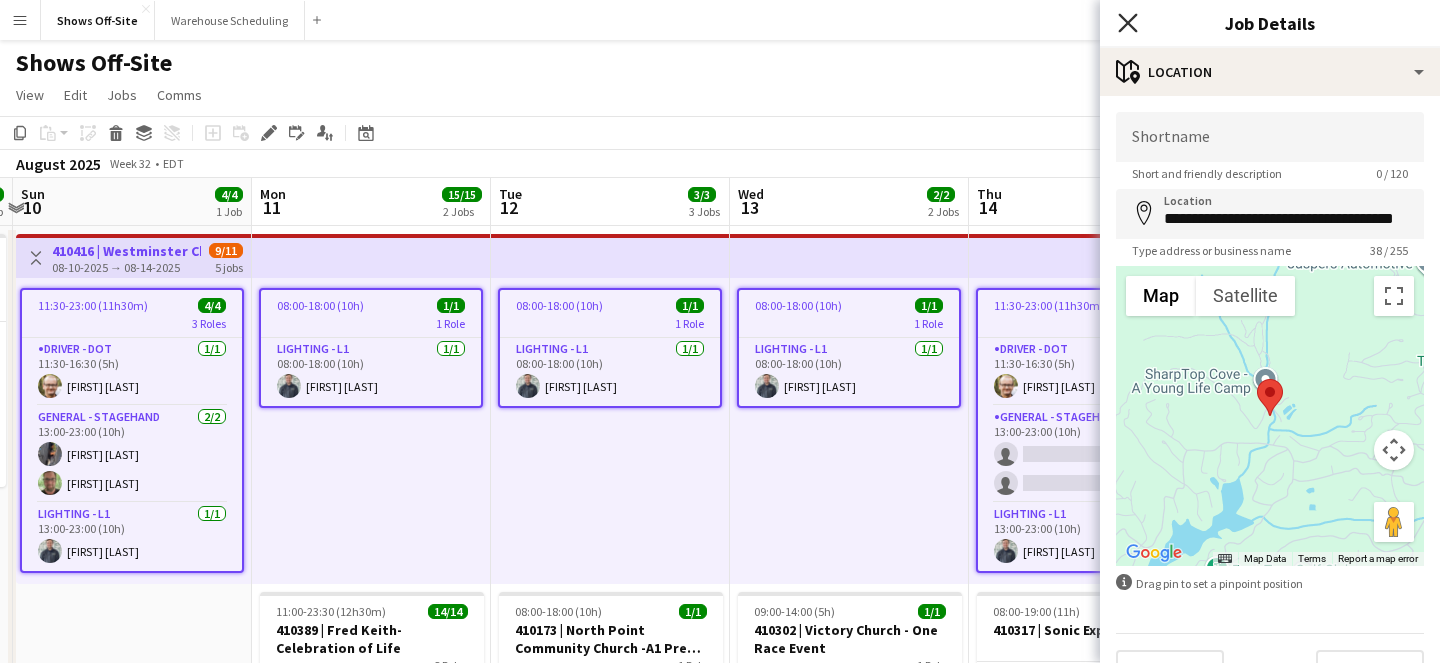 click on "Close pop-in" 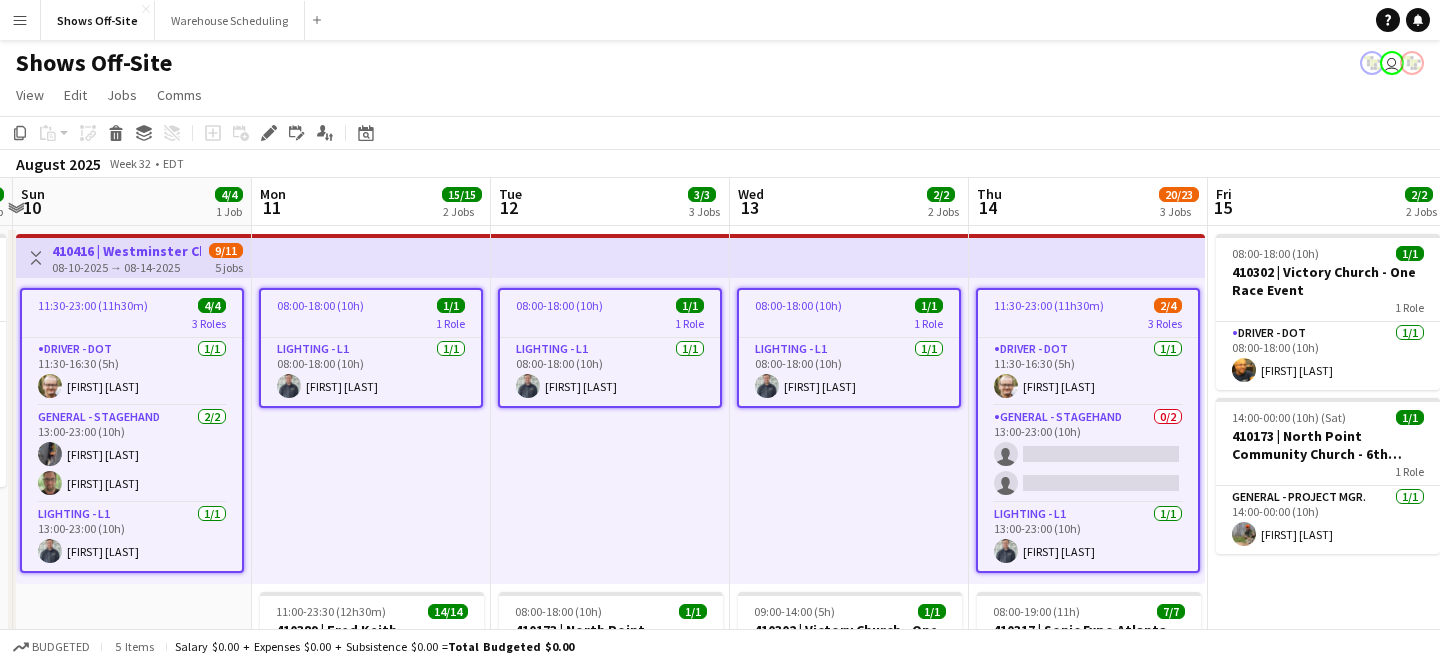 click on "View  Day view expanded Day view collapsed Month view Date picker Jump to today Expand Linked Jobs Collapse Linked Jobs  Edit  Copy
Command
C  Paste  Without Crew
Command
V With Crew
Command
Shift
V Paste as linked job  Group  Group Ungroup  Jobs  New Job Edit Job Delete Job New Linked Job Edit Linked Jobs Job fulfilment Promote Role Copy Role URL  Comms  Notify confirmed crew Create chat" 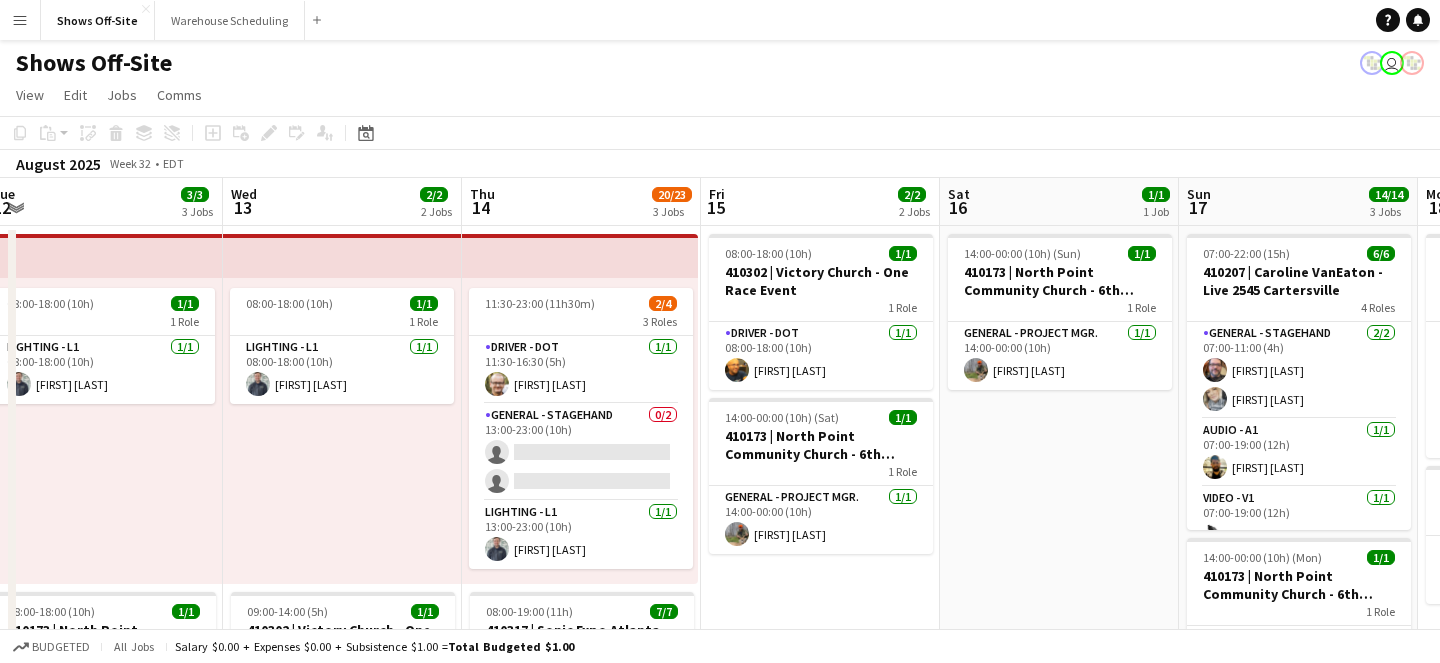 scroll, scrollTop: 0, scrollLeft: 602, axis: horizontal 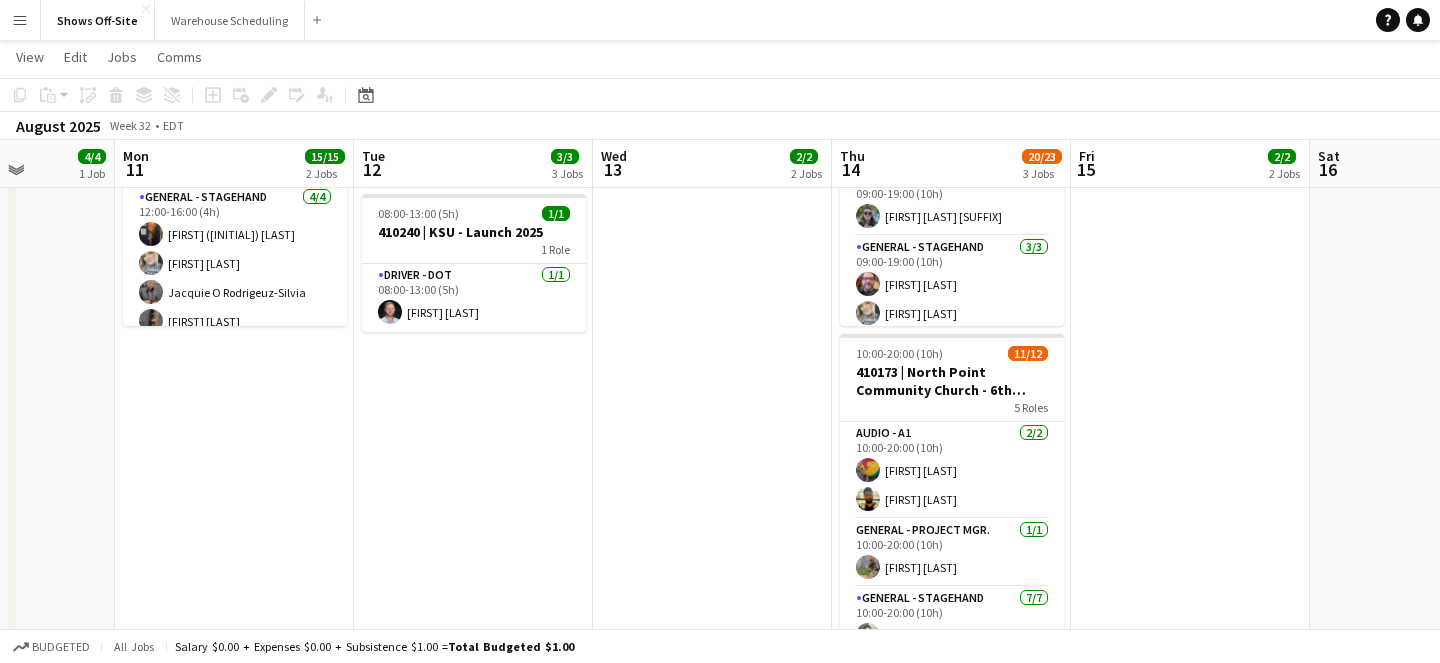 click on "[FIRST] [LAST]     08:00-18:00 (10h)    1/1   410173 | [LOCATION] - A1 Prep Day   1 Role   Audio - A1   1/1   08:00-18:00 (10h)
[FIRST] [LAST]     08:00-13:00 (5h)    1/1   410240 | KSU - Launch 2025   1 Role   Driver - DOT   1/1   08:00-13:00 (5h)
[FIRST] [LAST]" at bounding box center [473, 373] 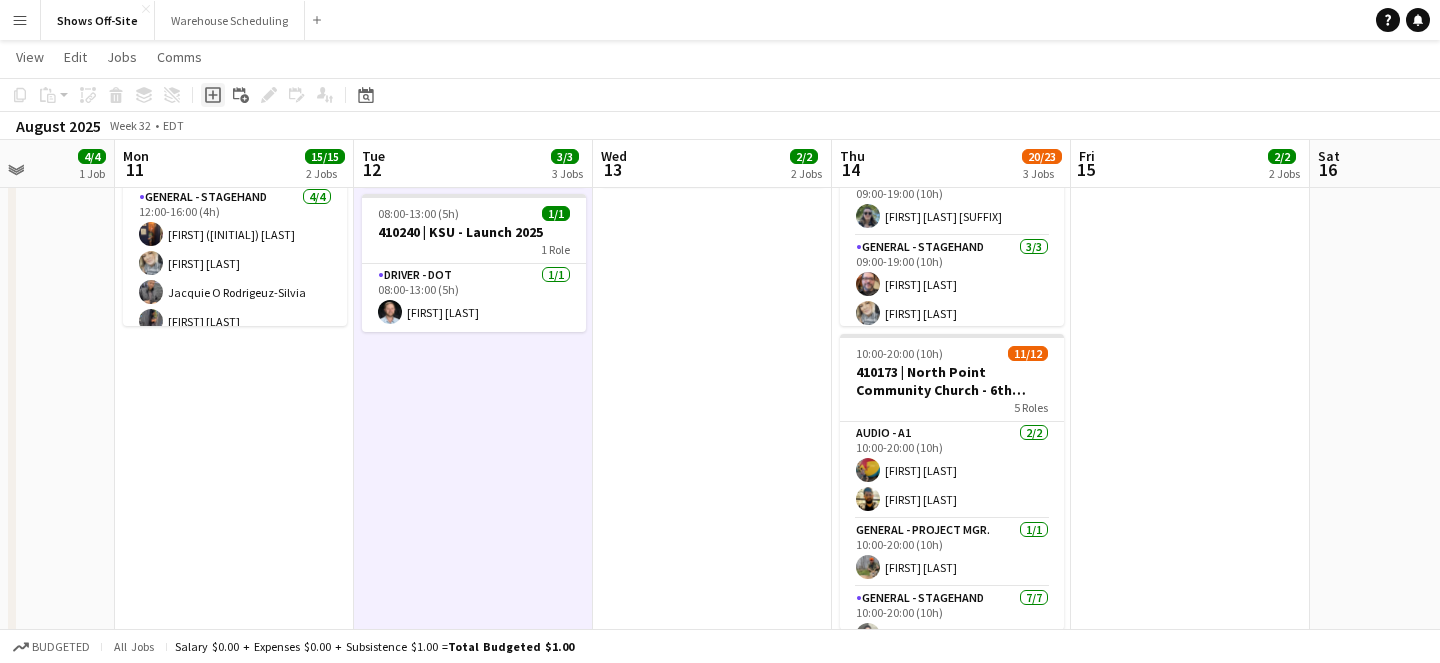 click 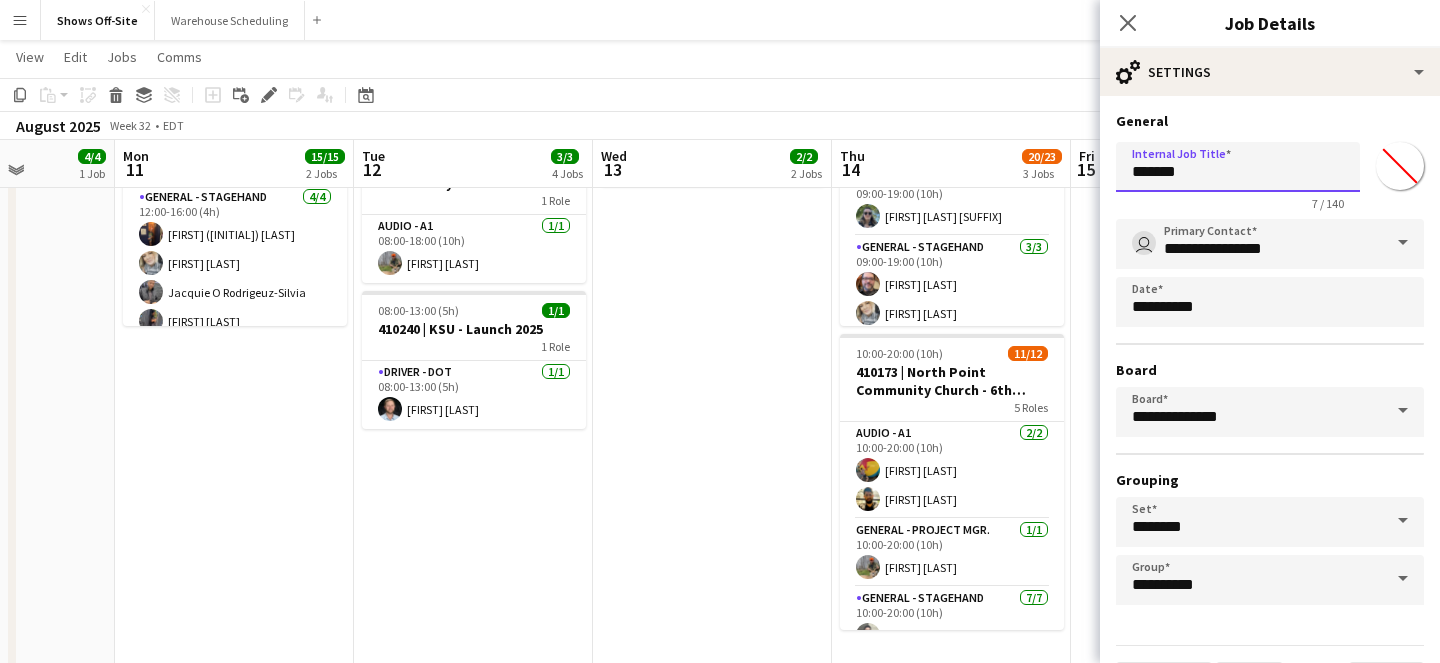 drag, startPoint x: 1225, startPoint y: 164, endPoint x: 1041, endPoint y: 155, distance: 184.21997 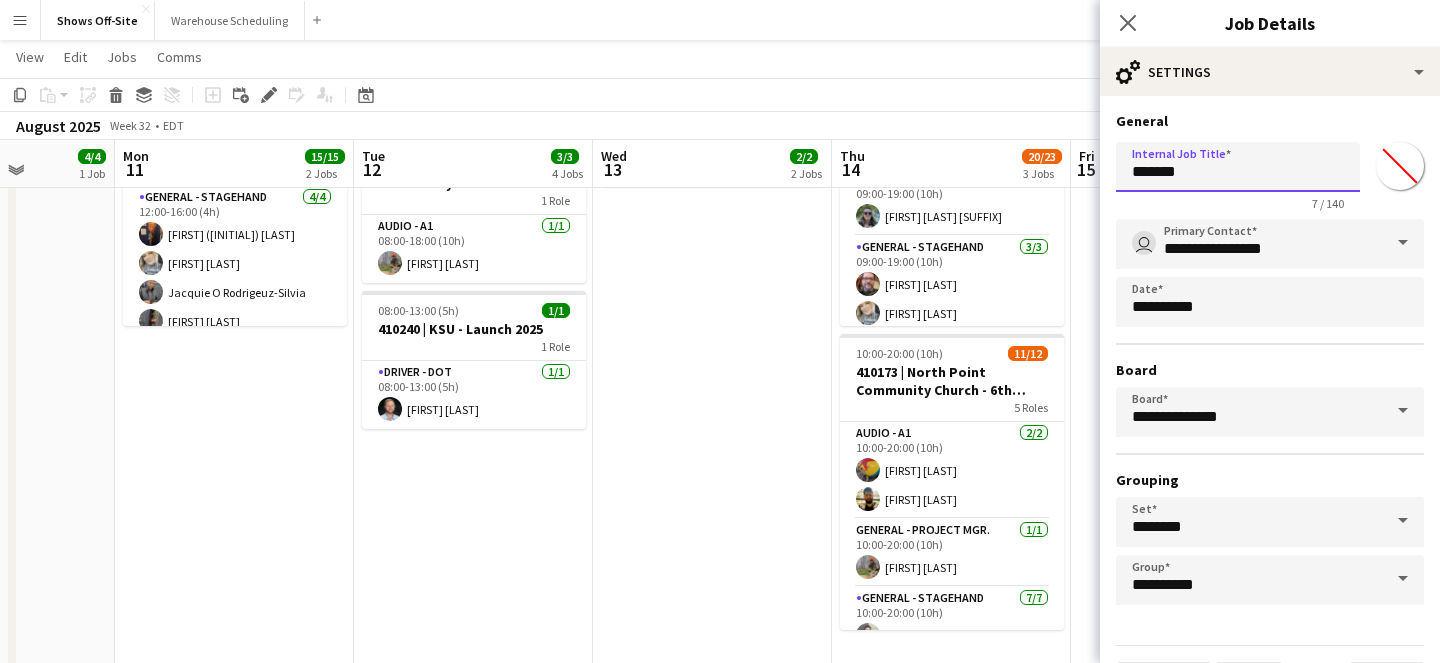 click on "Menu
Boards
Boards   Boards   All jobs   Status
Workforce
Workforce   My Workforce   Recruiting
Comms
Comms
Pay
Pay   Approvals   Payments   Reports
Platform Settings
Platform Settings   App settings   Your settings   Profiles
Training Academy
Training Academy
Knowledge Base
Knowledge Base
Product Updates
Product Updates   Log Out   Privacy   Shows Off-Site
Close
Warehouse Scheduling
Close
Add
Help
Notifications
Shows Off-Site
user
View  Day view expanded Day view collapsed Month view" at bounding box center (720, 278) 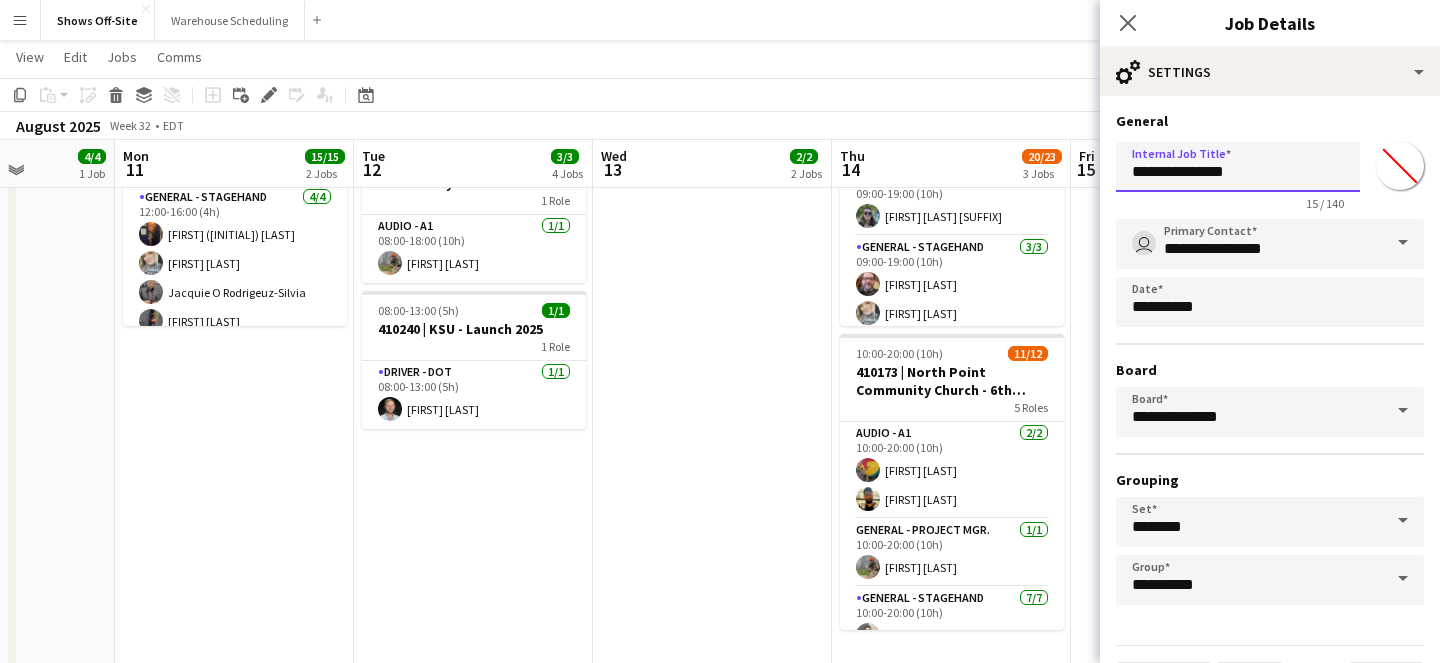 click on "**********" at bounding box center (1238, 167) 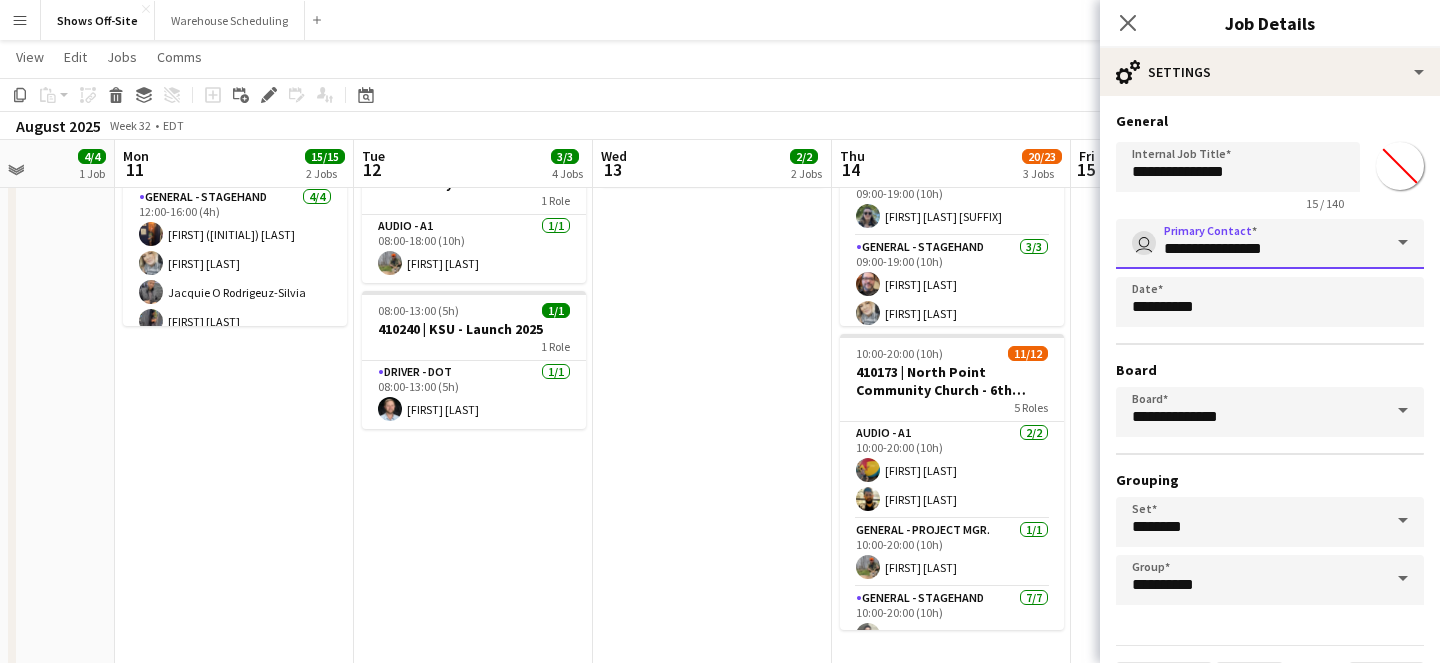 click on "**********" at bounding box center [1270, 244] 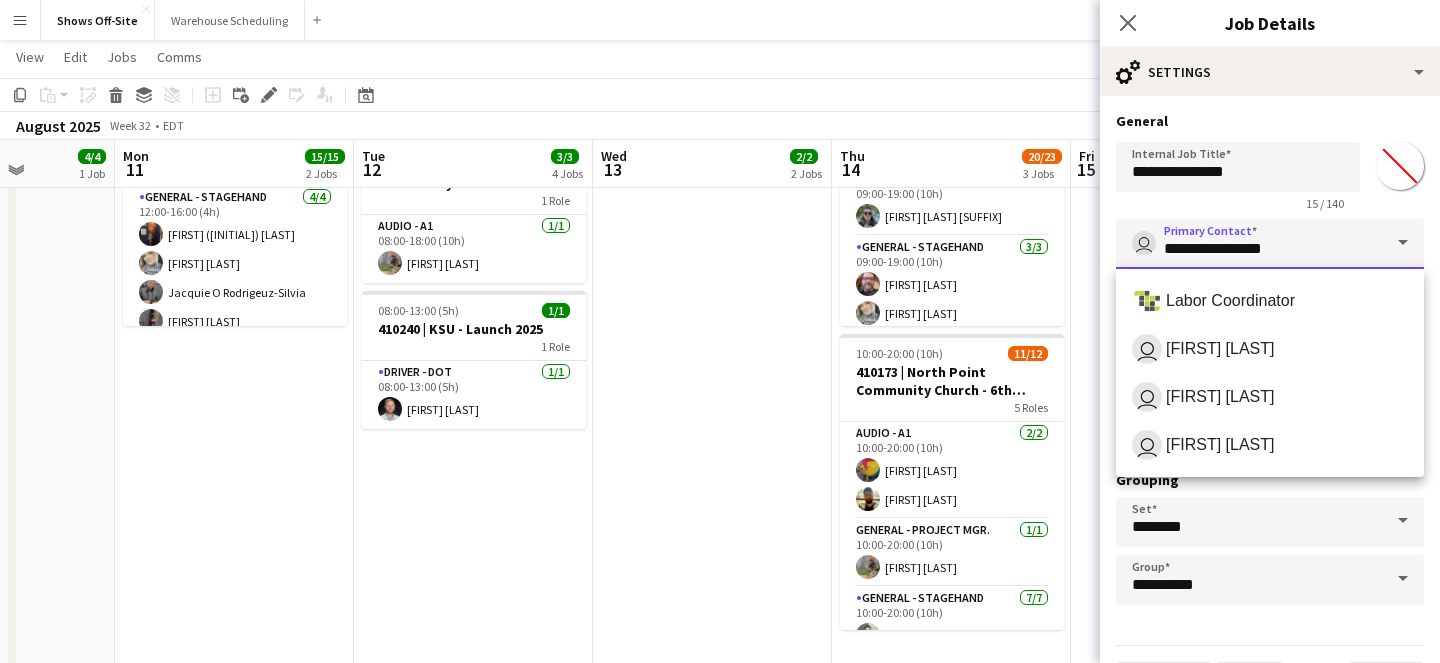 click on "**********" at bounding box center [1270, 244] 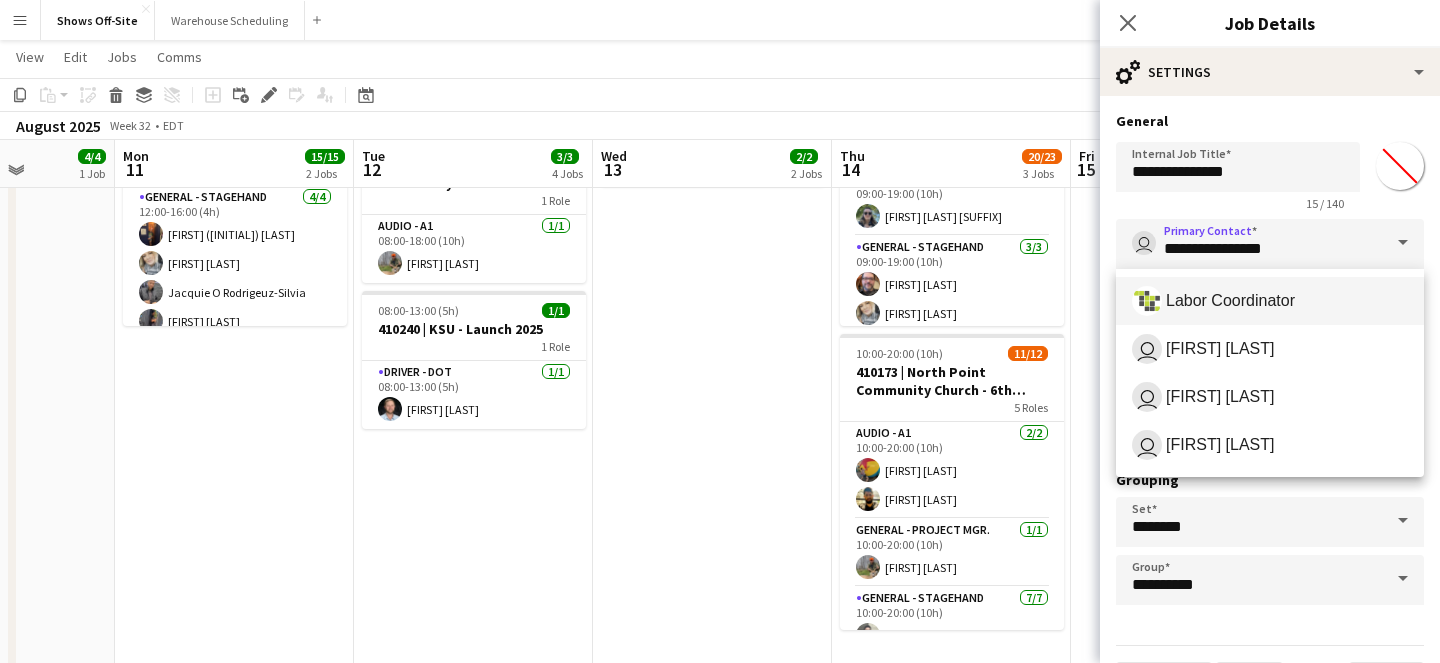 click on "Labor Coordinator" at bounding box center [1270, 301] 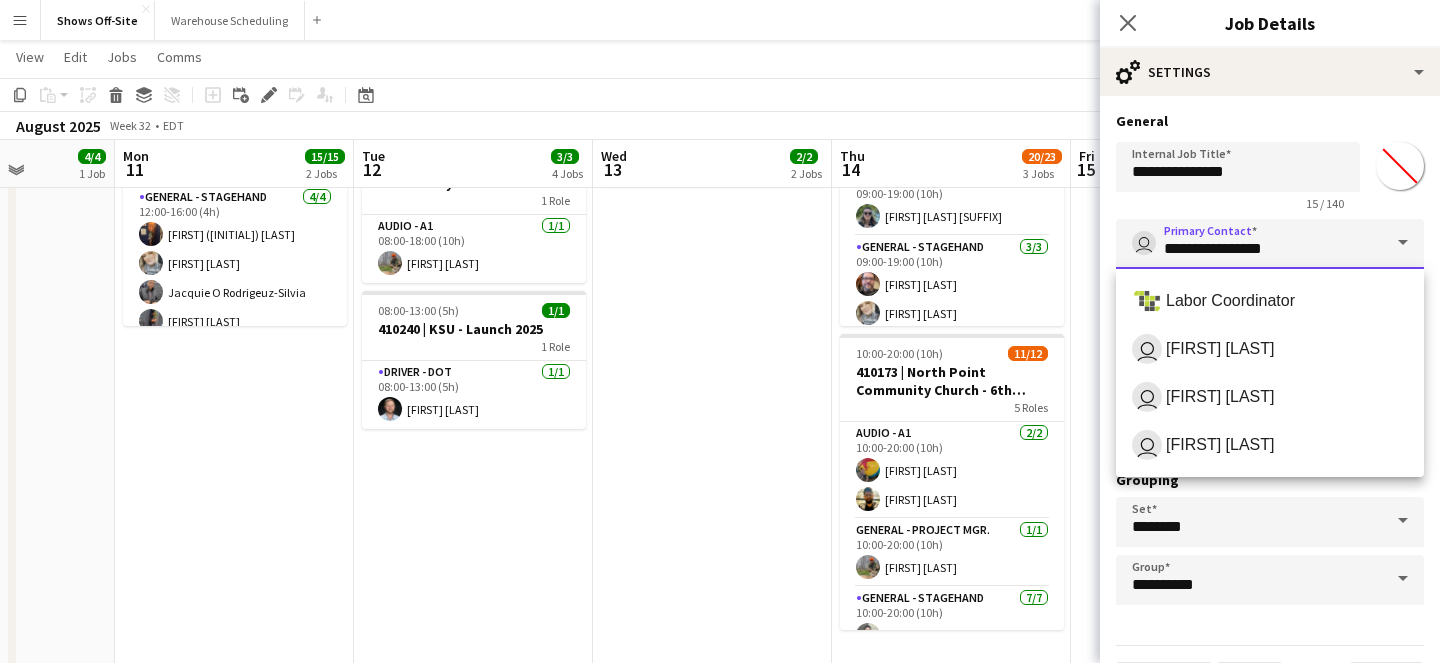 type on "**********" 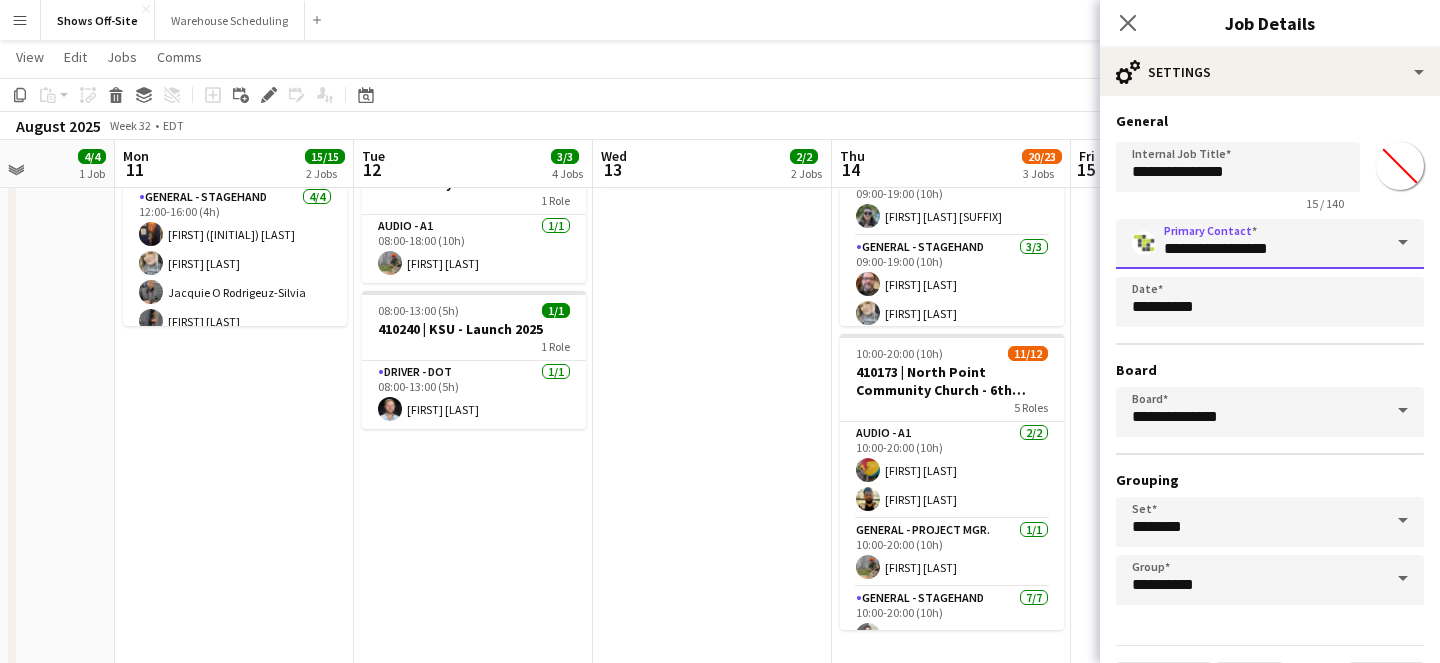 scroll, scrollTop: 55, scrollLeft: 0, axis: vertical 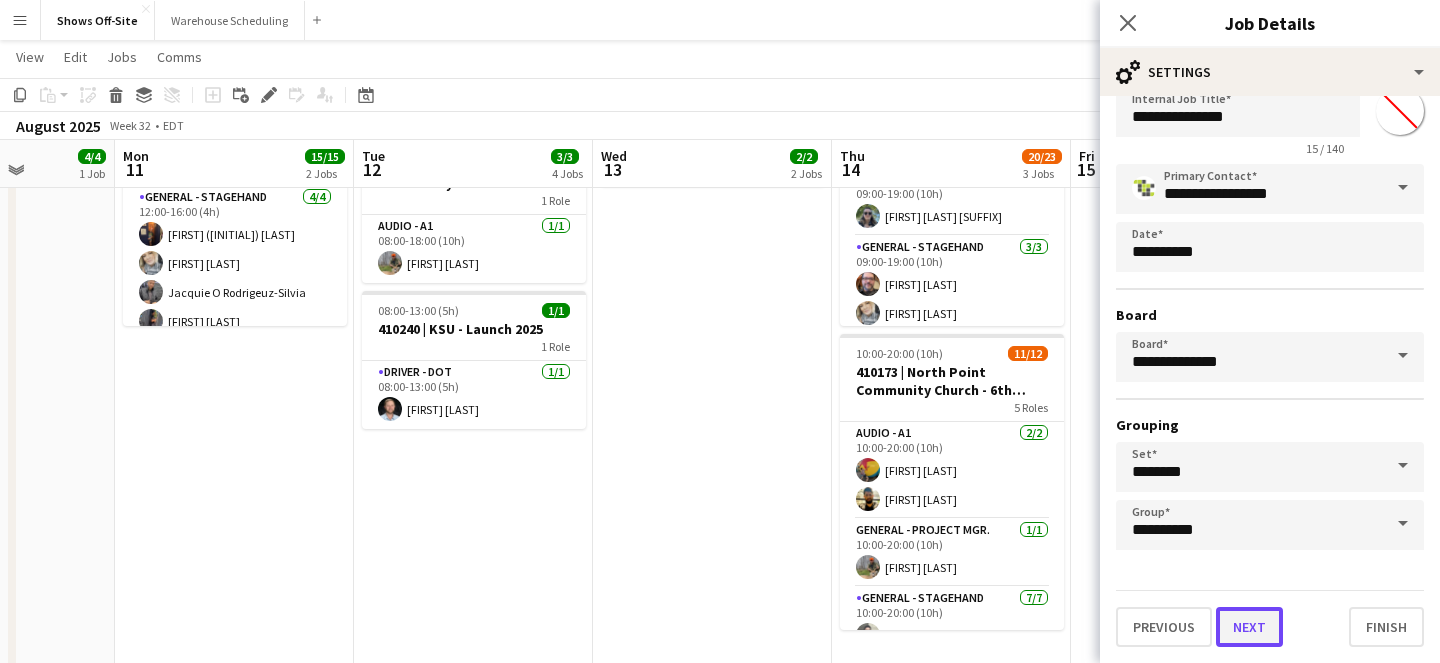 click on "Next" at bounding box center (1249, 627) 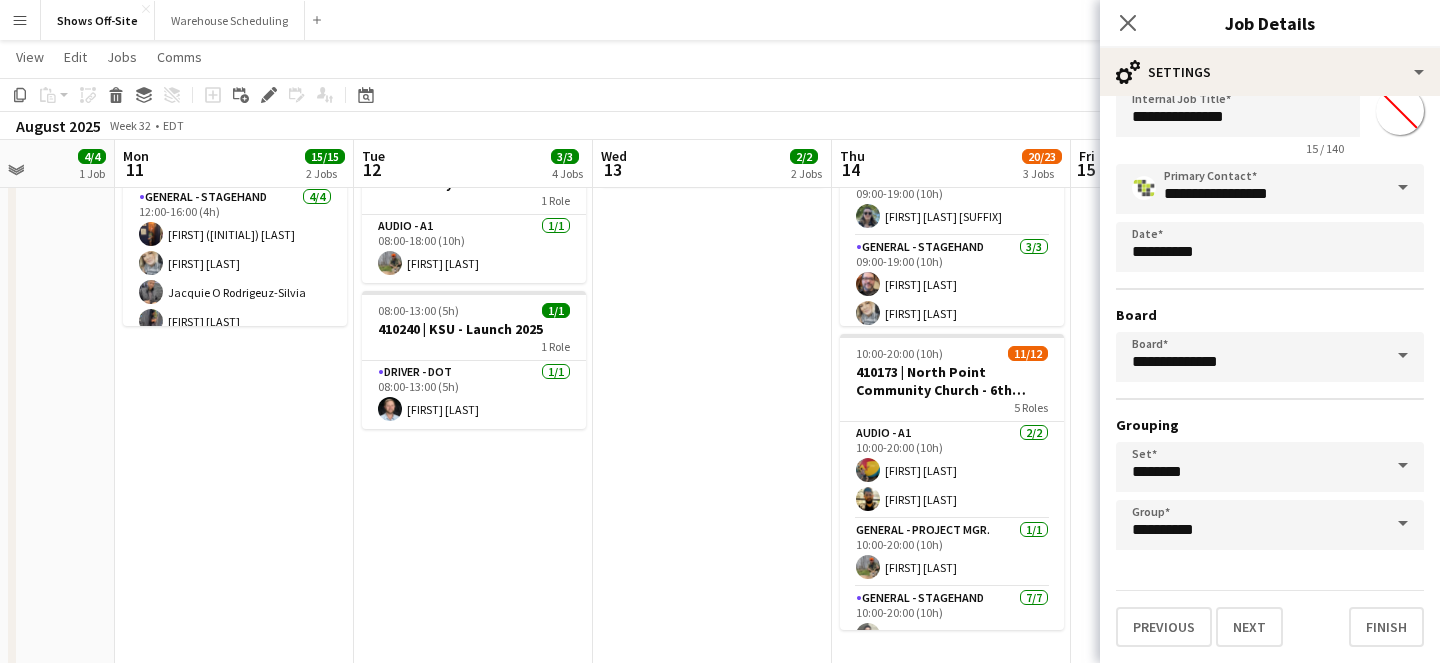 scroll, scrollTop: 0, scrollLeft: 0, axis: both 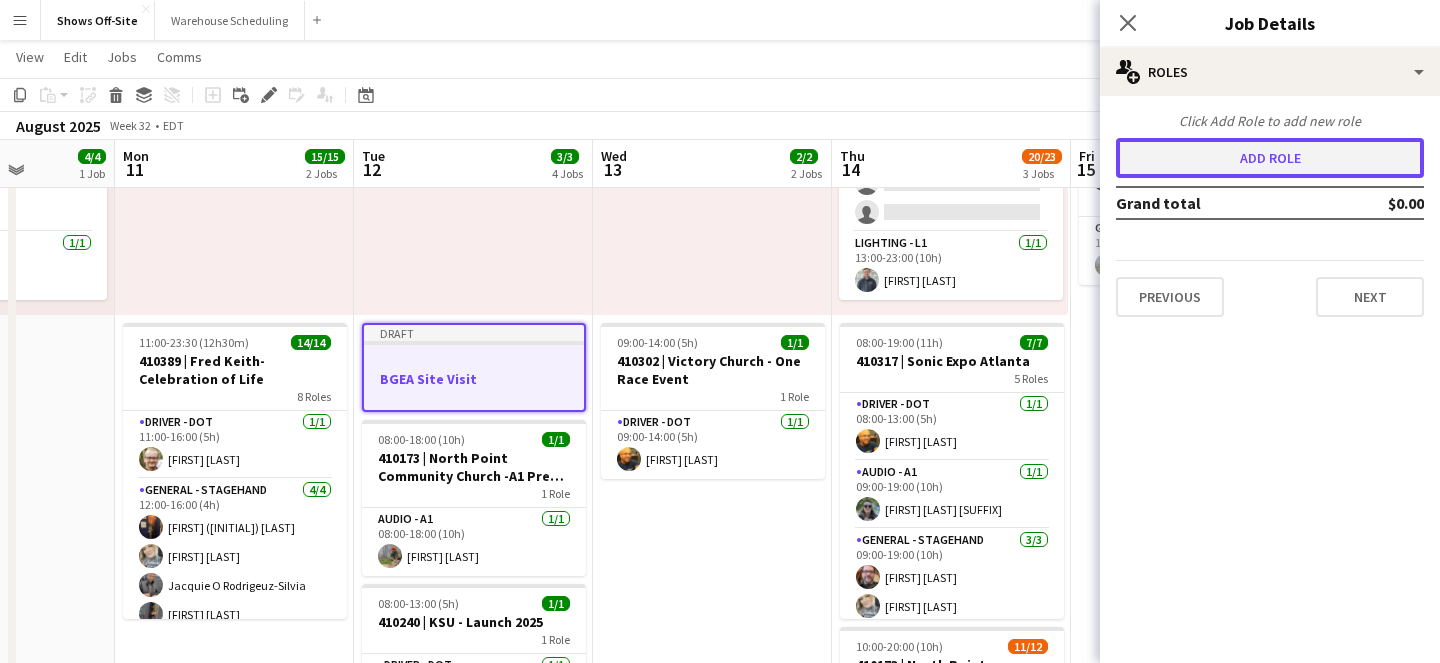 click on "Add role" at bounding box center (1270, 158) 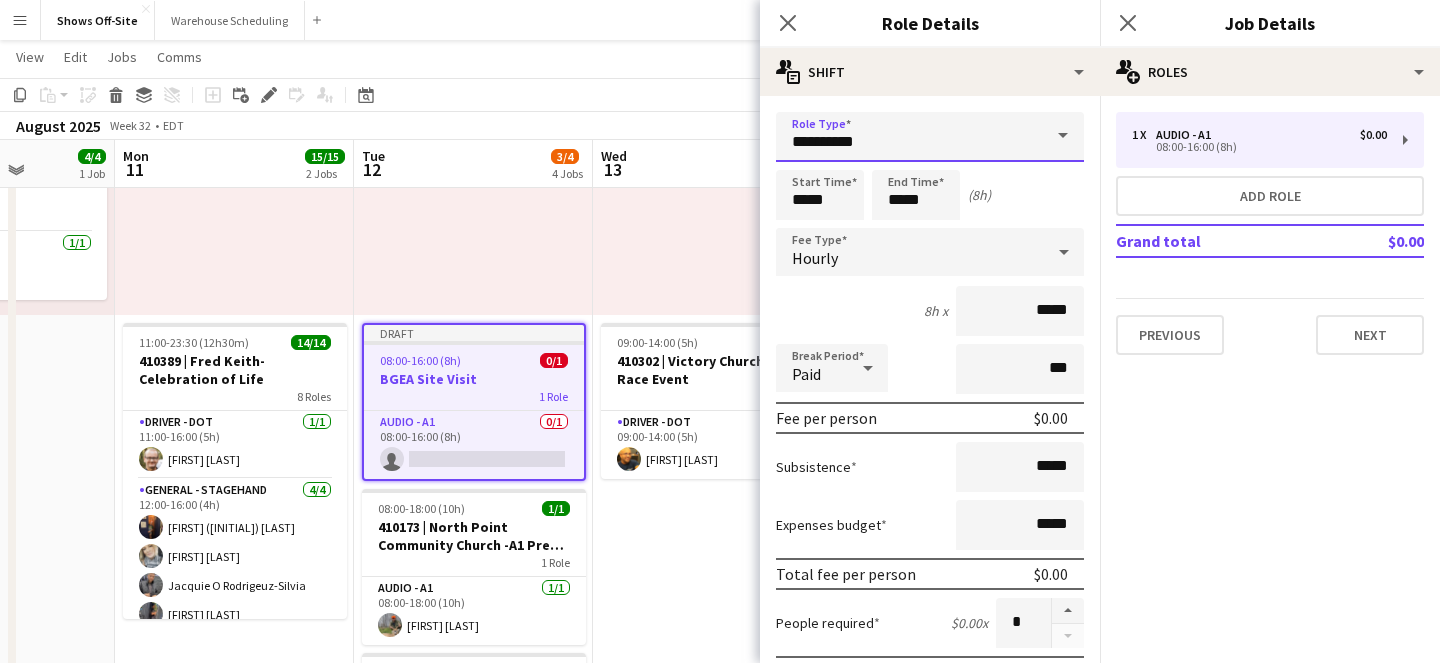 drag, startPoint x: 881, startPoint y: 137, endPoint x: 752, endPoint y: 136, distance: 129.00388 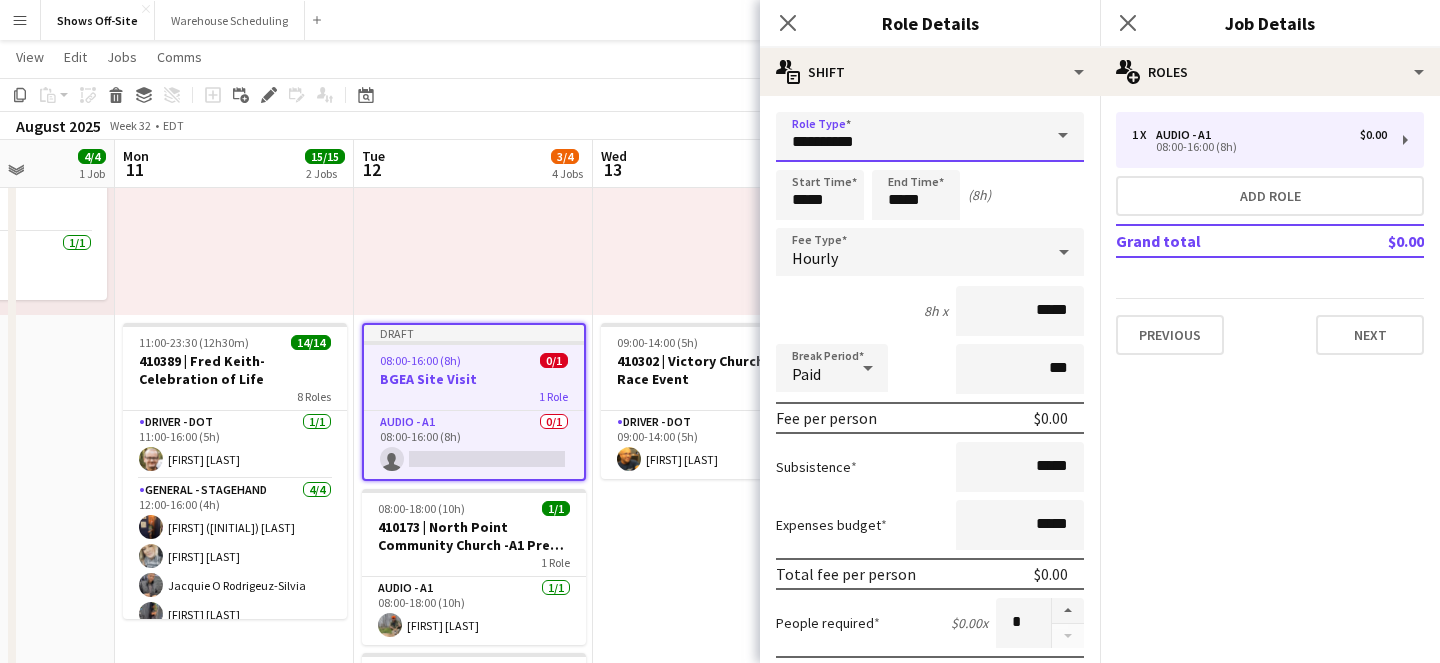 click on "Menu
Boards
Boards   Boards   All jobs   Status
Workforce
Workforce   My Workforce   Recruiting
Comms
Comms
Pay
Pay   Approvals   Payments   Reports
Platform Settings
Platform Settings   App settings   Your settings   Profiles
Training Academy
Training Academy
Knowledge Base
Knowledge Base
Product Updates
Product Updates   Log Out   Privacy   Shows Off-Site
Close
Warehouse Scheduling
Close
Add
Help
Notifications
Shows Off-Site
user
View  Day view expanded Day view collapsed Month view" at bounding box center [720, 571] 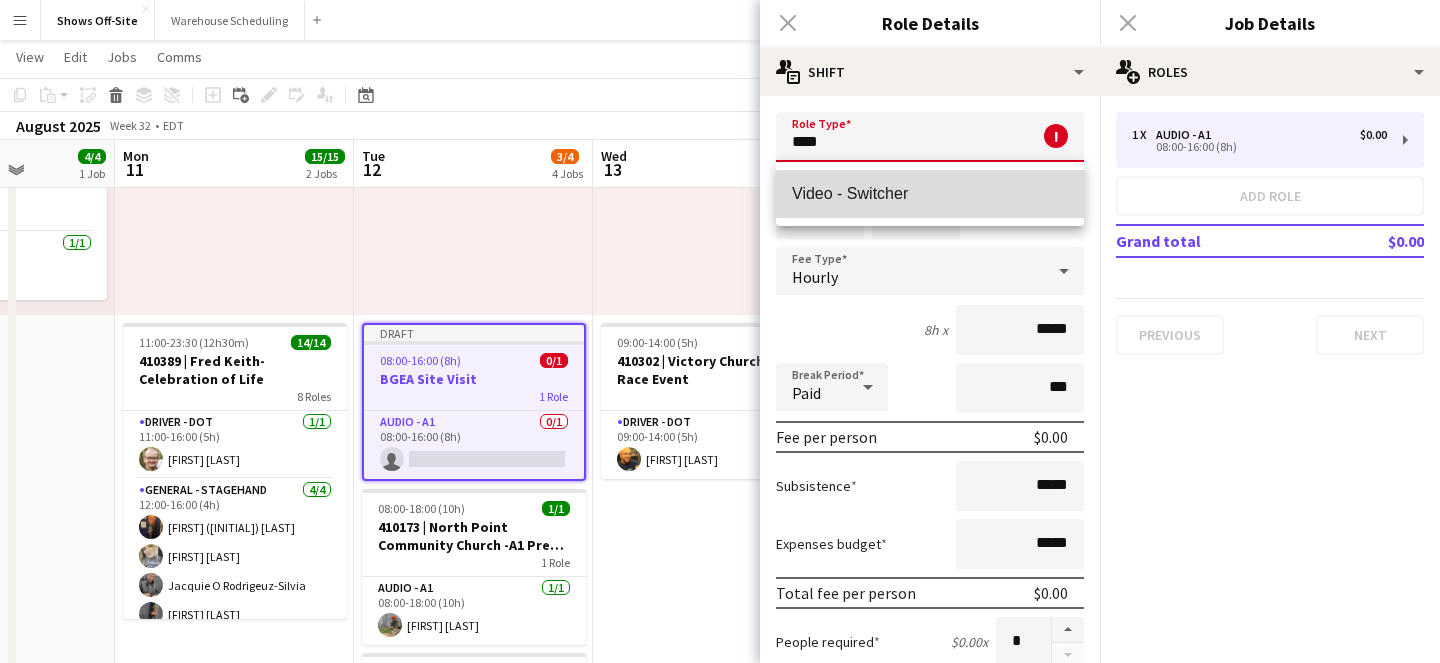 click on "Video - Switcher" at bounding box center [930, 193] 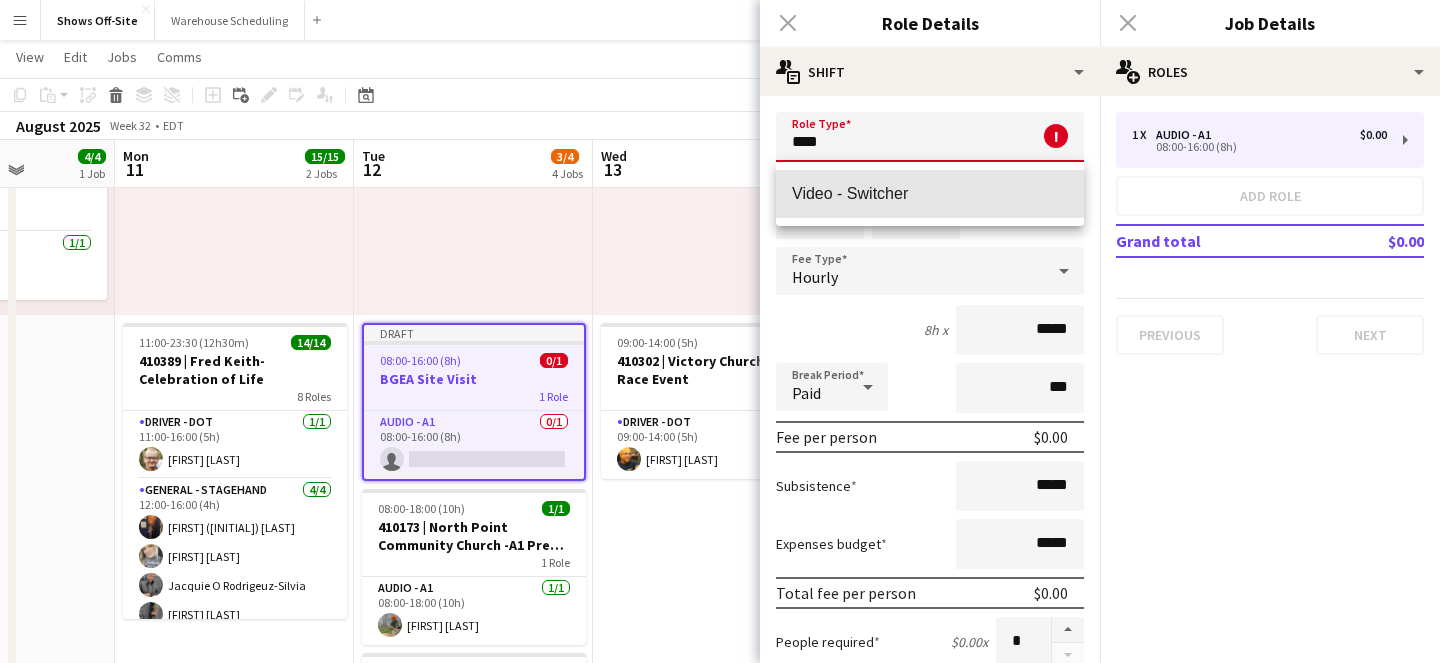 type on "**********" 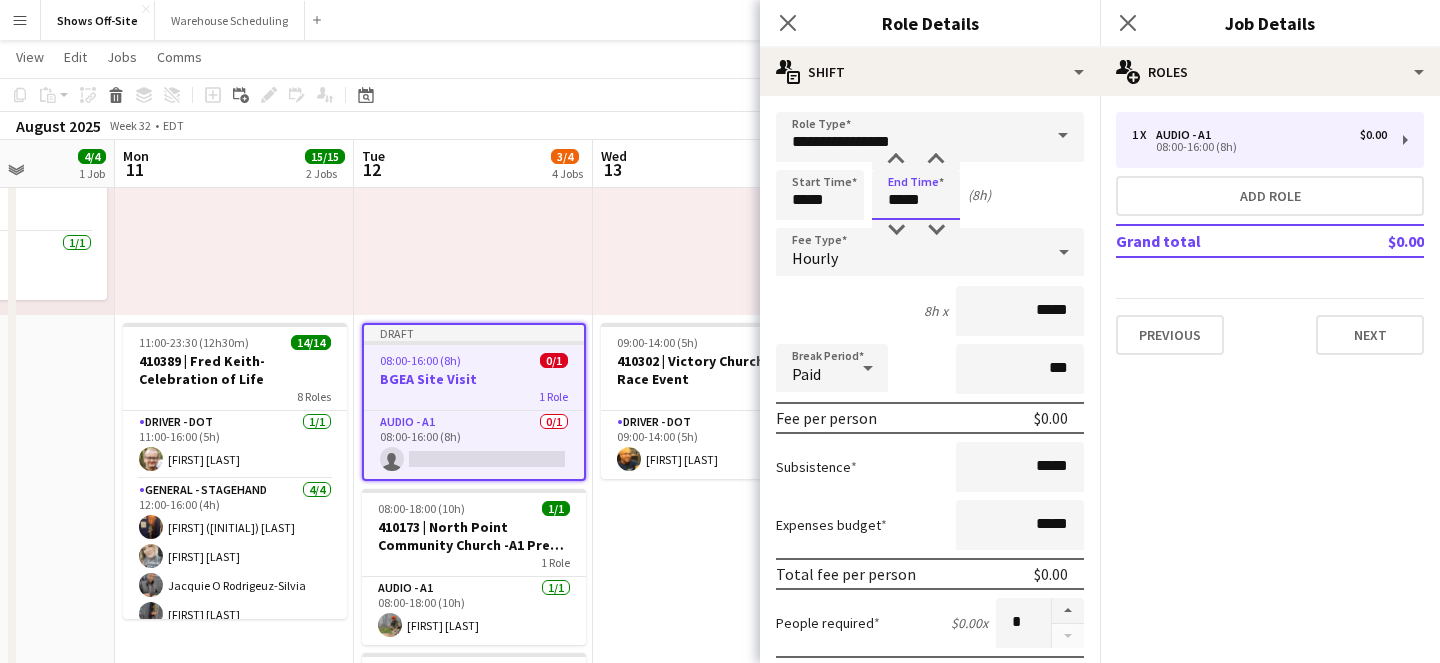 click on "*****" at bounding box center [916, 195] 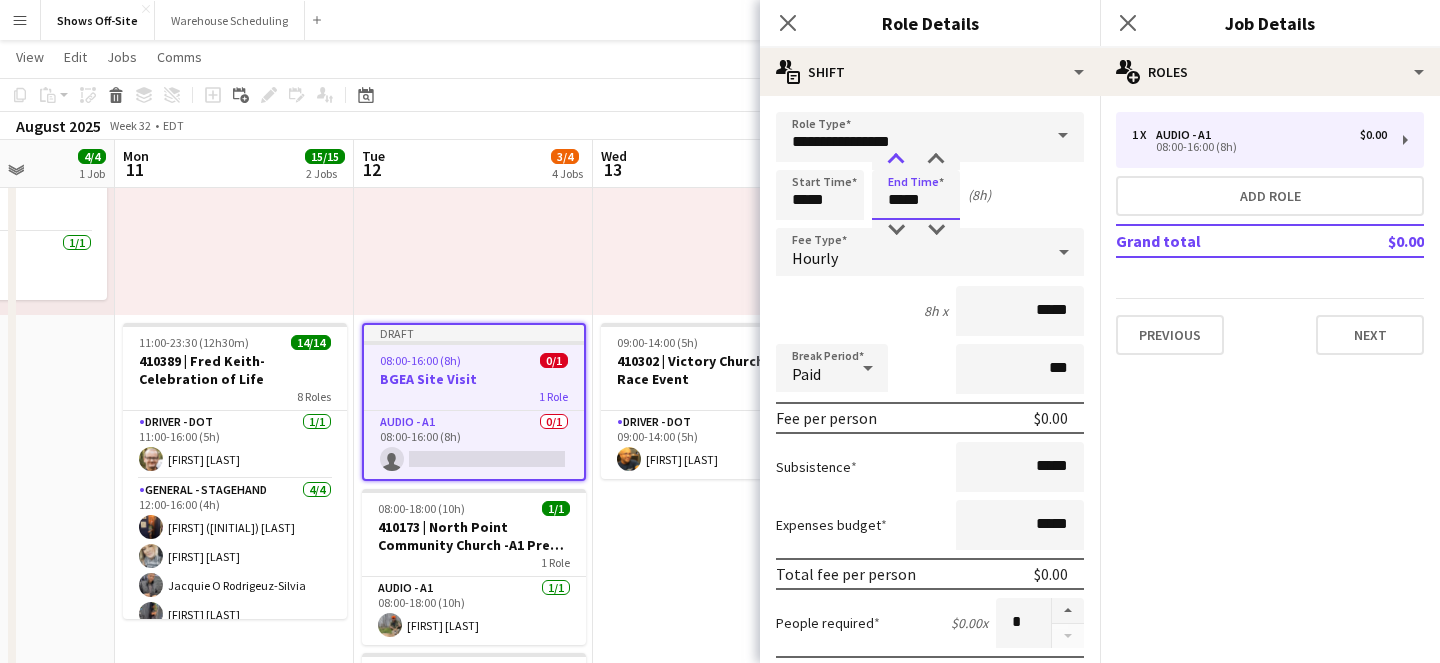 click at bounding box center (896, 160) 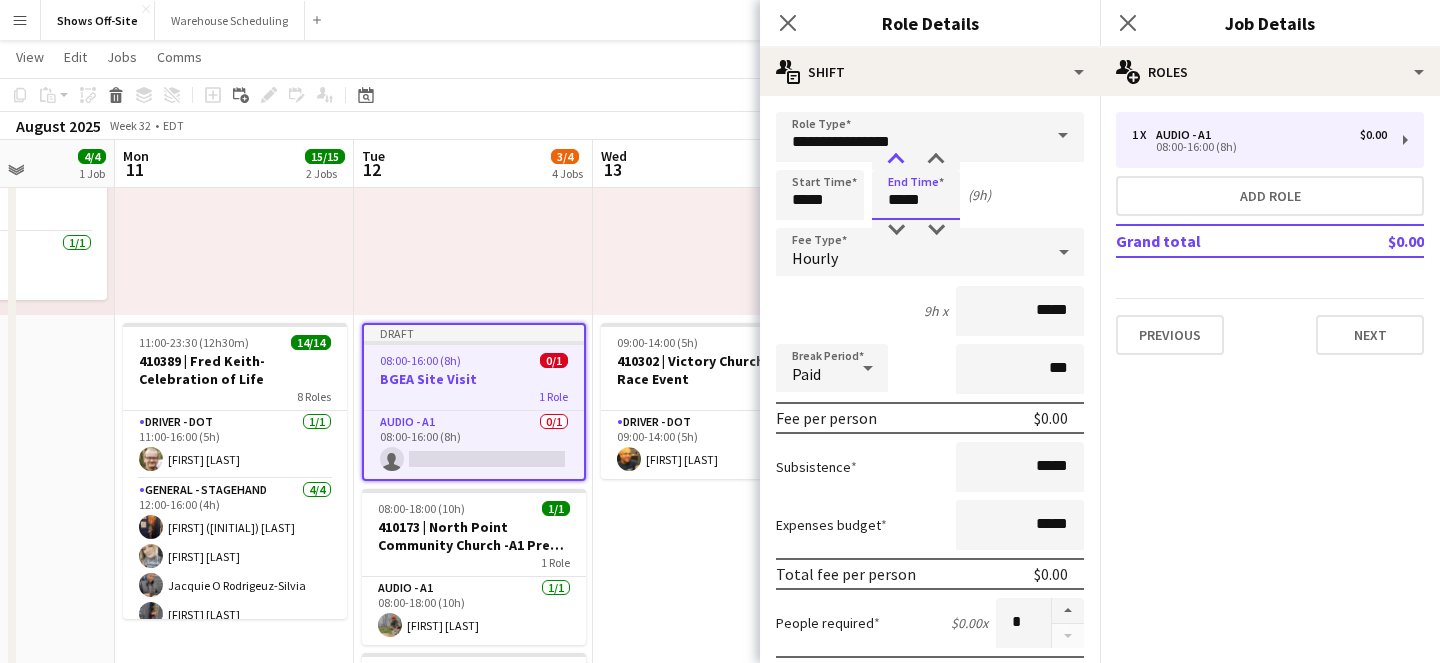 type on "*****" 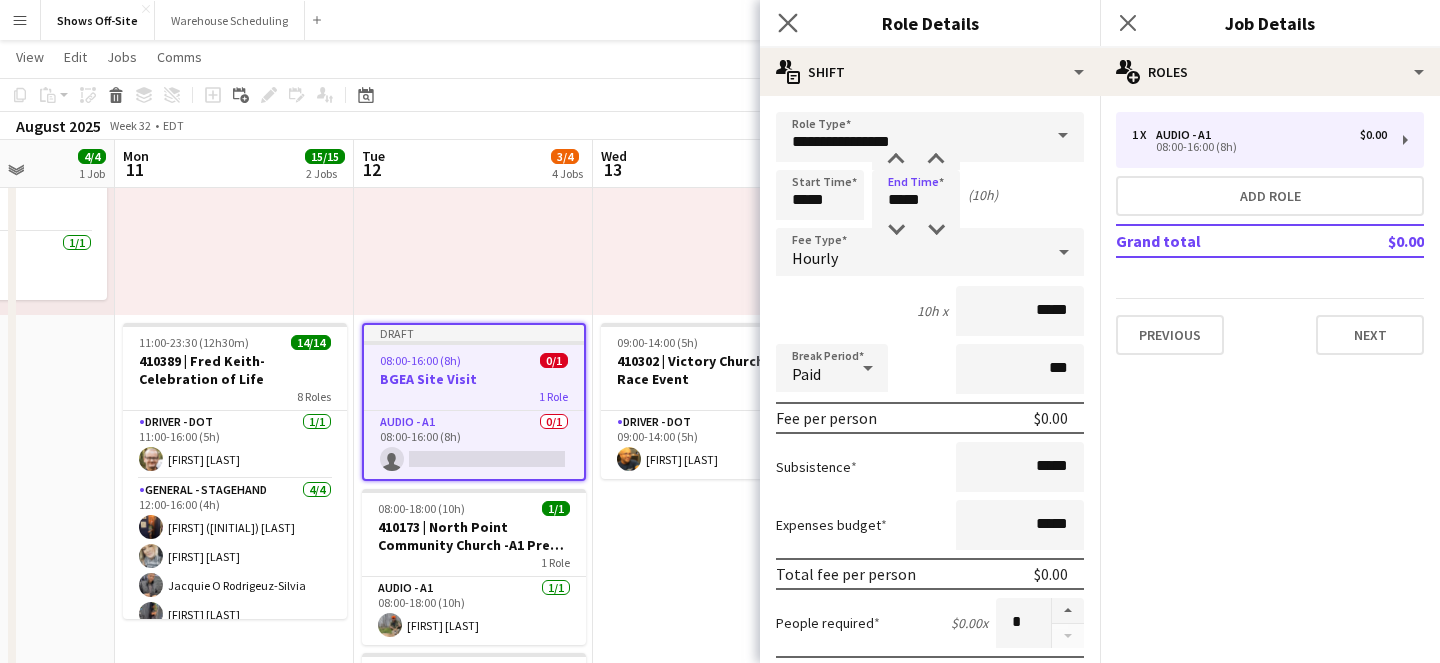 click on "Close pop-in" 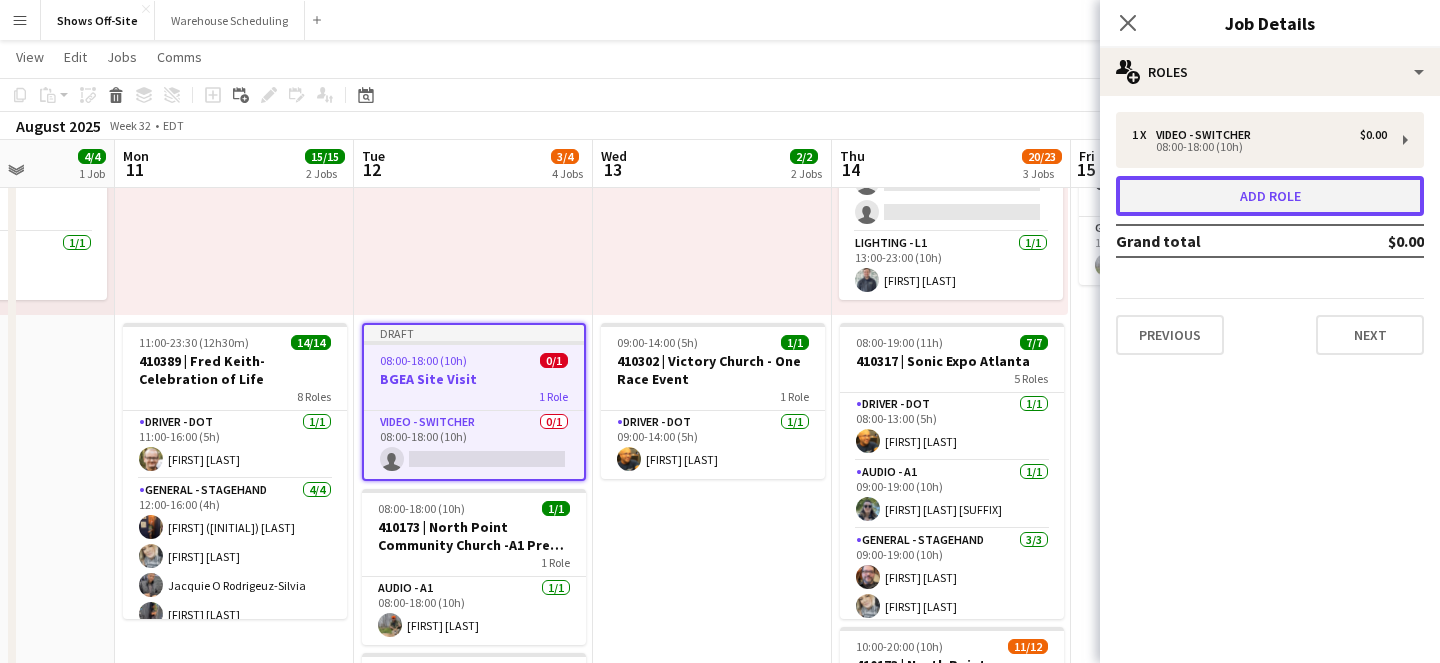 click on "Add role" at bounding box center (1270, 196) 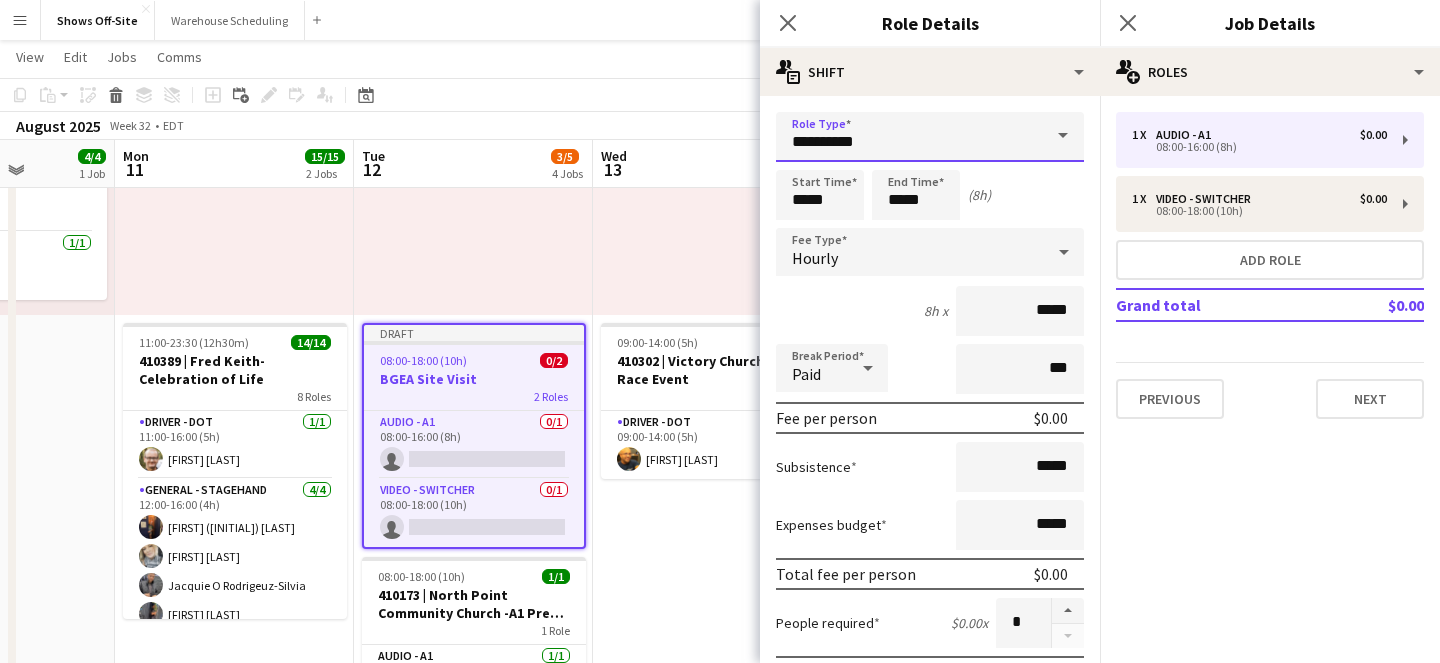 drag, startPoint x: 880, startPoint y: 145, endPoint x: 730, endPoint y: 140, distance: 150.08331 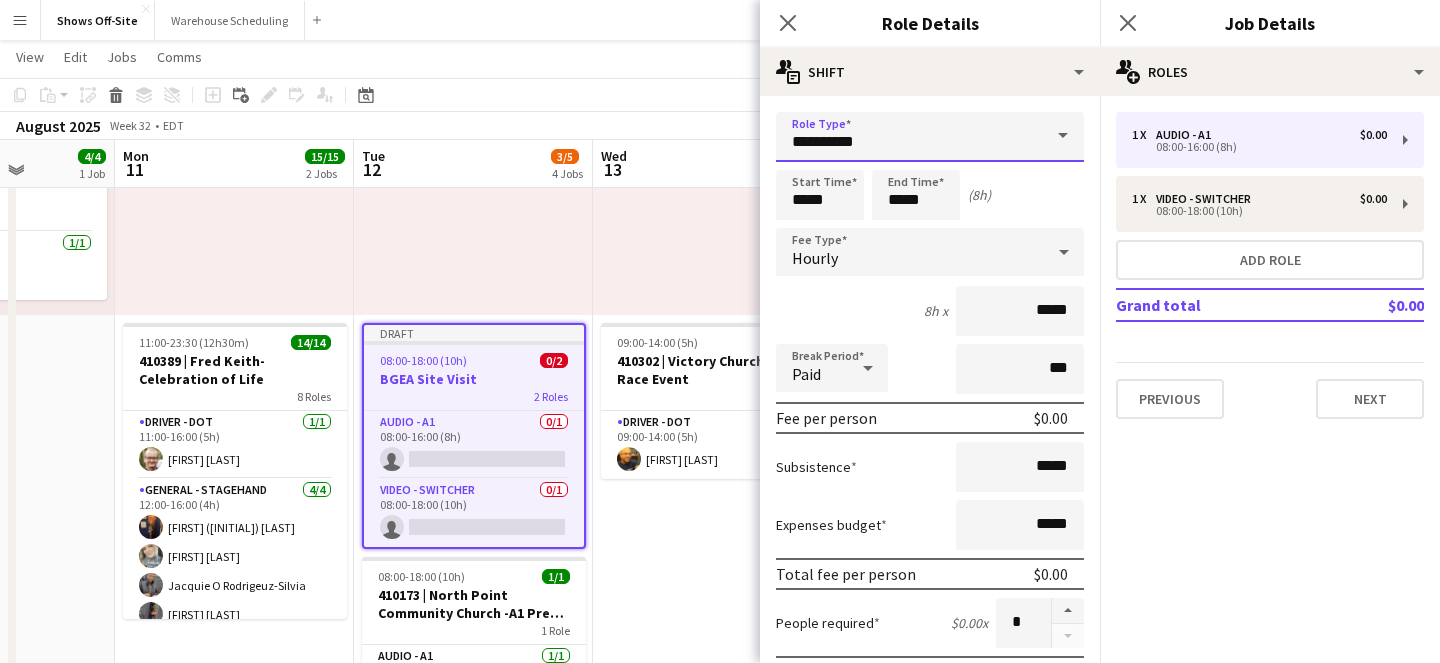 click on "Menu
Boards
Boards   Boards   All jobs   Status
Workforce
Workforce   My Workforce   Recruiting
Comms
Comms
Pay
Pay   Approvals   Payments   Reports
Platform Settings
Platform Settings   App settings   Your settings   Profiles
Training Academy
Training Academy
Knowledge Base
Knowledge Base
Product Updates
Product Updates   Log Out   Privacy   Shows Off-Site
Close
Warehouse Scheduling
Close
Add
Help
Notifications
Shows Off-Site
user
user
View  Month view
C" at bounding box center (720, 571) 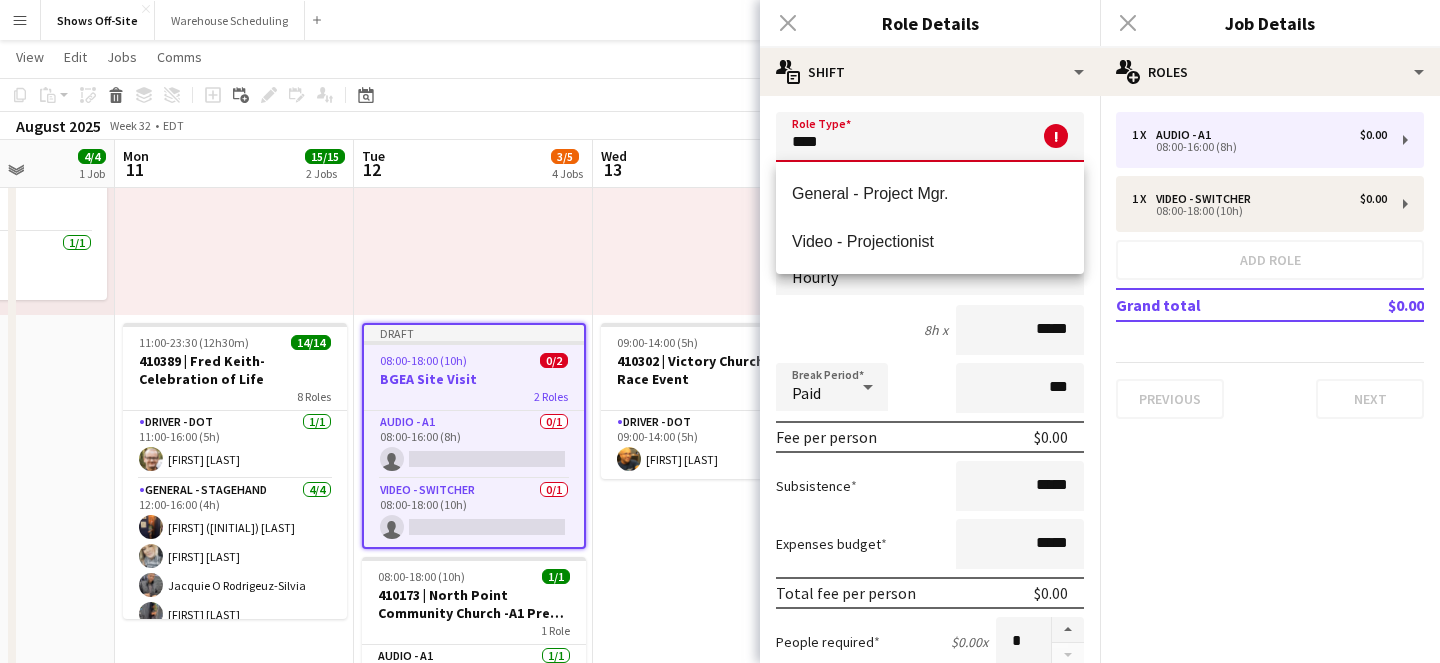 click on "General - Project Mgr." at bounding box center (930, 194) 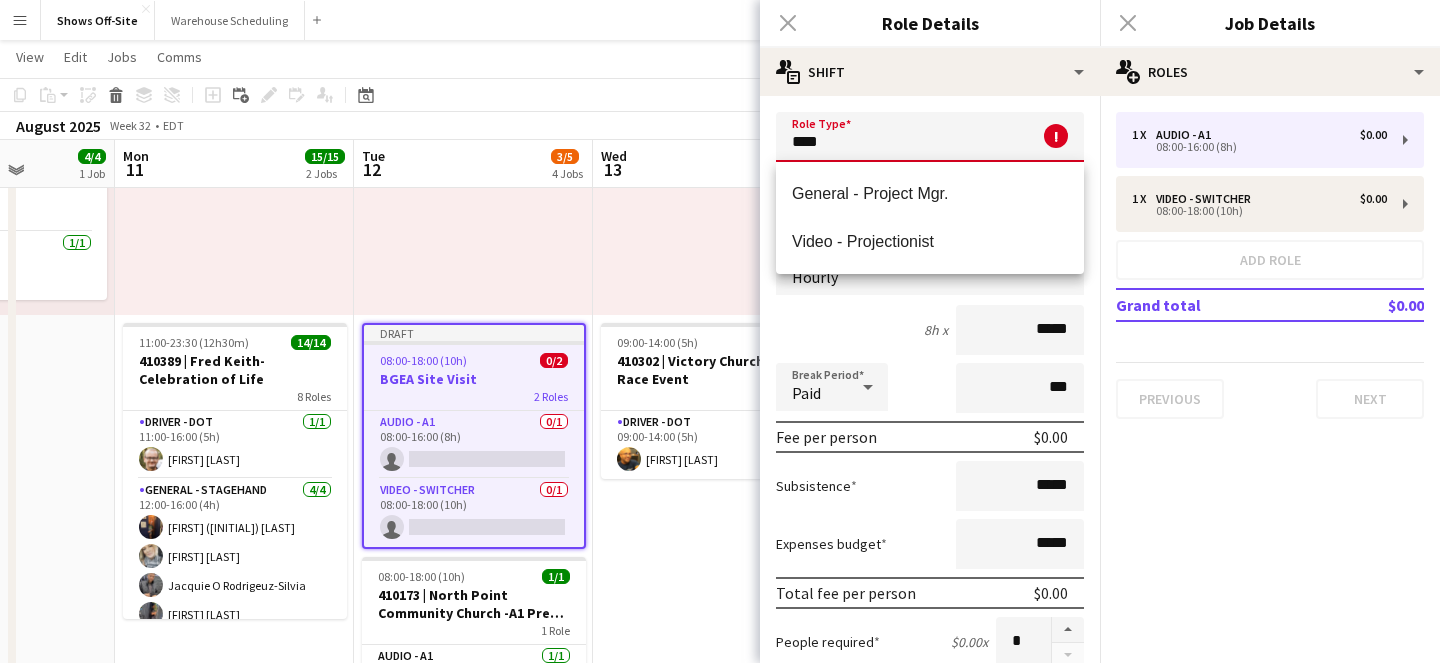 type on "**********" 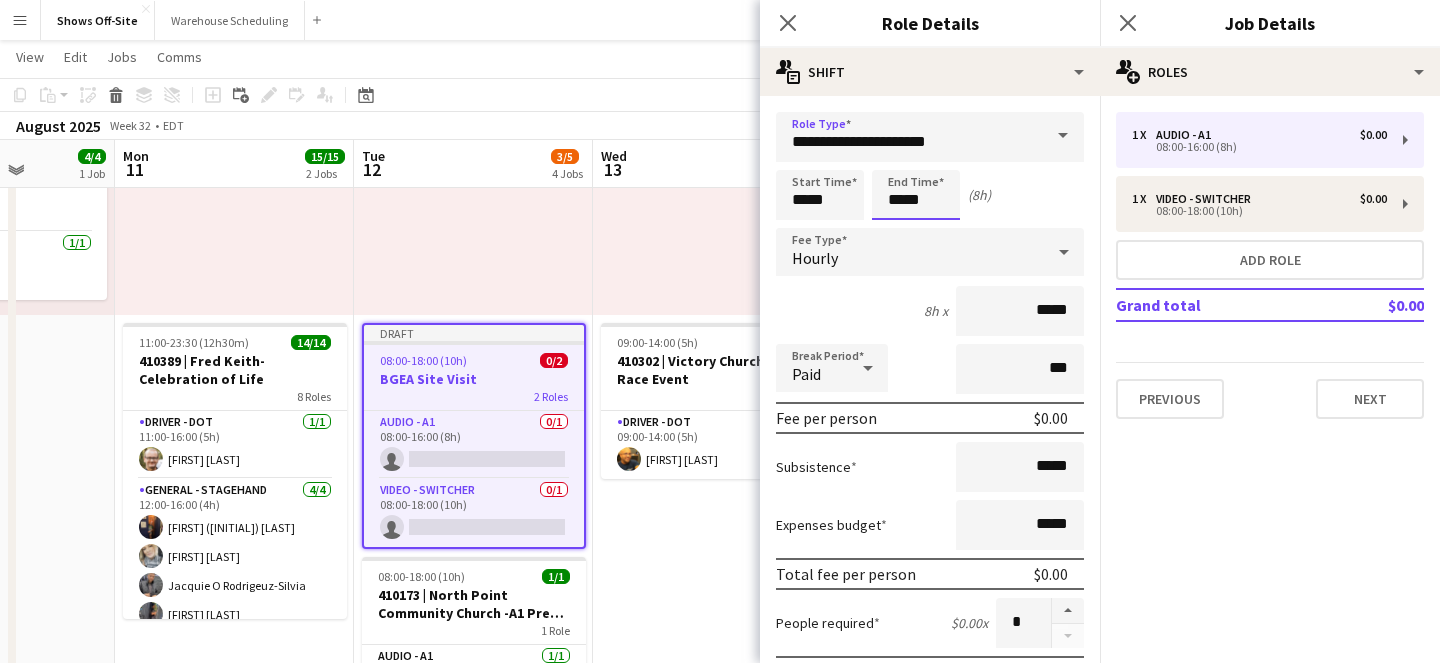 click on "*****" at bounding box center (916, 195) 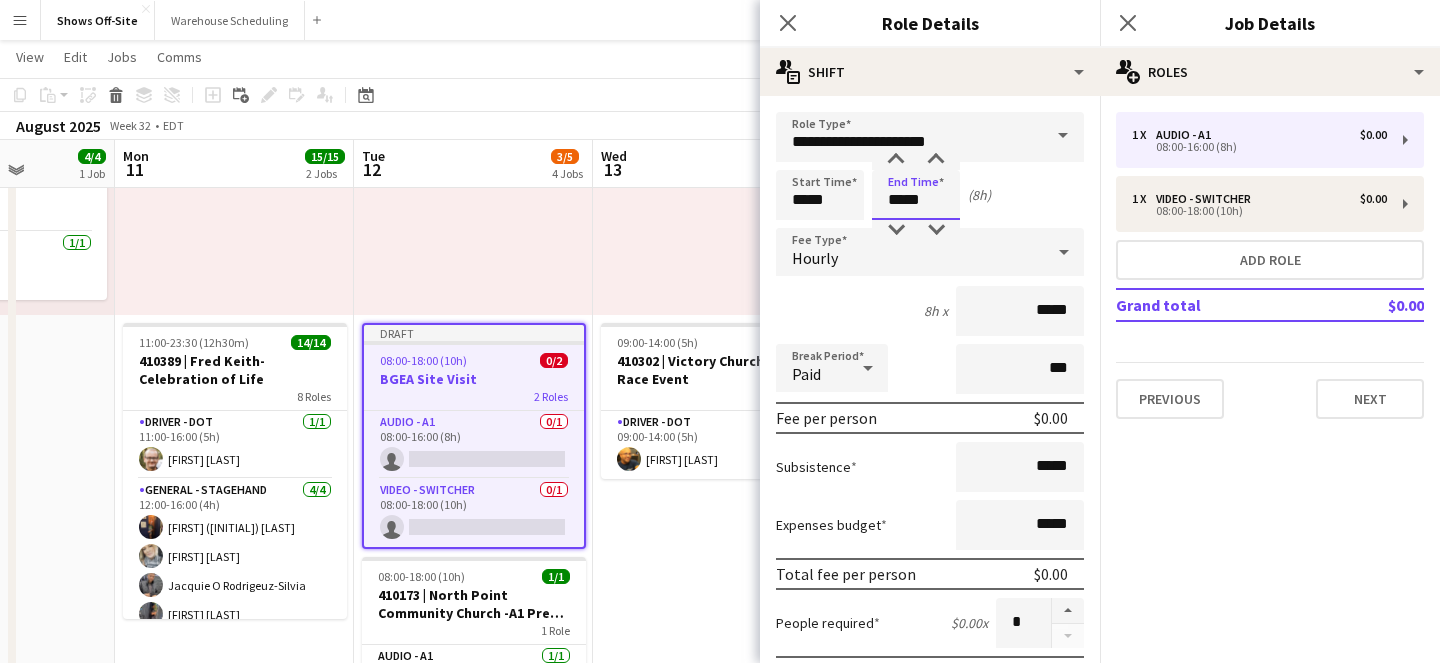 click on "*****" at bounding box center [916, 195] 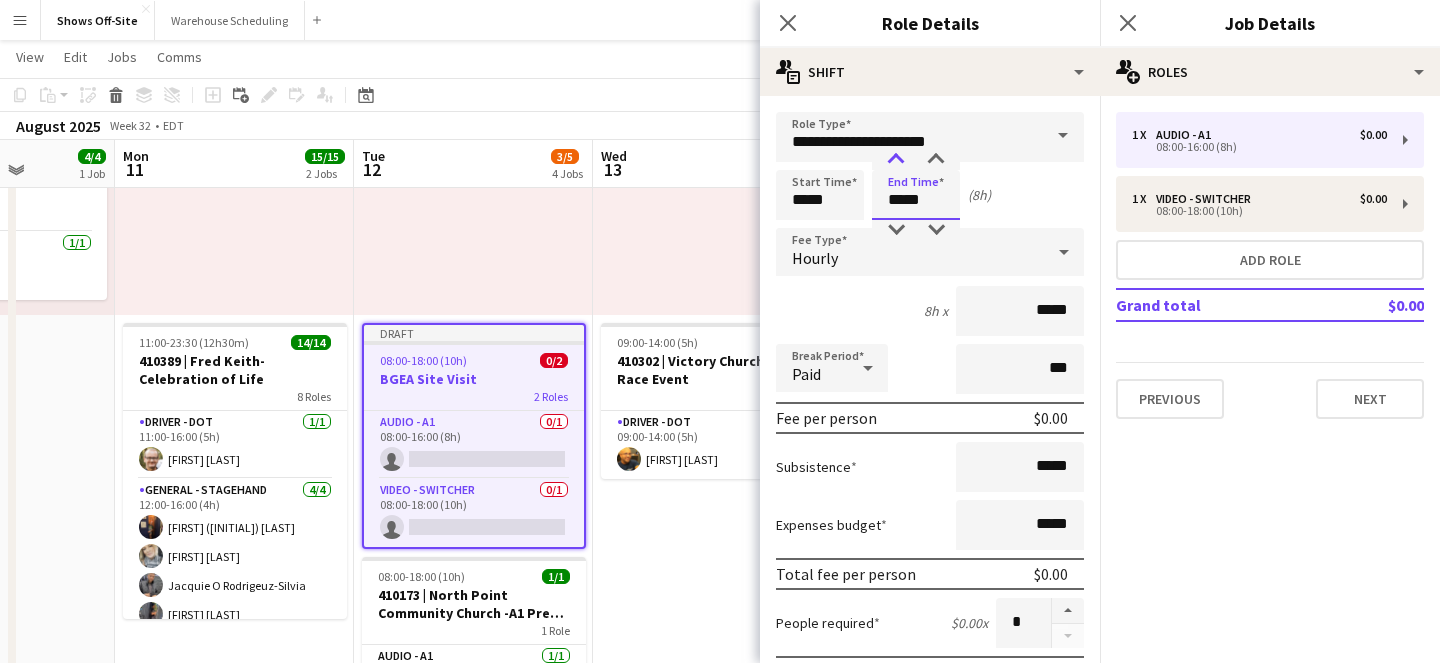 click at bounding box center (896, 160) 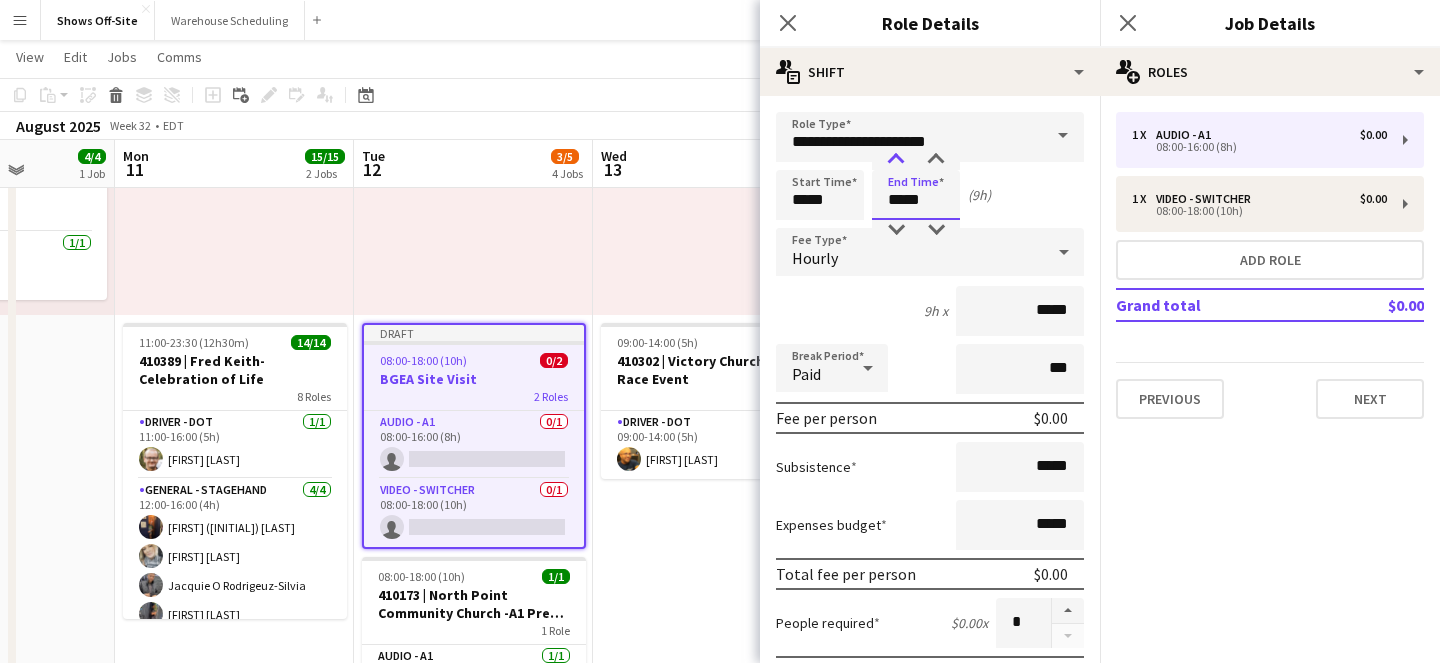 type on "*****" 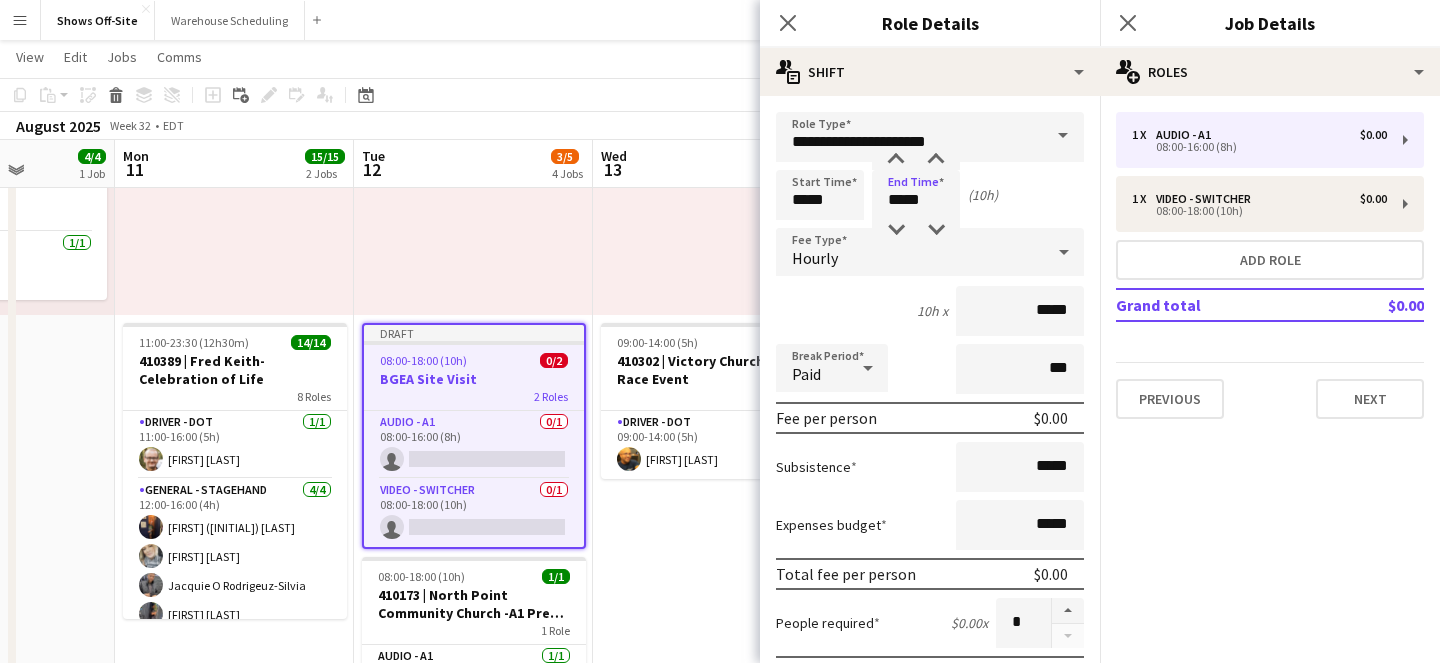 click on "Close pop-in" 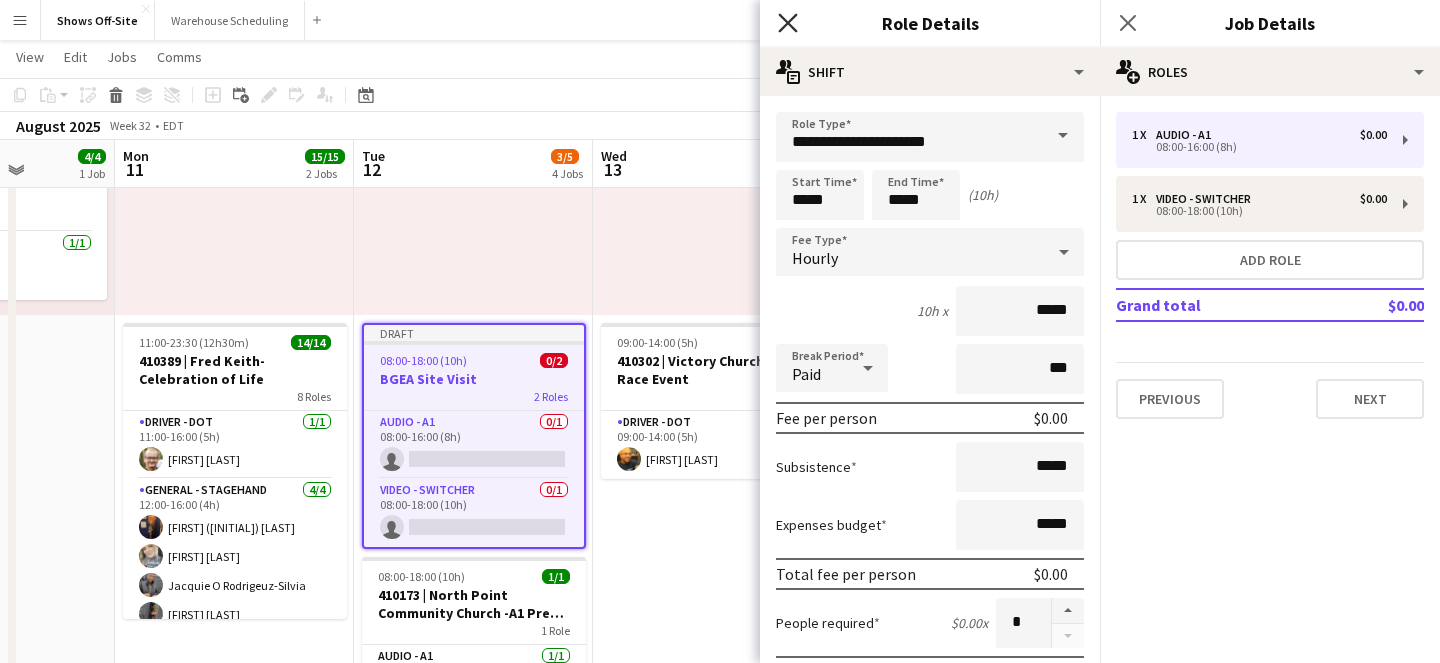 click on "Close pop-in" 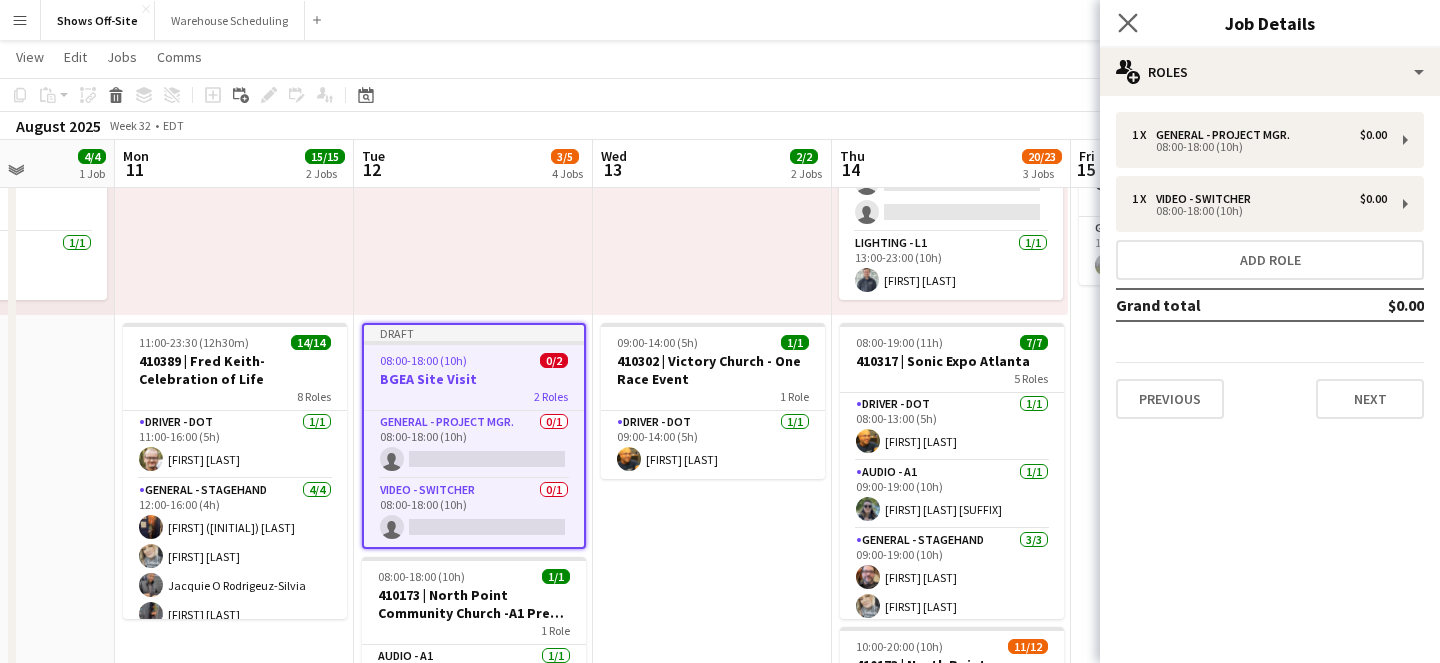 click on "Close pop-in" 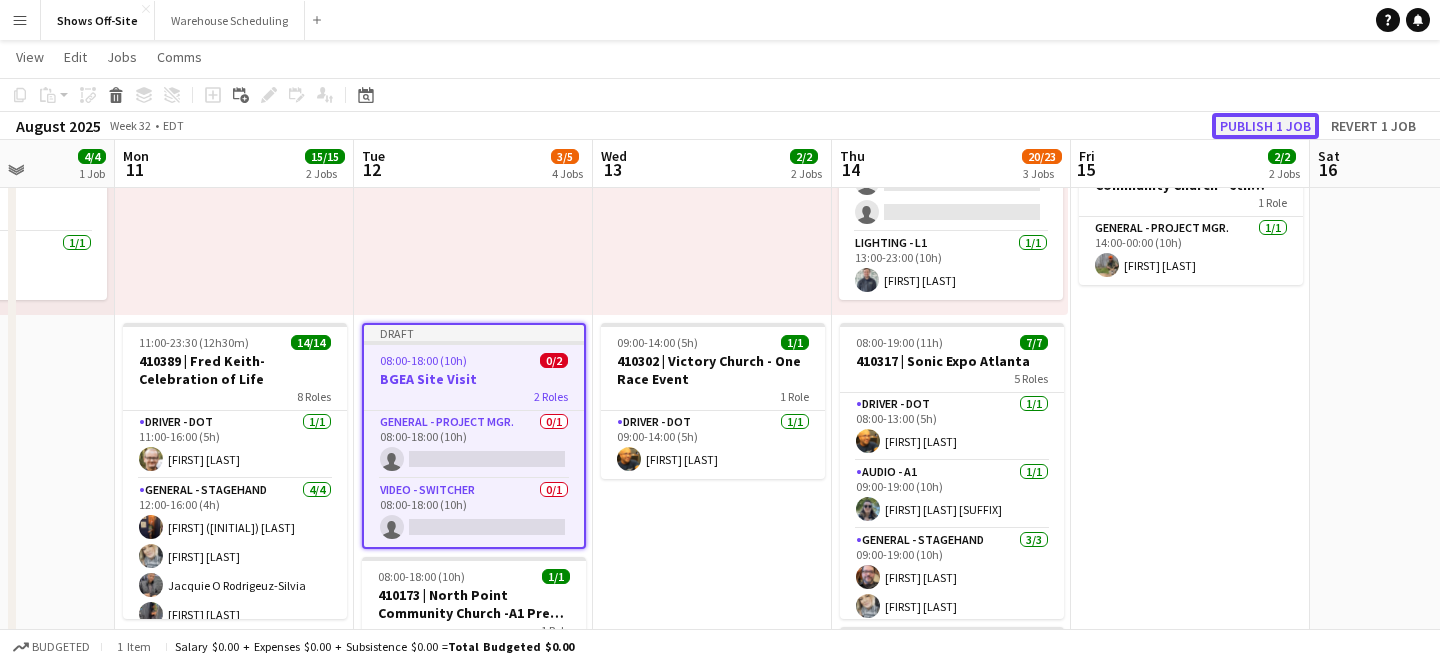 click on "Publish 1 job" 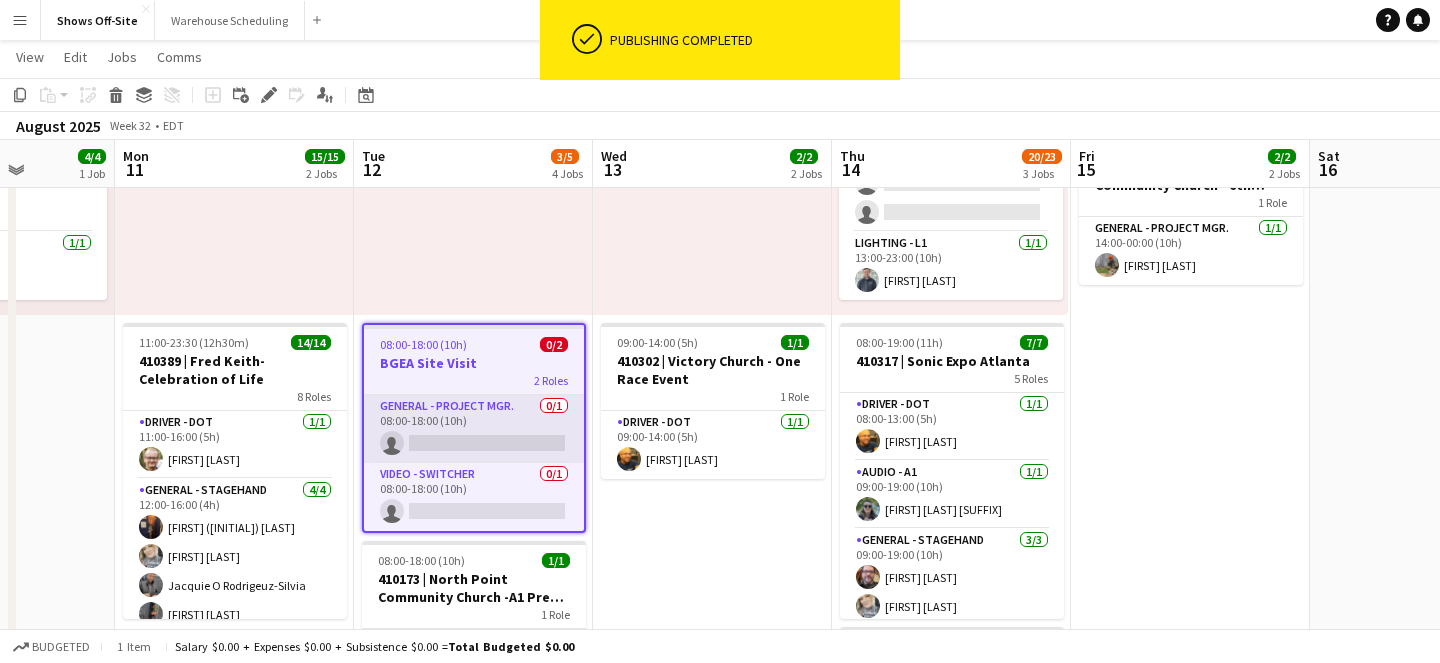 click on "General - Project Mgr.   0/1   08:00-18:00 (10h)
single-neutral-actions" at bounding box center [474, 429] 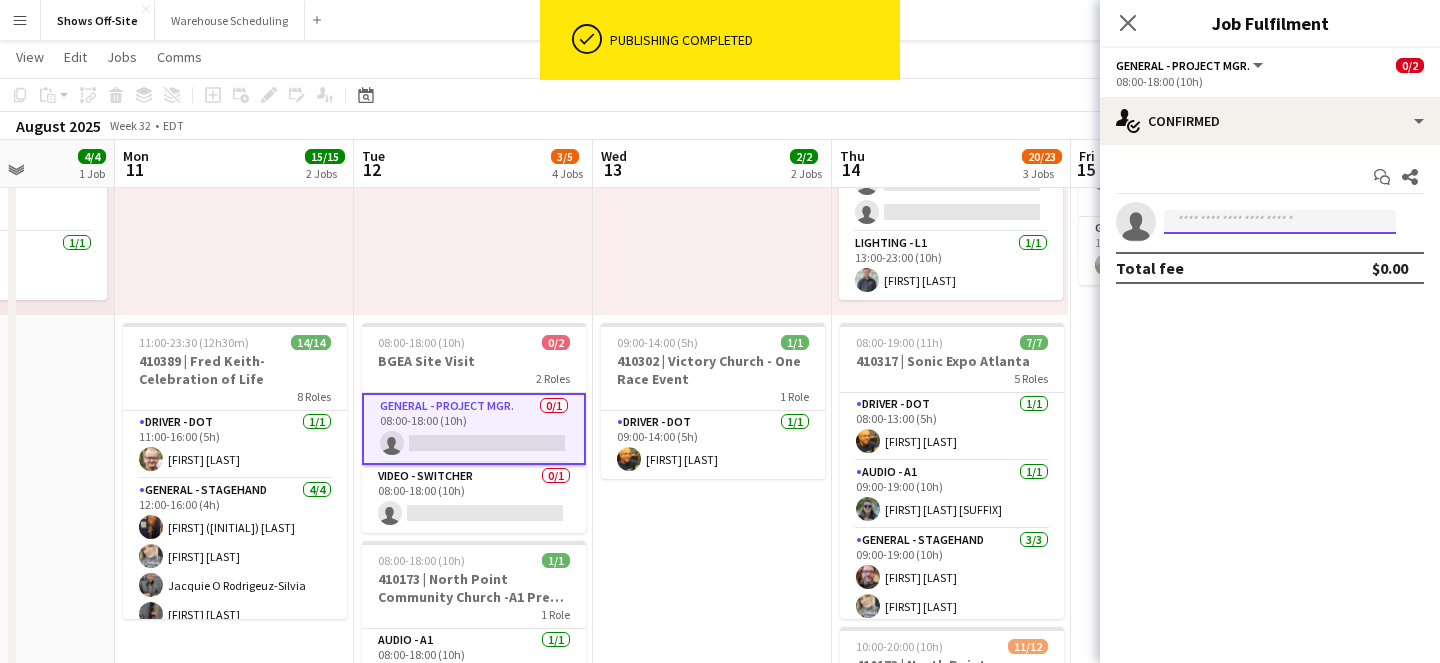 click at bounding box center [1280, 222] 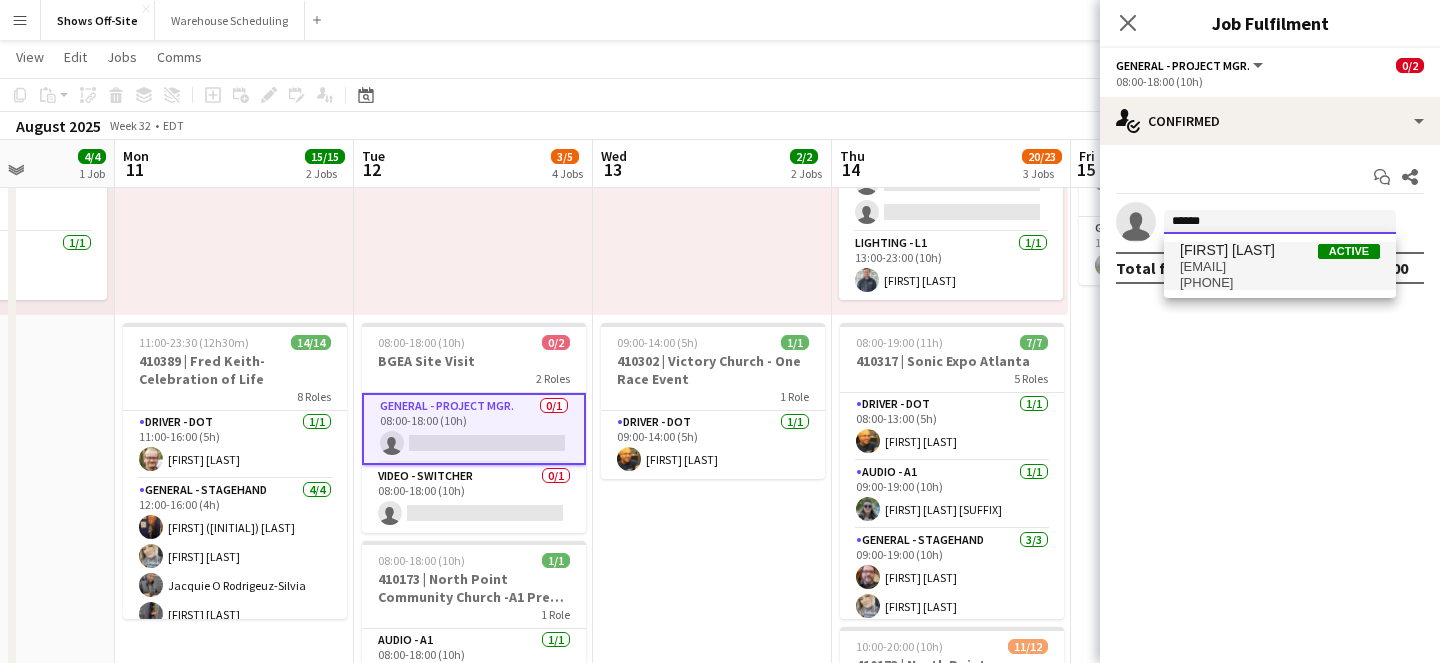 type on "******" 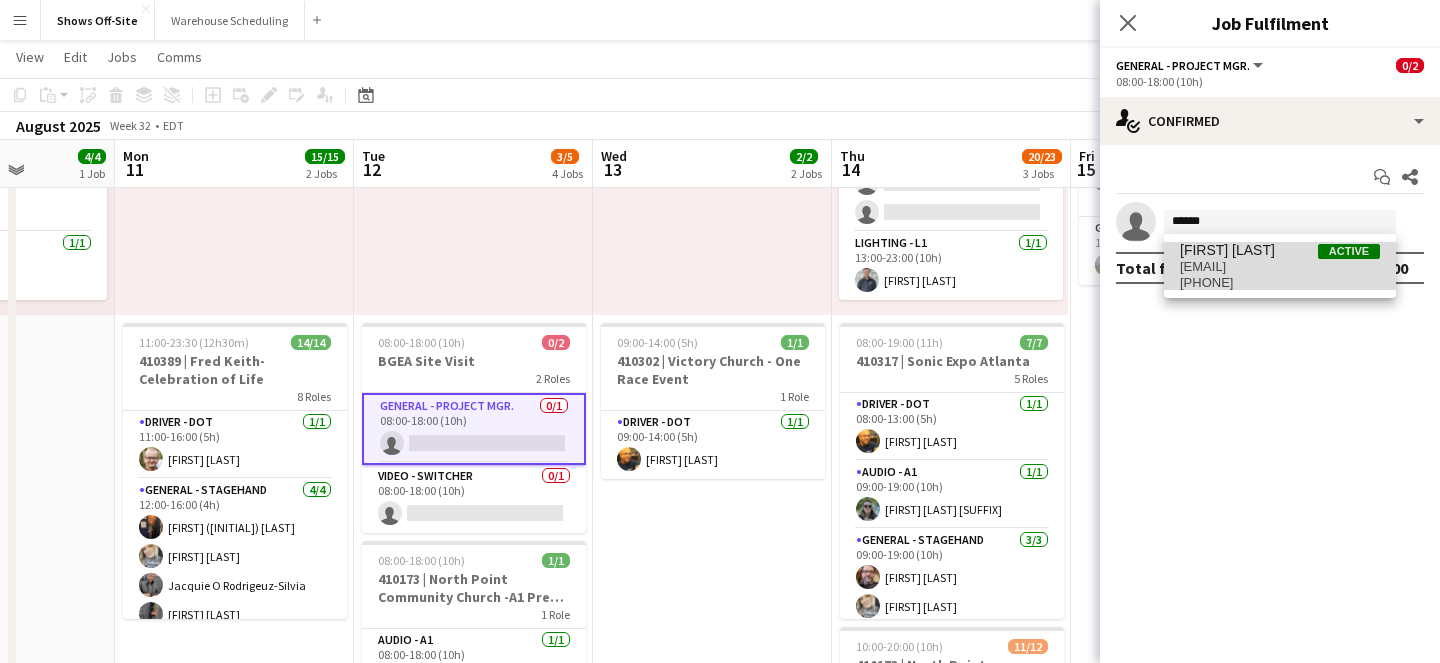 click on "[EMAIL]" at bounding box center [1280, 267] 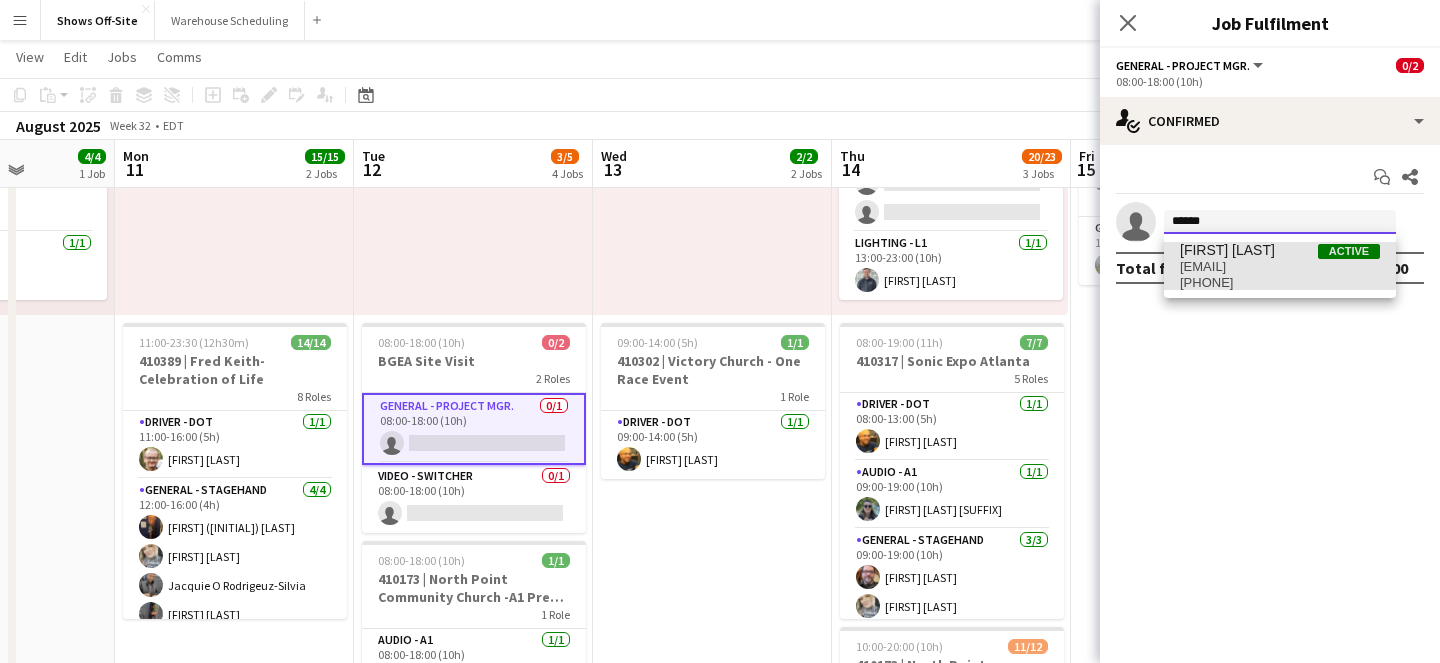 type 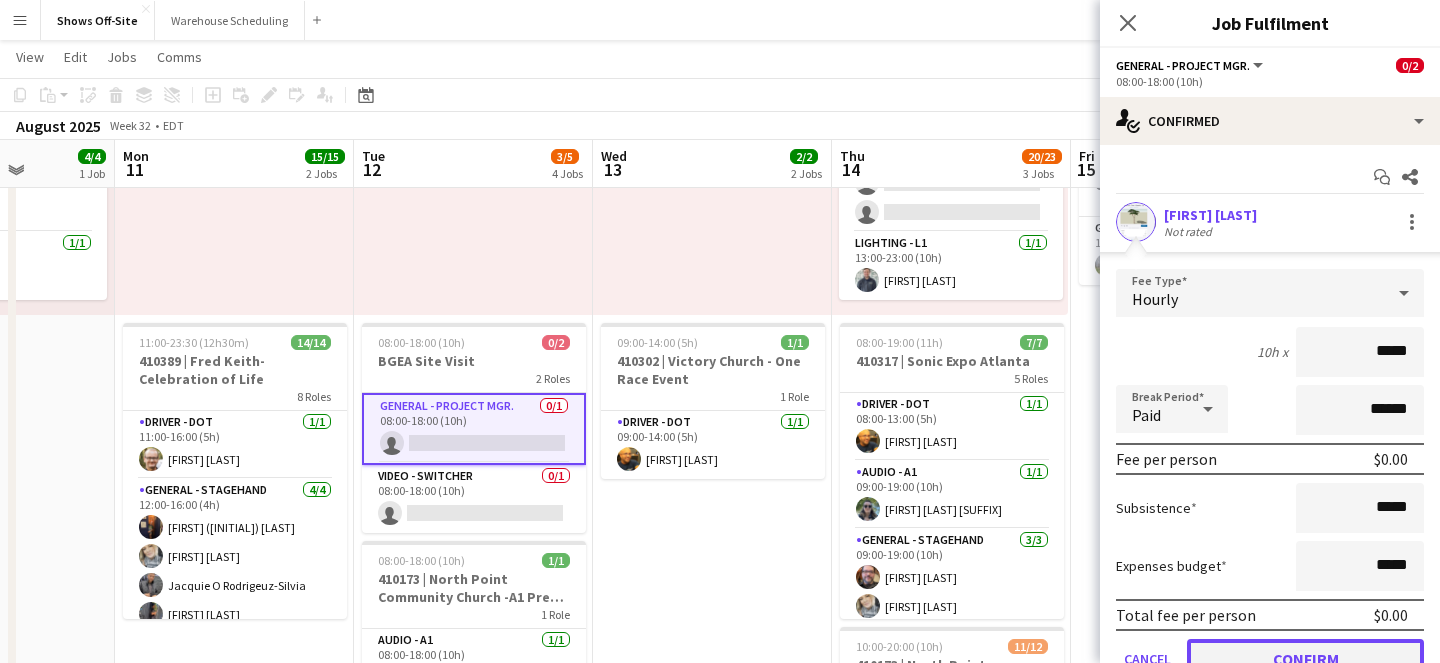 click on "Confirm" at bounding box center (1305, 659) 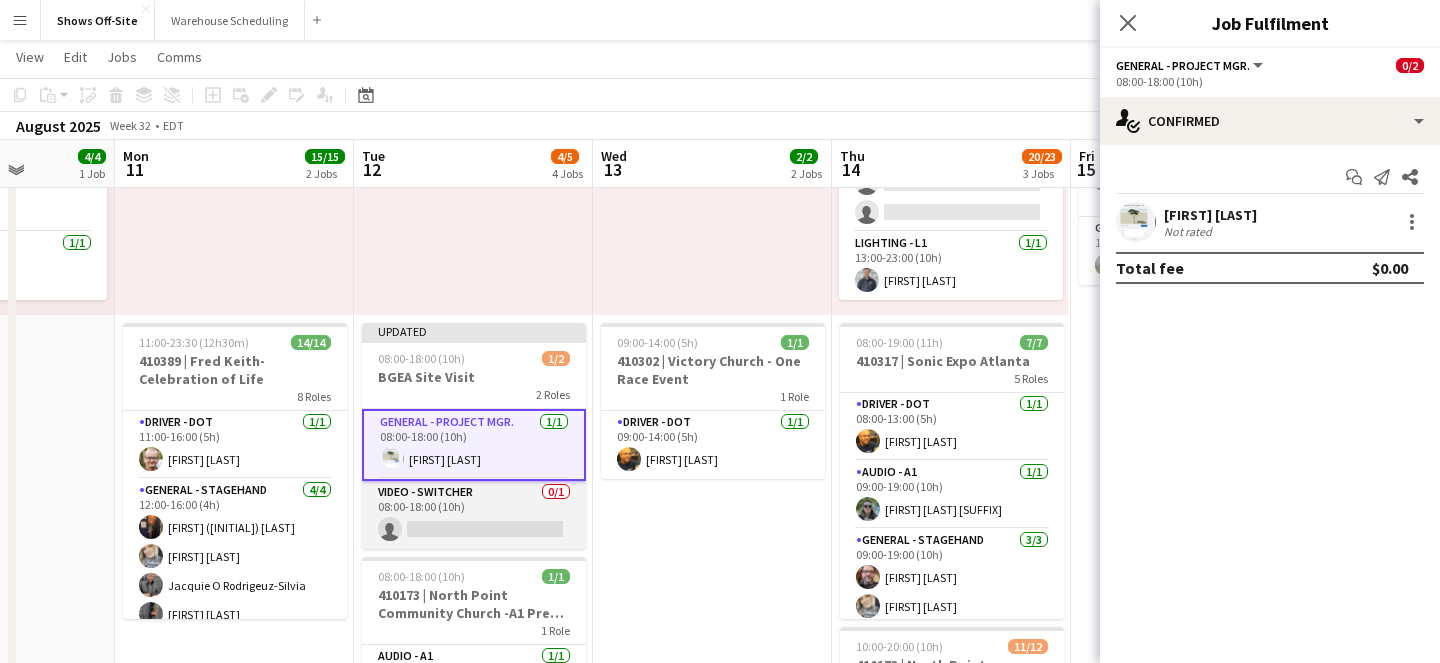 click on "Video - Switcher   0/1   08:00-18:00 (10h)
single-neutral-actions" at bounding box center [474, 515] 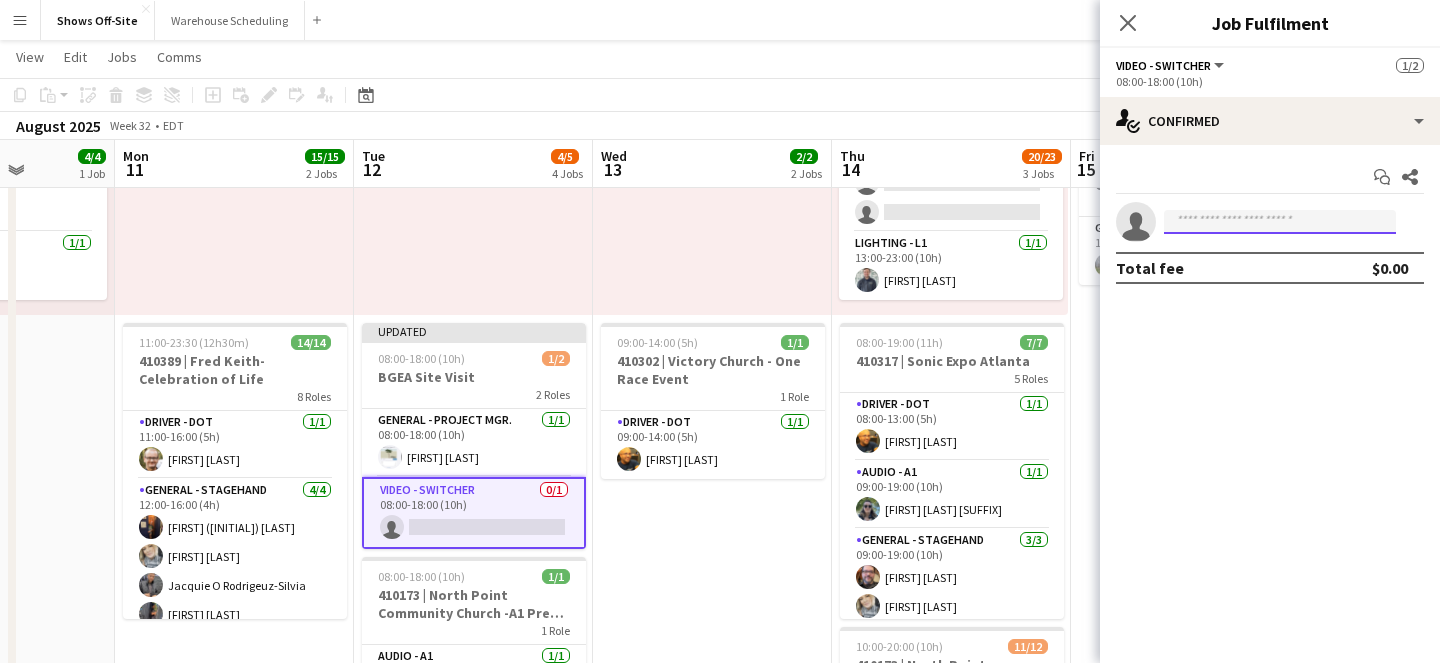 click at bounding box center (1280, 222) 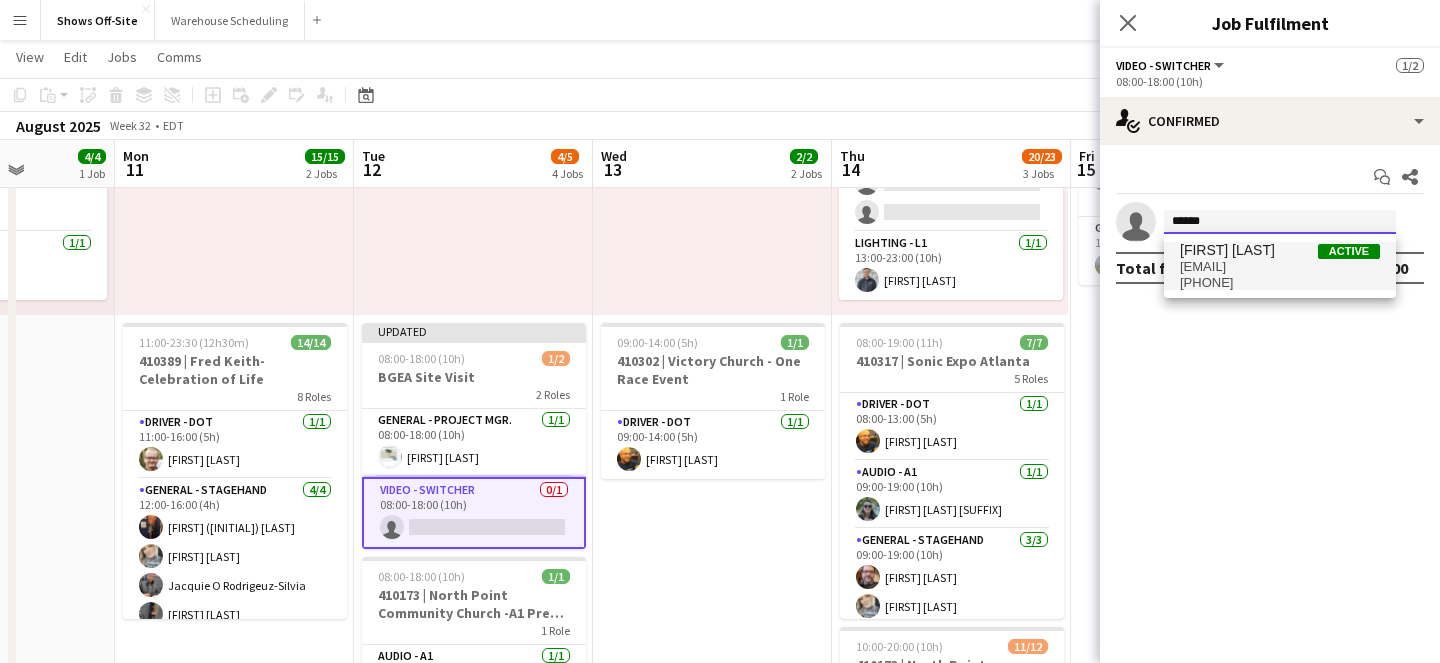 type on "******" 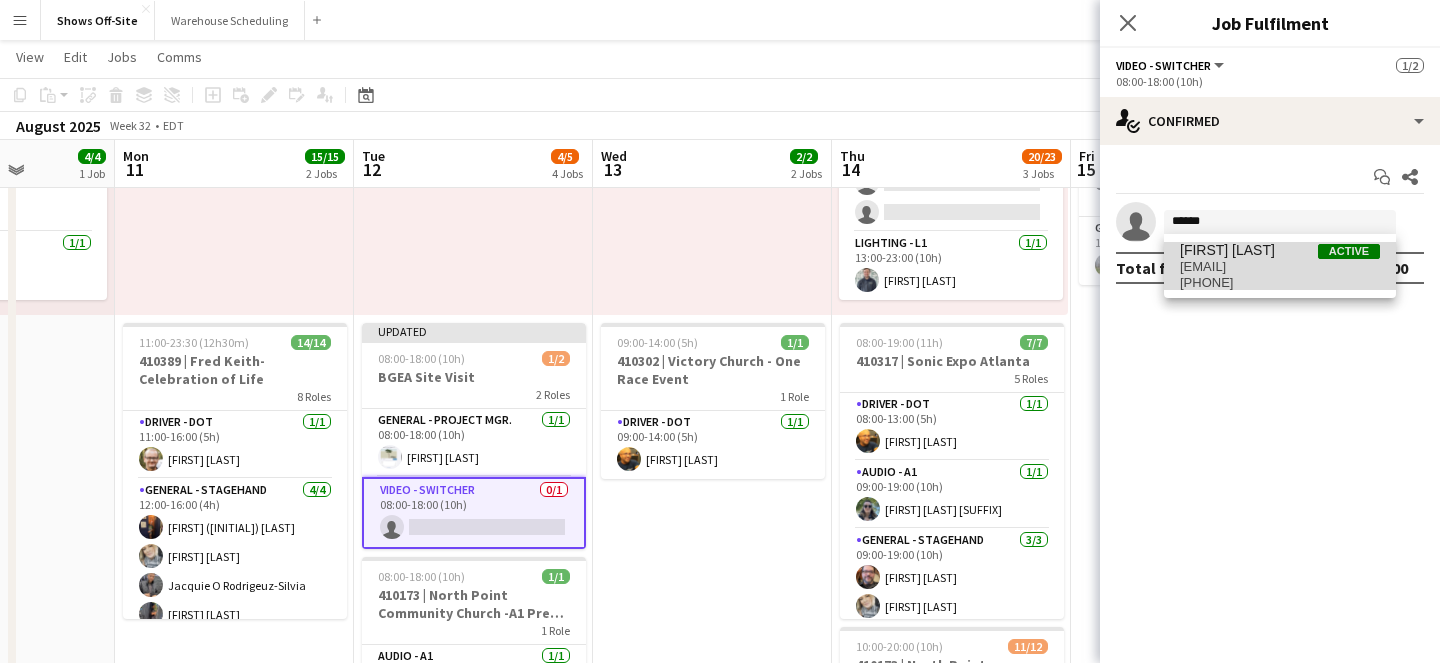 click on "[EMAIL]" at bounding box center (1280, 267) 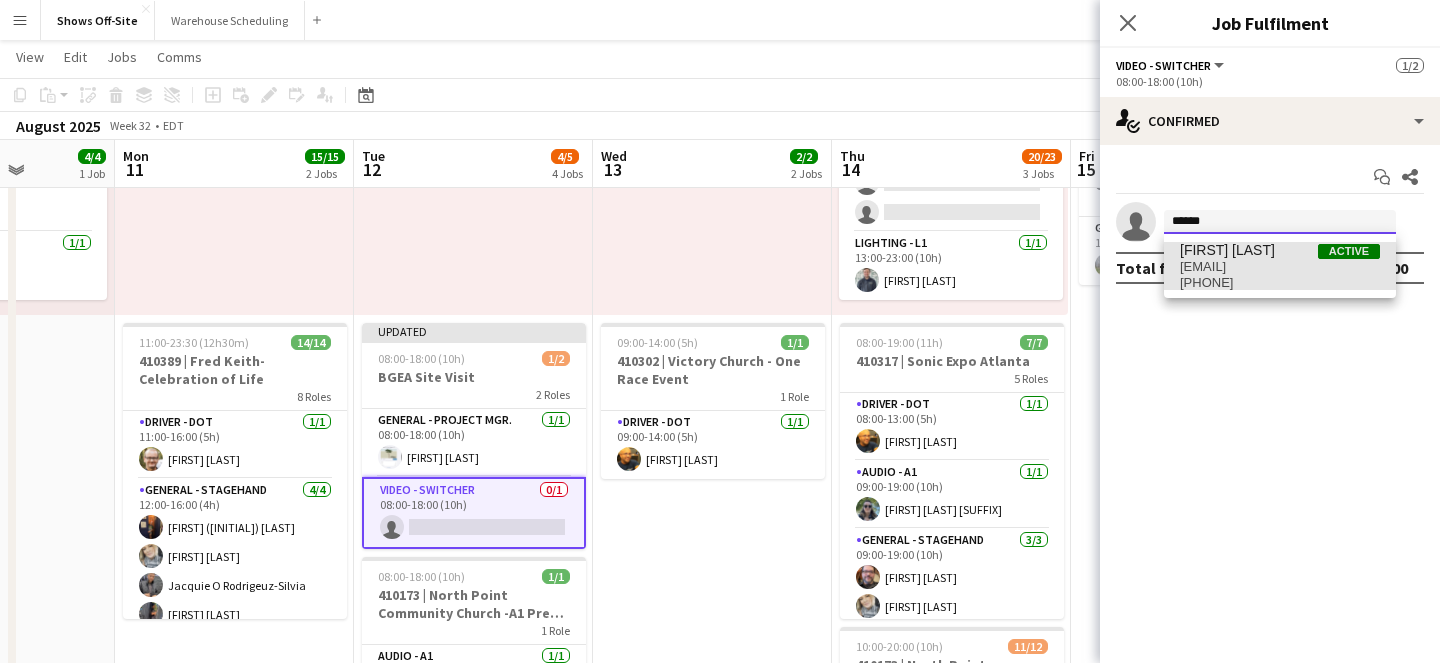 type 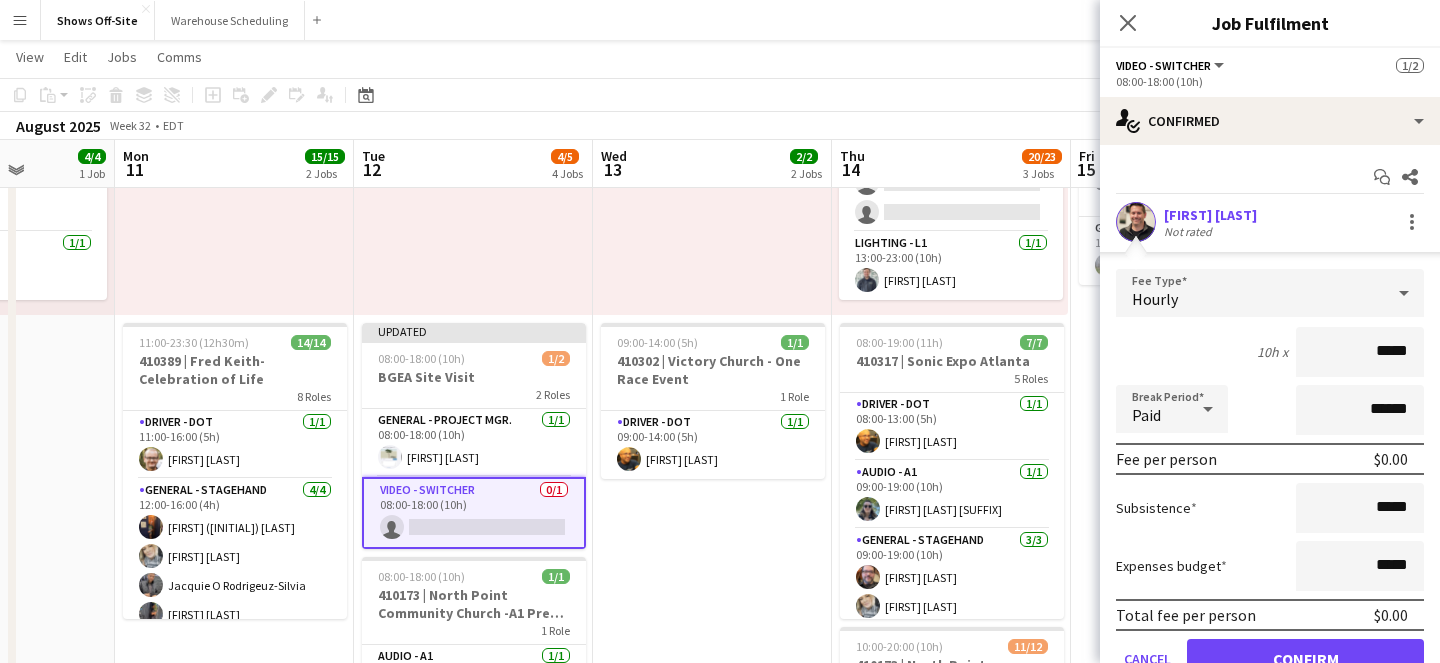 scroll, scrollTop: 91, scrollLeft: 0, axis: vertical 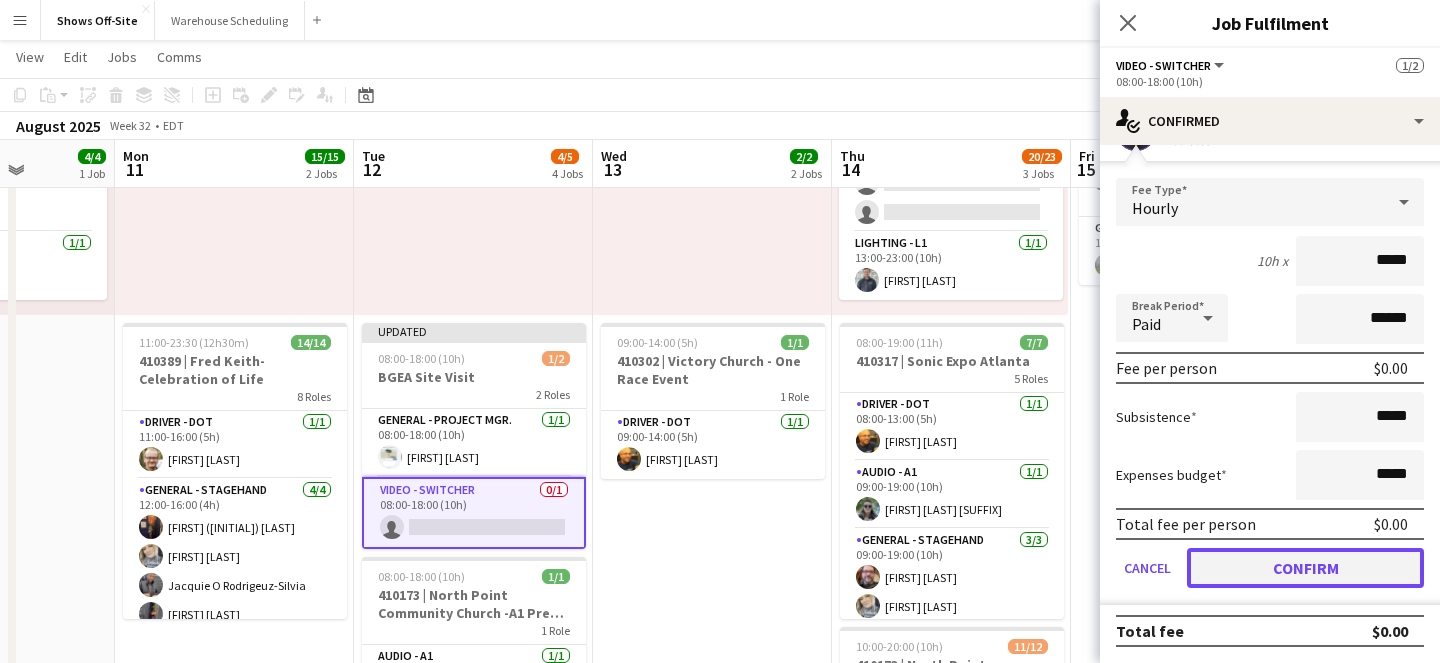 click on "Confirm" at bounding box center [1305, 568] 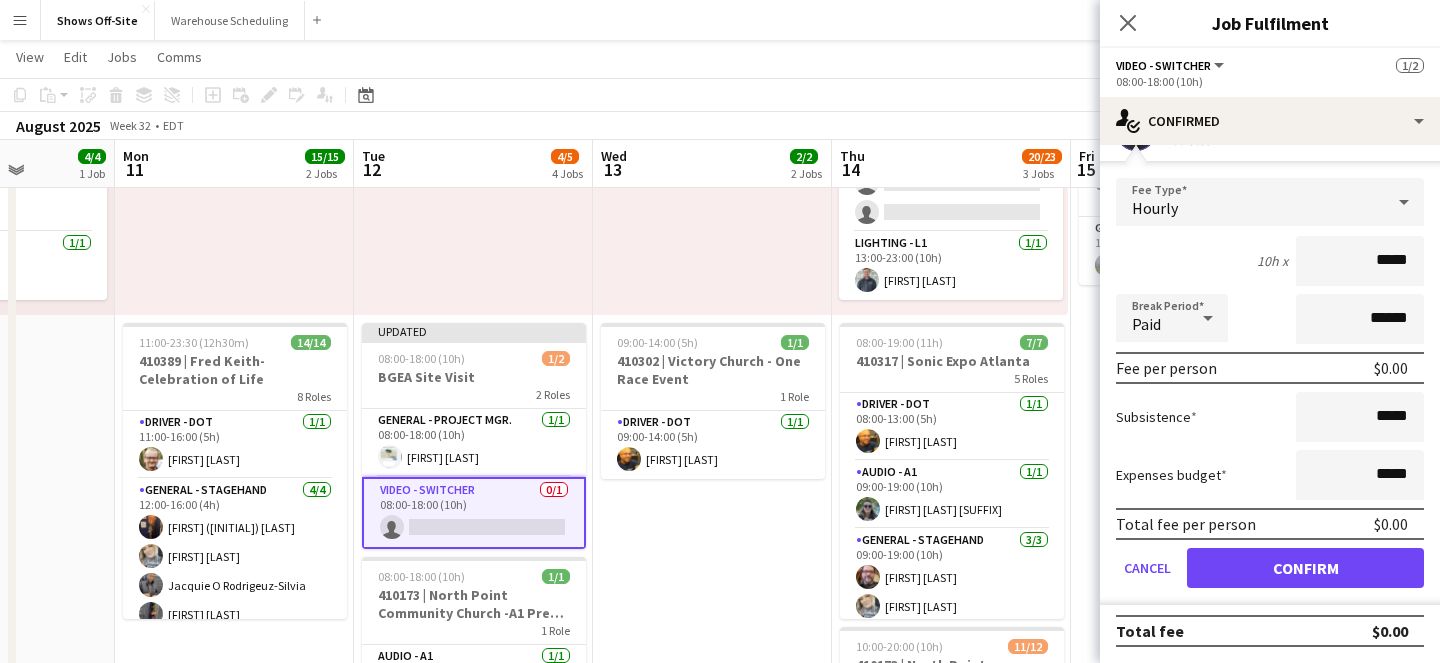scroll, scrollTop: 0, scrollLeft: 0, axis: both 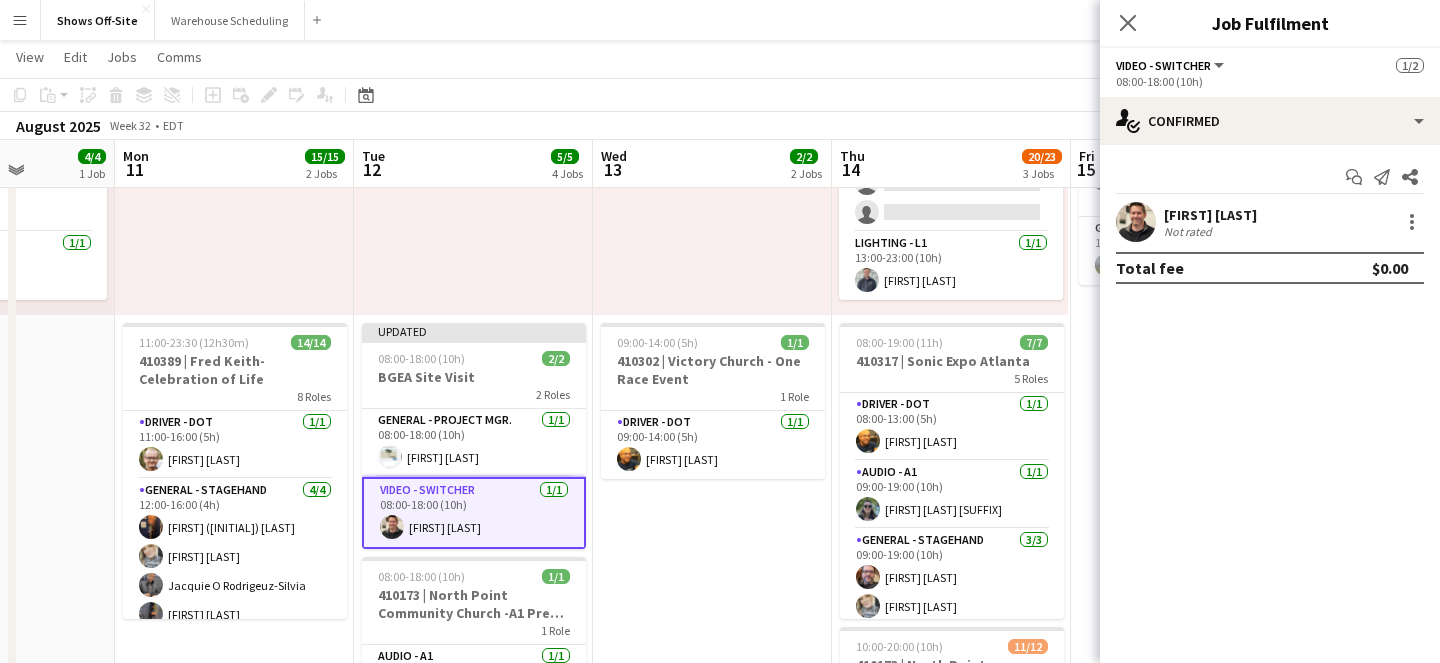 click on "Close pop-in" 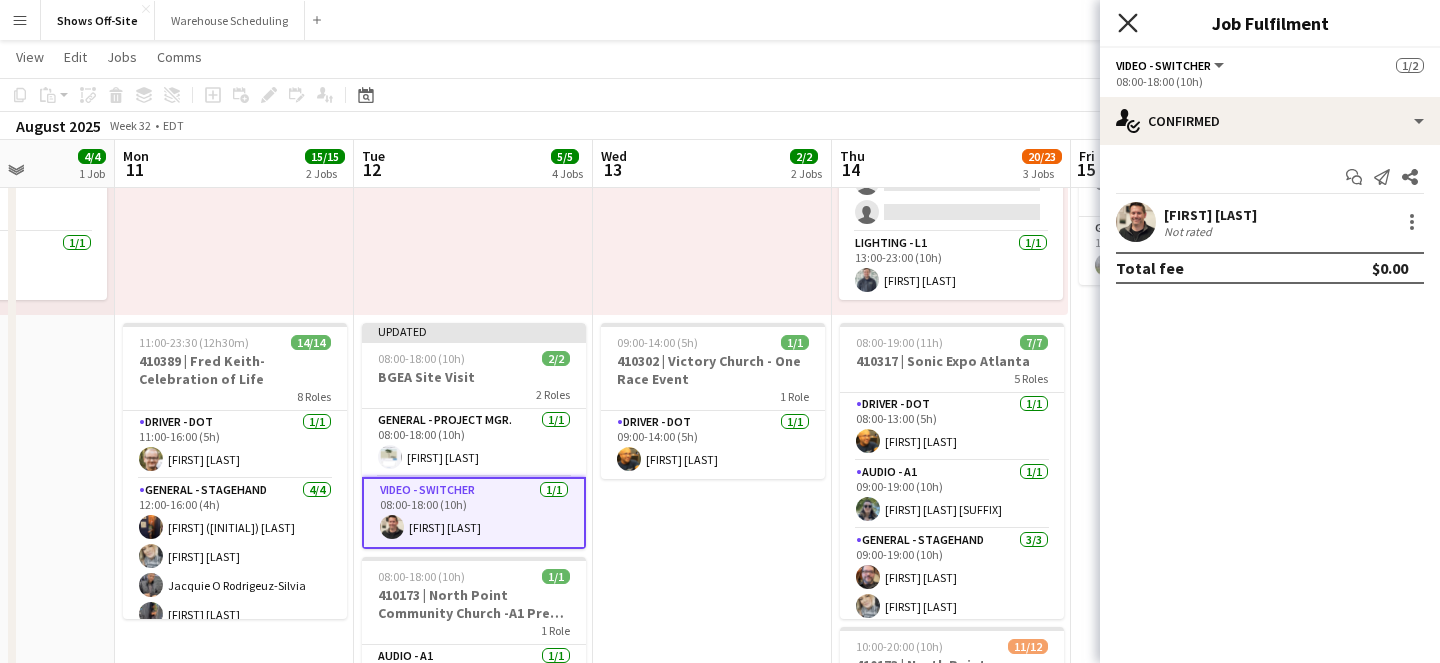 click 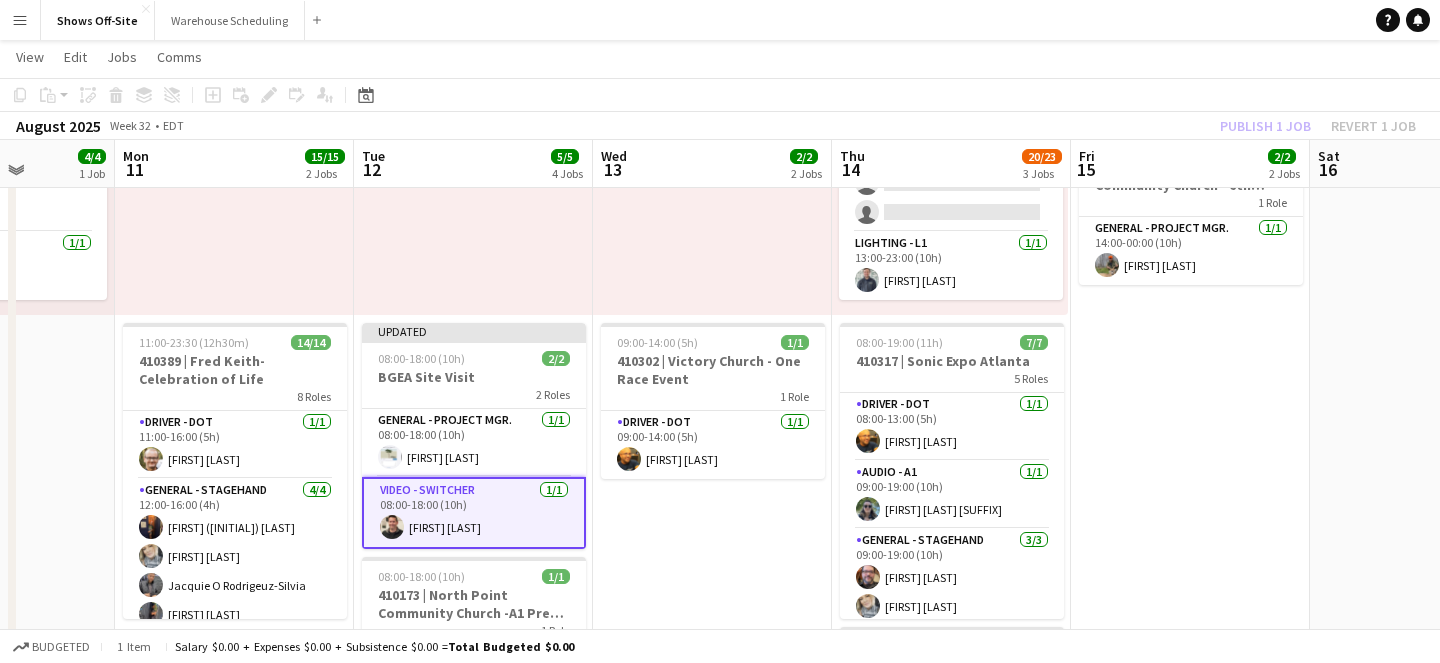 click on "Copy
Paste
Paste
Command
V Paste with crew
Command
Shift
V
Paste linked Job
Delete
Group
Ungroup
Add job
Add linked Job
Edit
Edit linked Job
Applicants
Date picker
AUG 2025 AUG 2025 Monday M Tuesday T Wednesday W Thursday T Friday F Saturday S Sunday S  AUG   1   2   3   4   5   6   7   8   9   10   11   12   13   14   15   16   17   18   19   20   21   22   23   24   25" 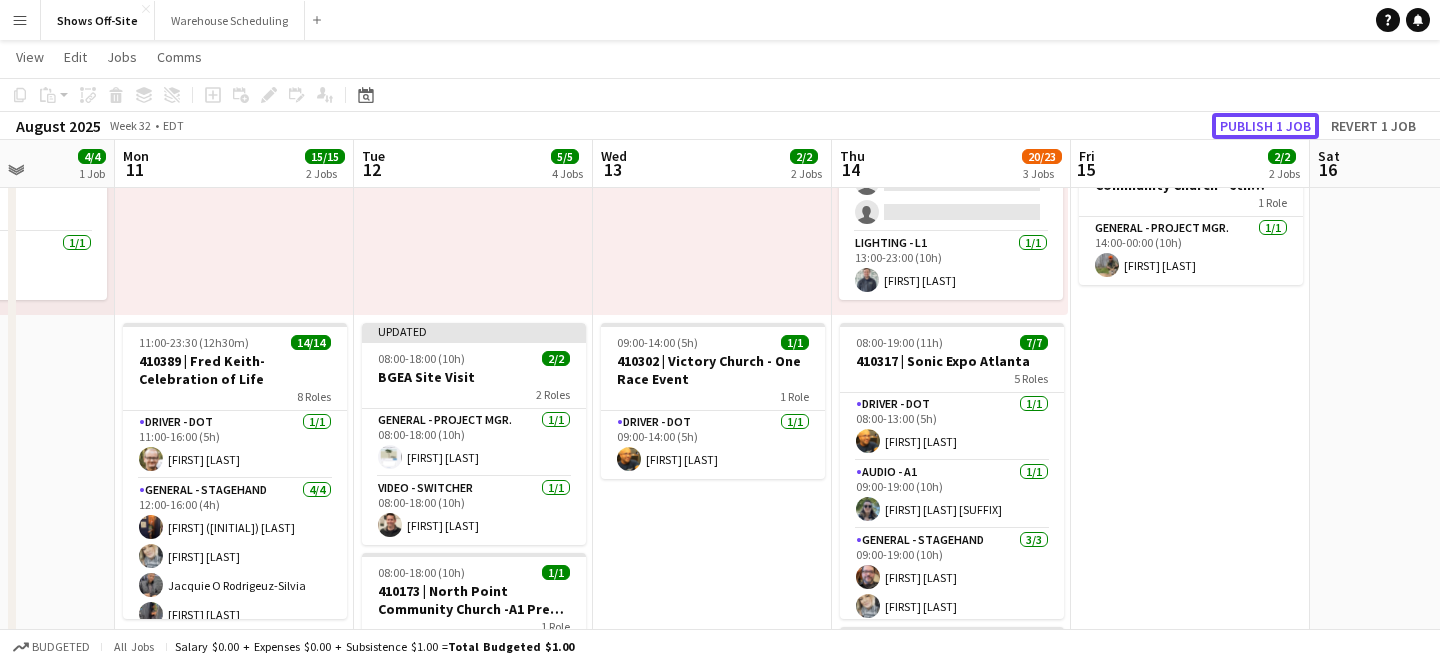 click on "Publish 1 job" 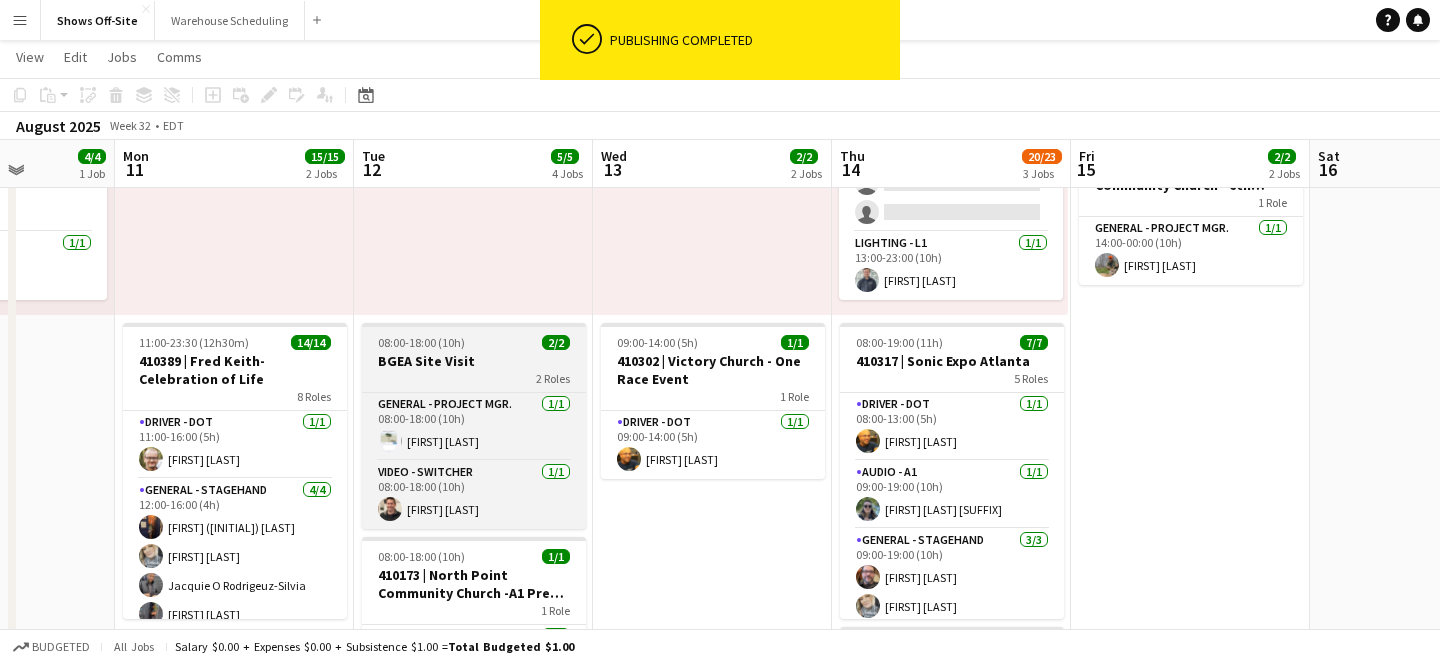 click on "BGEA Site Visit" at bounding box center [474, 361] 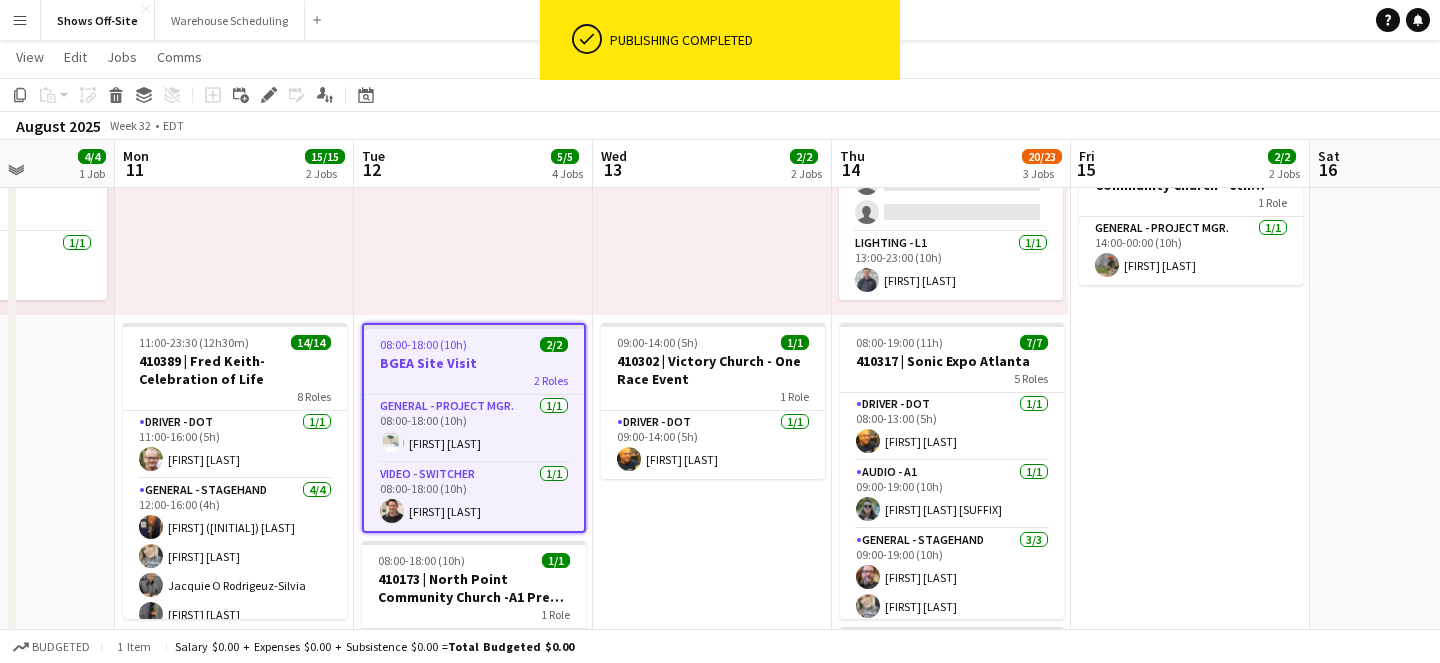 click on "[FIRST] [LAST]     09:00-14:00 (5h)    1/1   410302 | [LOCATION] - One Race Event   1 Role   Driver - DOT   1/1   09:00-14:00 (5h)
[FIRST] [LAST]" at bounding box center [712, 666] 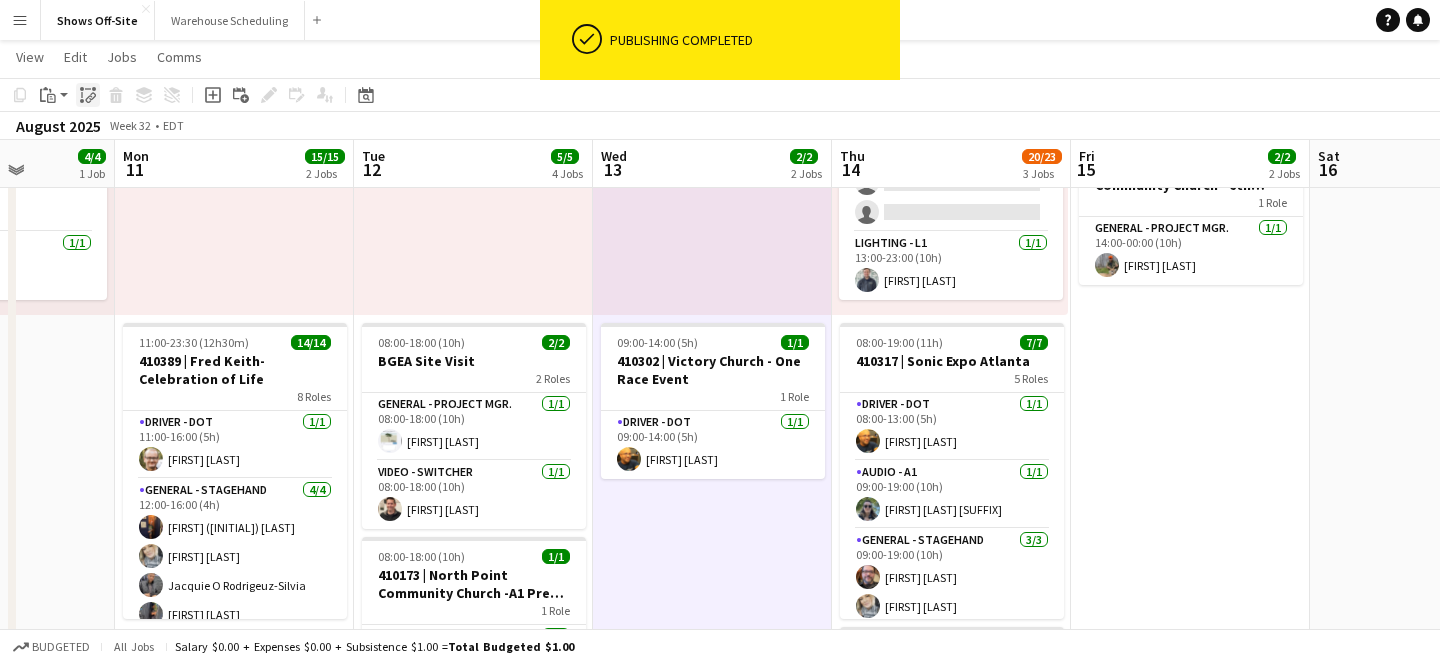 click 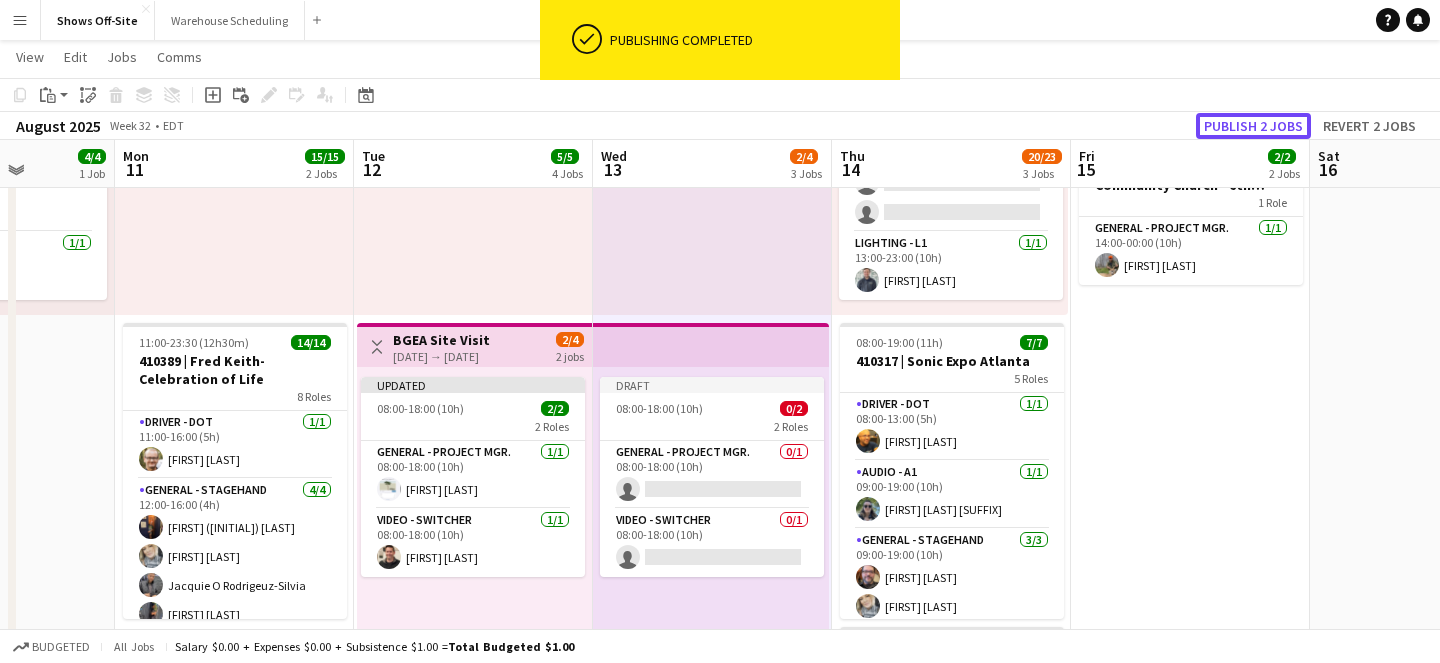click on "Publish 2 jobs" 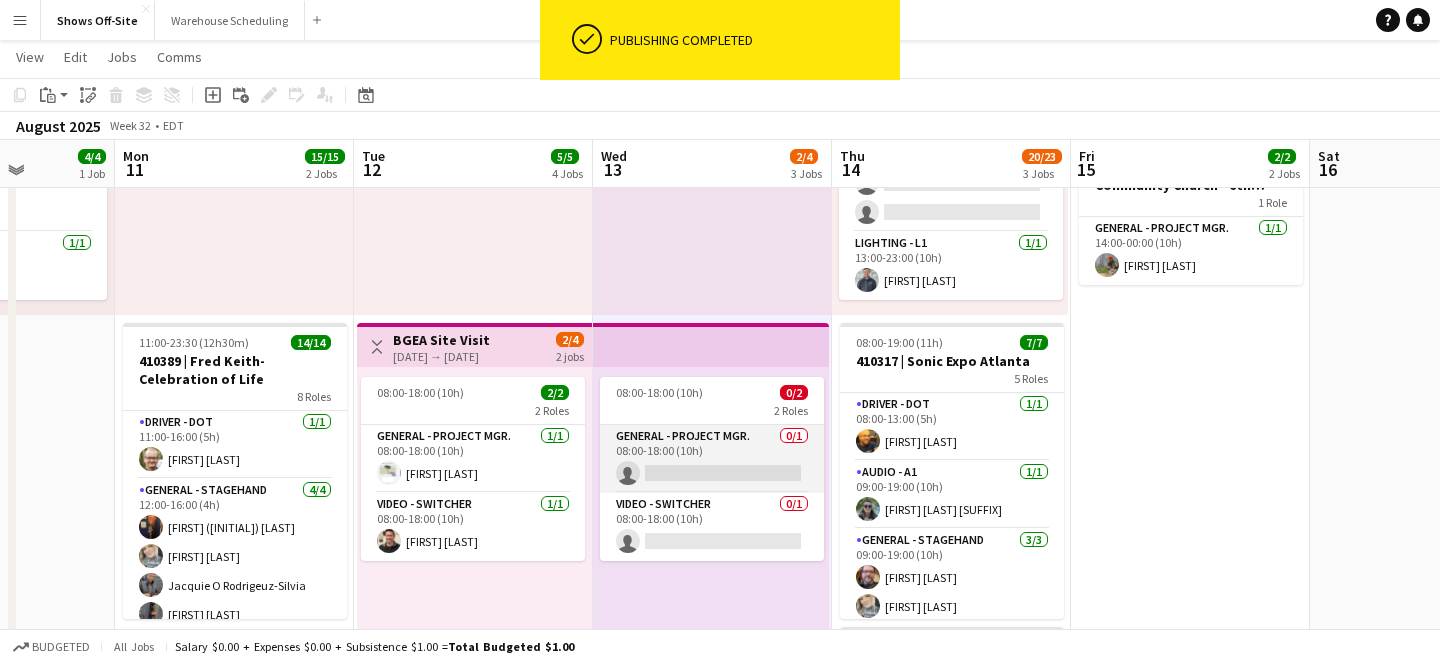 click on "General - Project Mgr.   0/1   08:00-18:00 (10h)
single-neutral-actions" at bounding box center (712, 459) 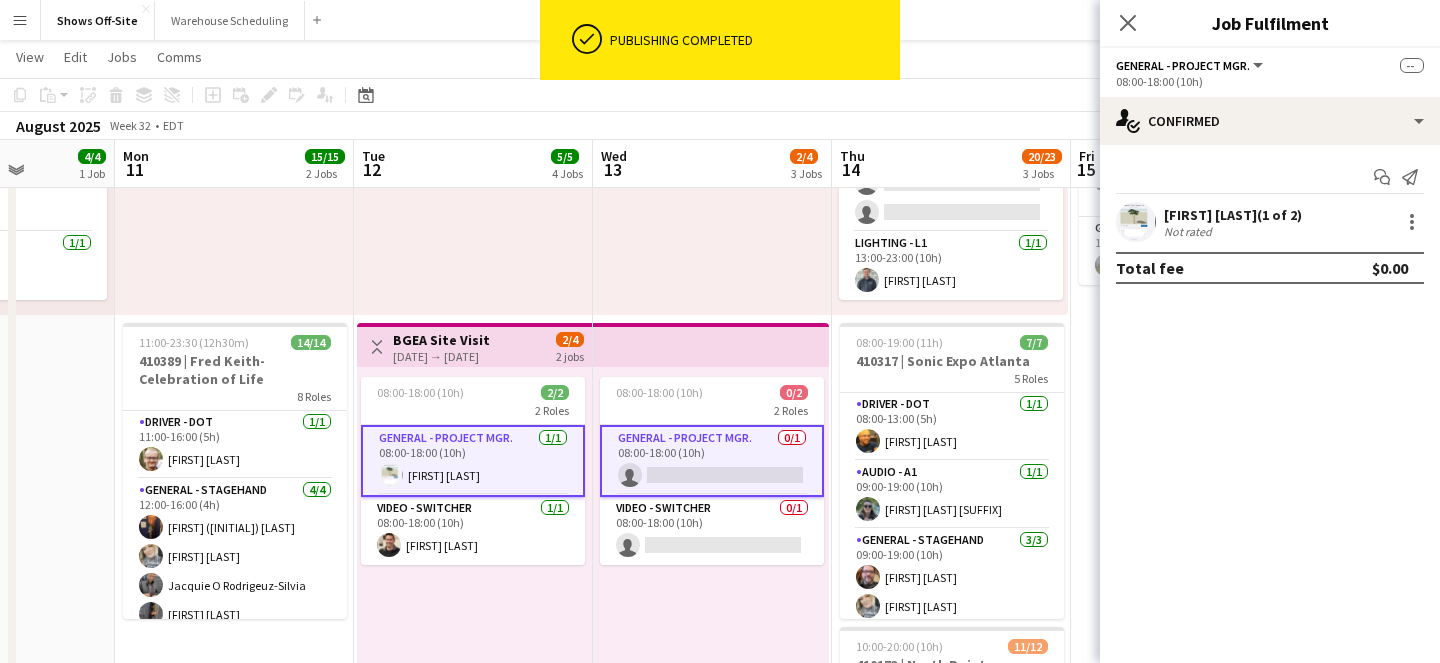 click on "General - Project Mgr.   0/1   08:00-18:00 (10h)
single-neutral-actions" at bounding box center [712, 461] 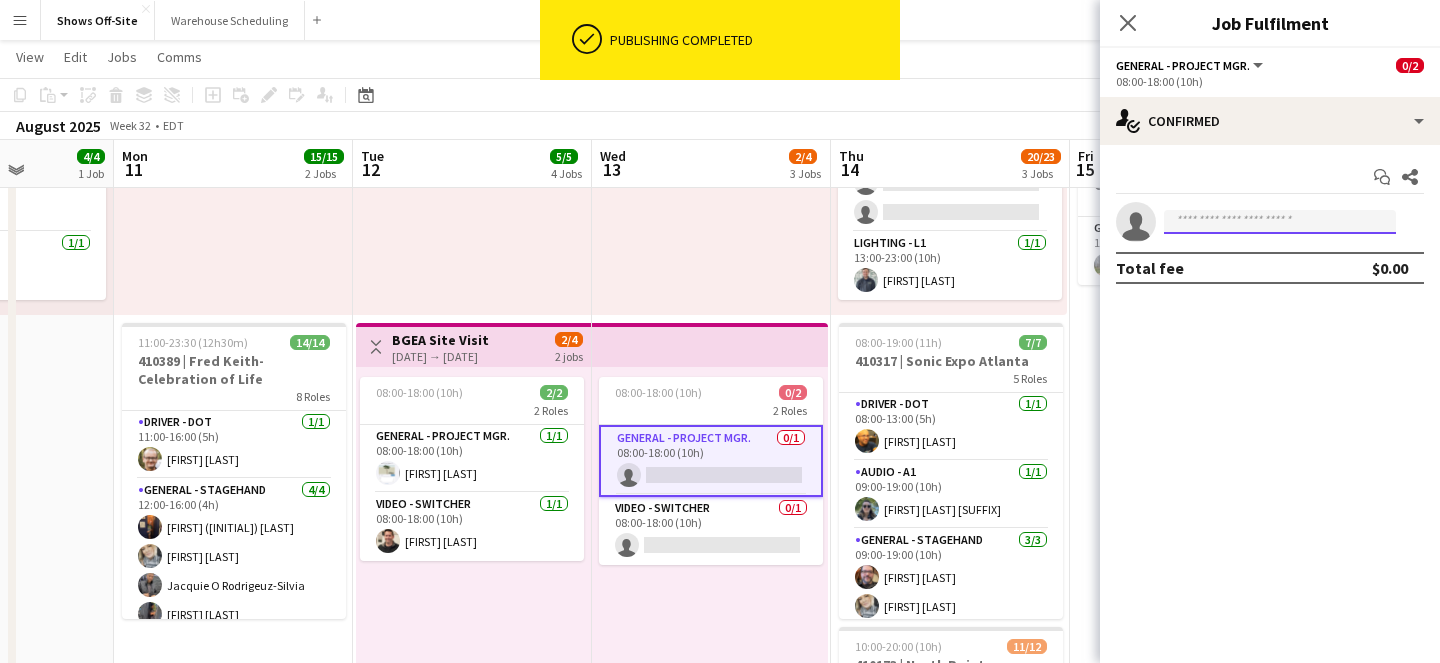 click at bounding box center [1280, 222] 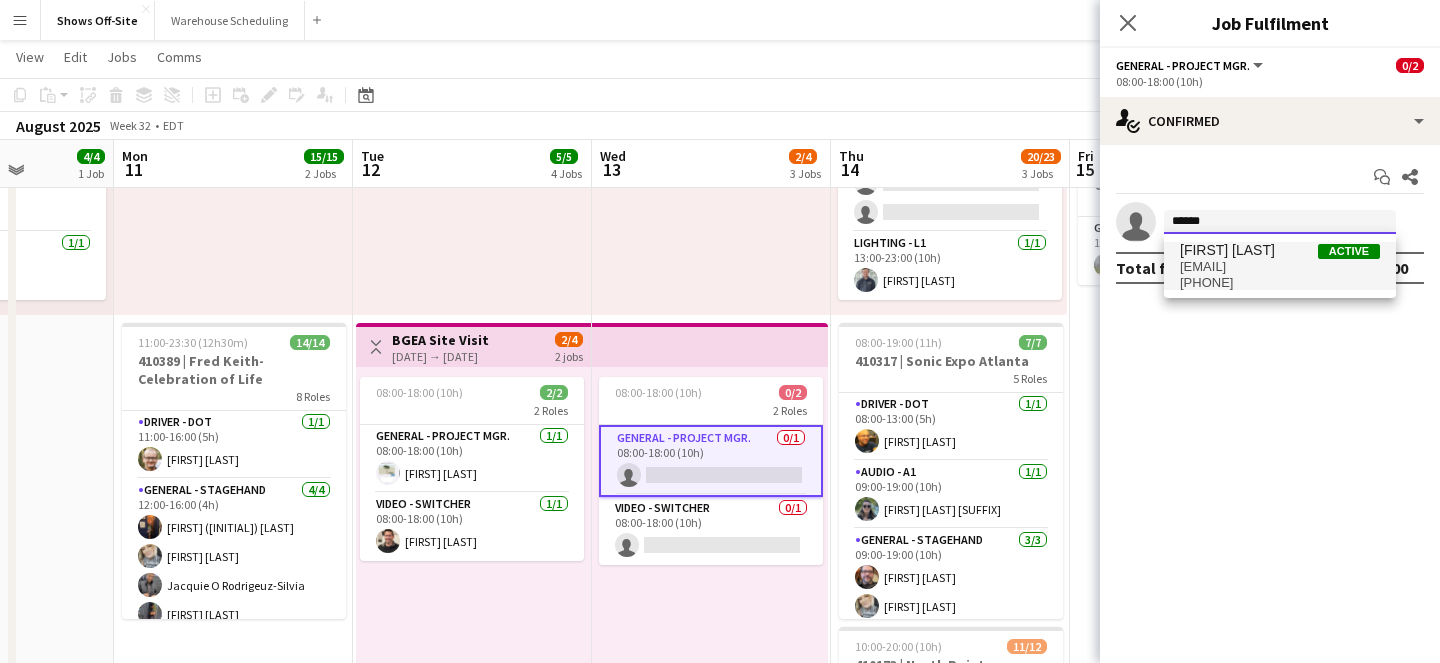 type on "******" 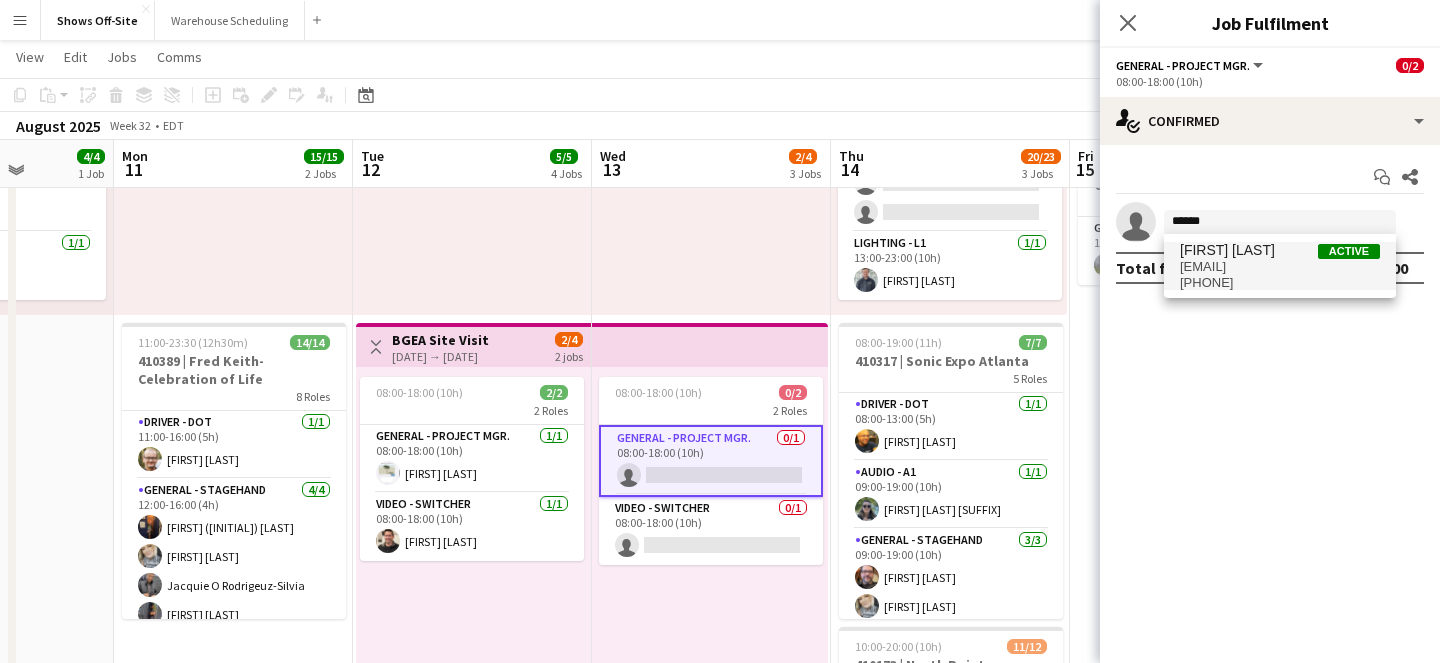 click on "[EMAIL]" at bounding box center [1280, 267] 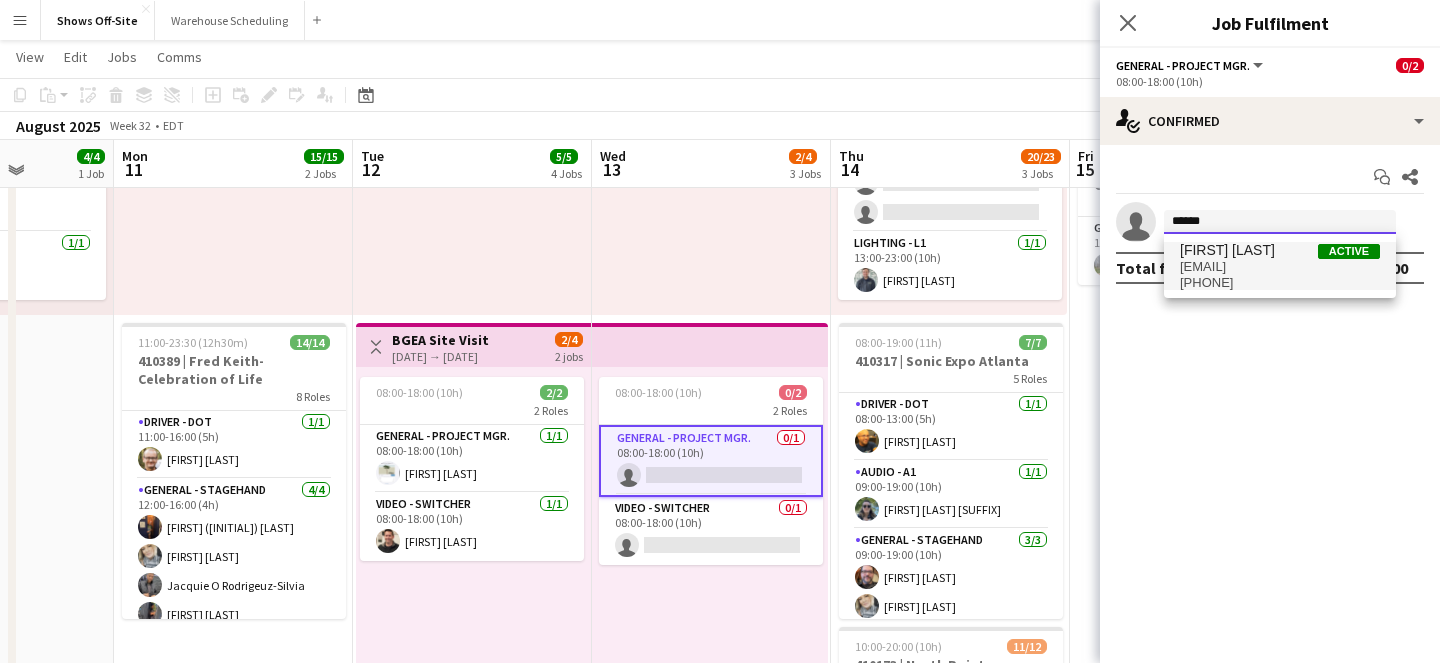 type 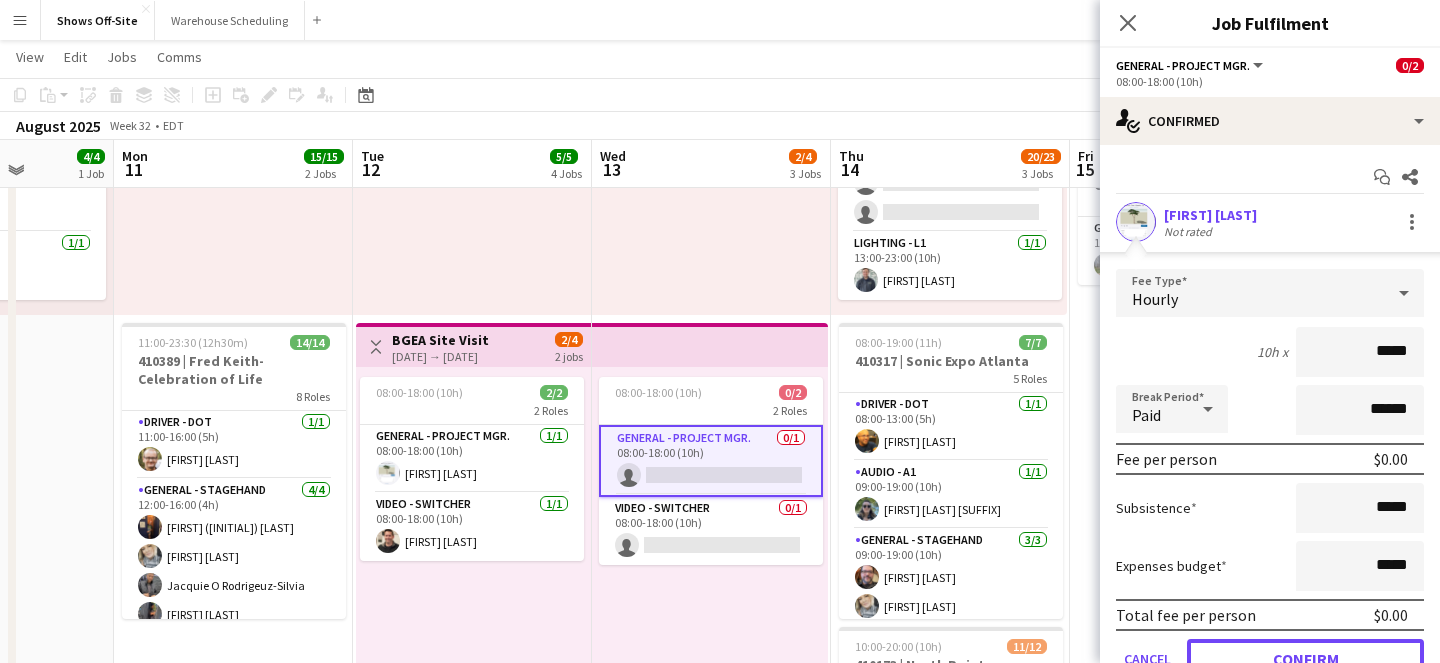 click on "Confirm" at bounding box center (1305, 659) 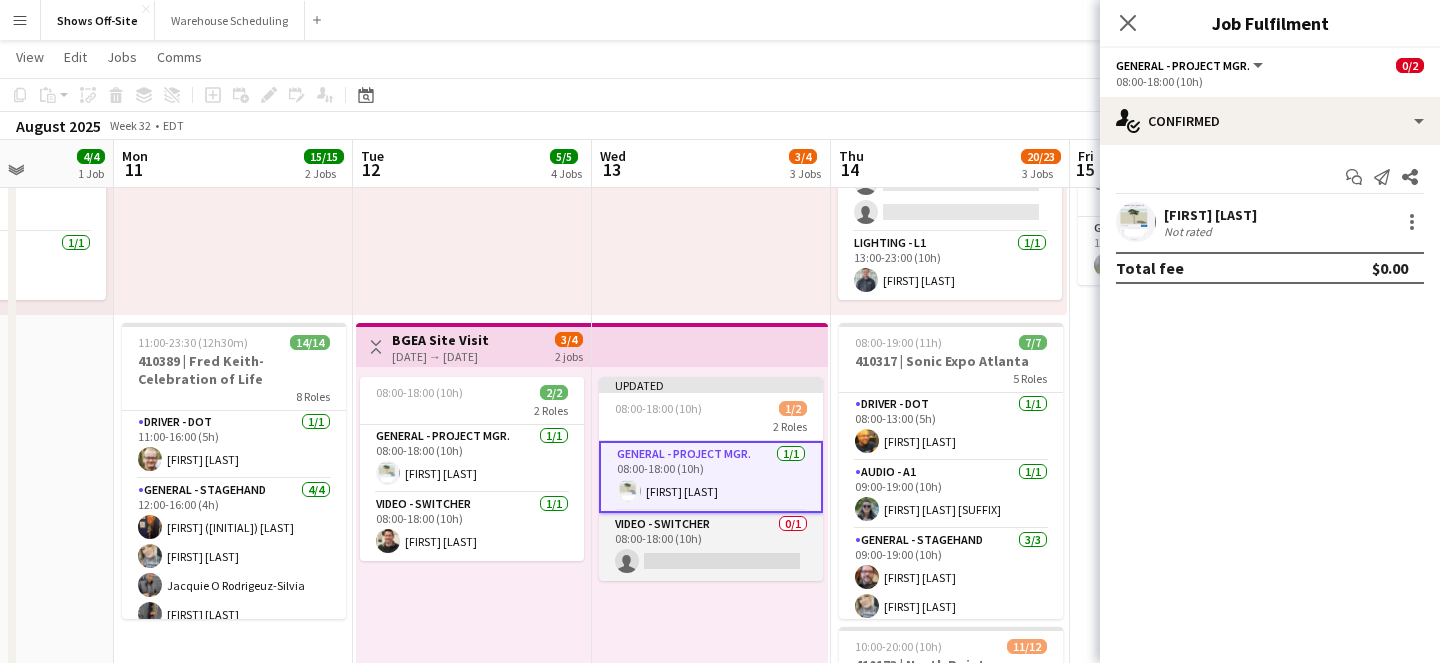 click on "Video - Switcher   0/1   08:00-18:00 (10h)
single-neutral-actions" at bounding box center (711, 547) 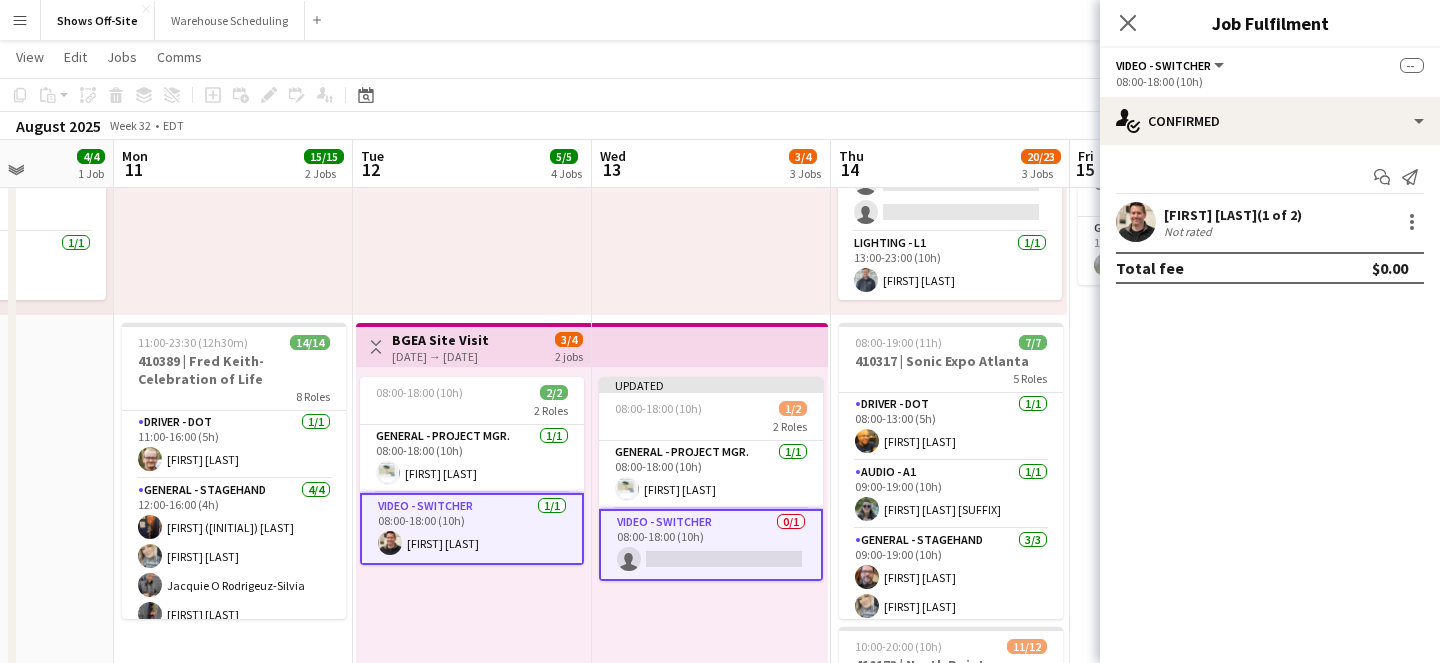 click on "Video - Switcher   0/1   08:00-18:00 (10h)
single-neutral-actions" at bounding box center [711, 545] 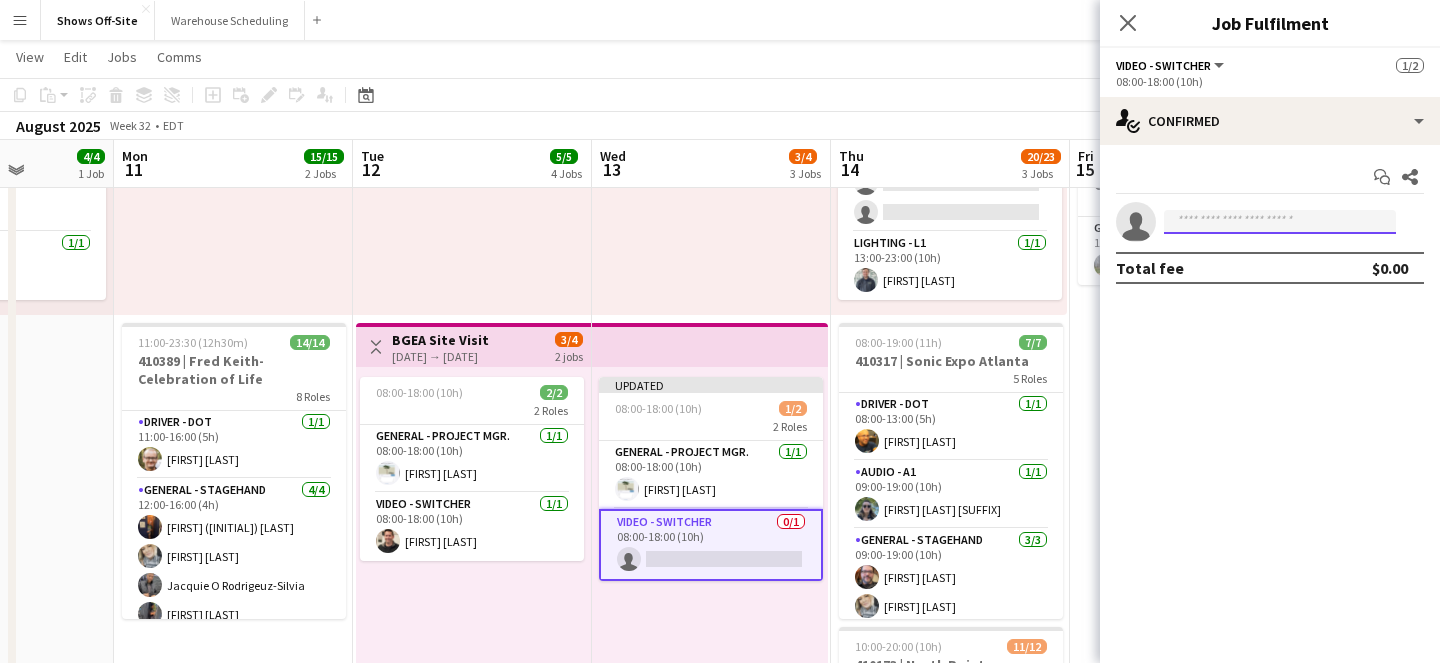 click at bounding box center (1280, 222) 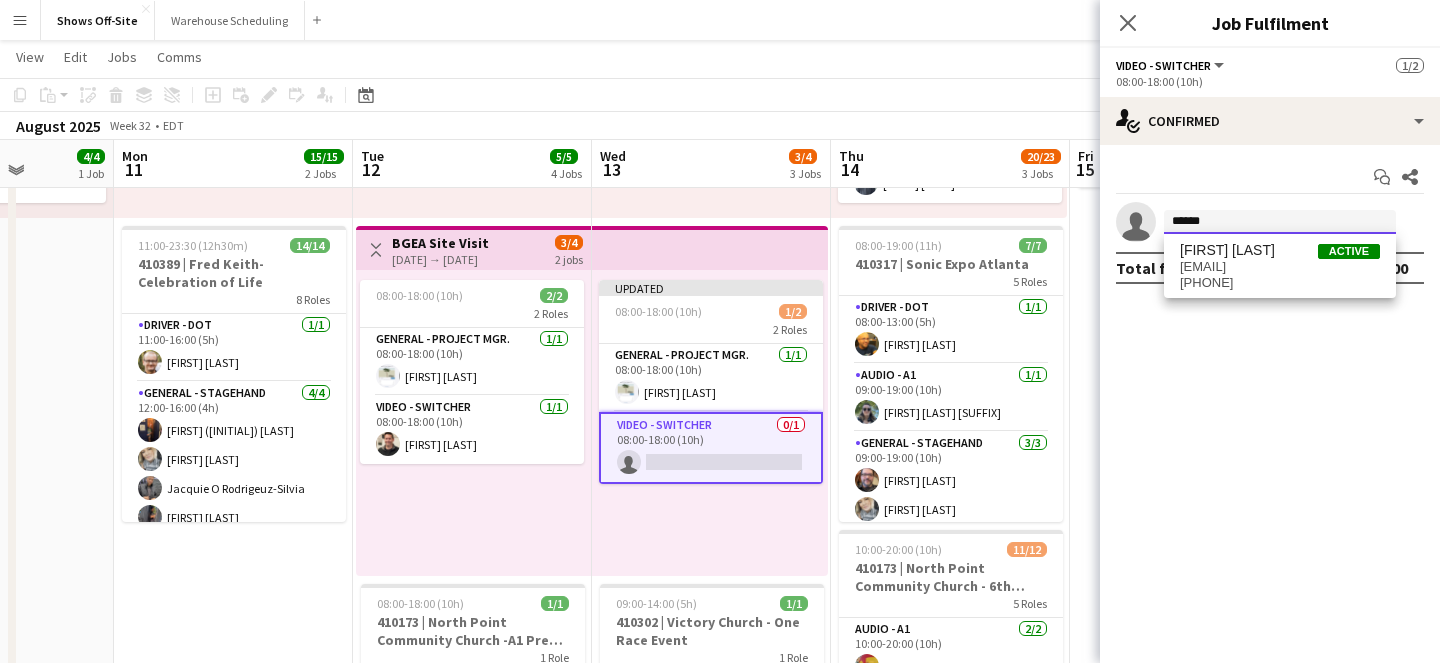 scroll, scrollTop: 491, scrollLeft: 0, axis: vertical 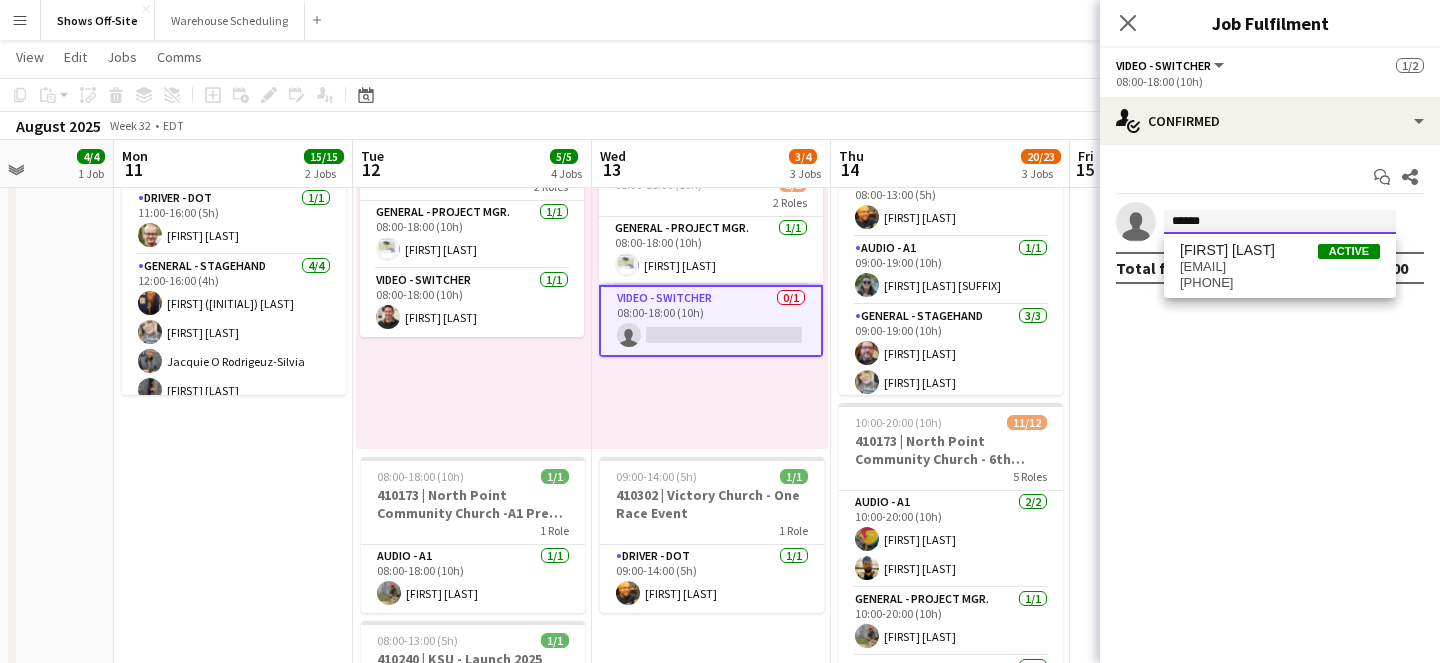 type on "******" 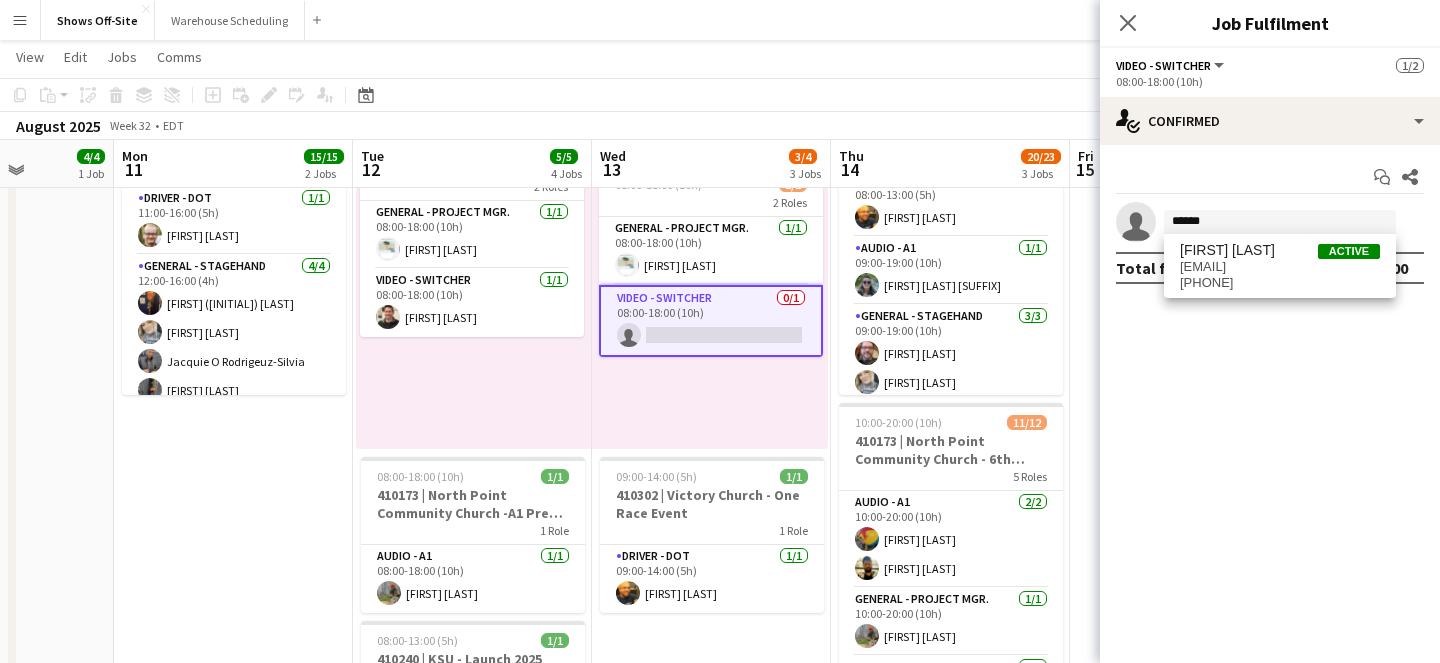 click on "[FIRST] [LAST]  Active   [EMAIL]   [PHONE]" at bounding box center [1280, 266] 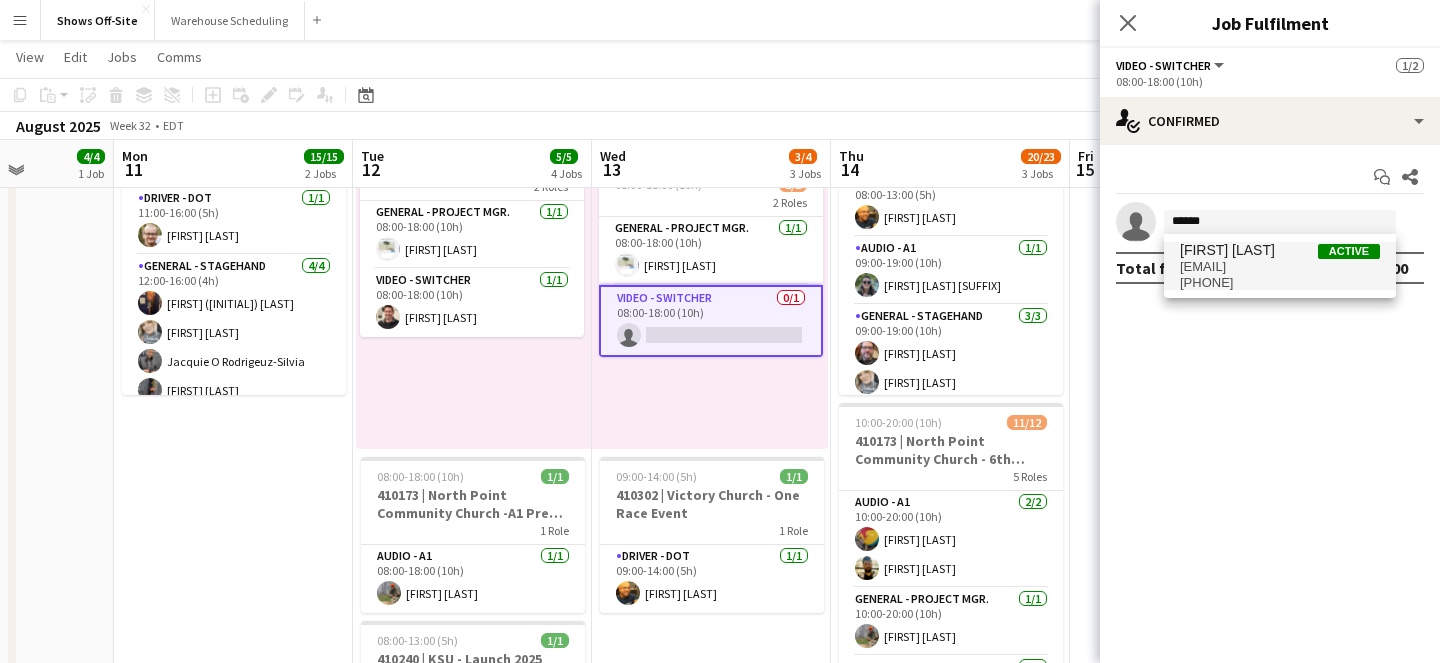 click on "[EMAIL]" at bounding box center [1280, 267] 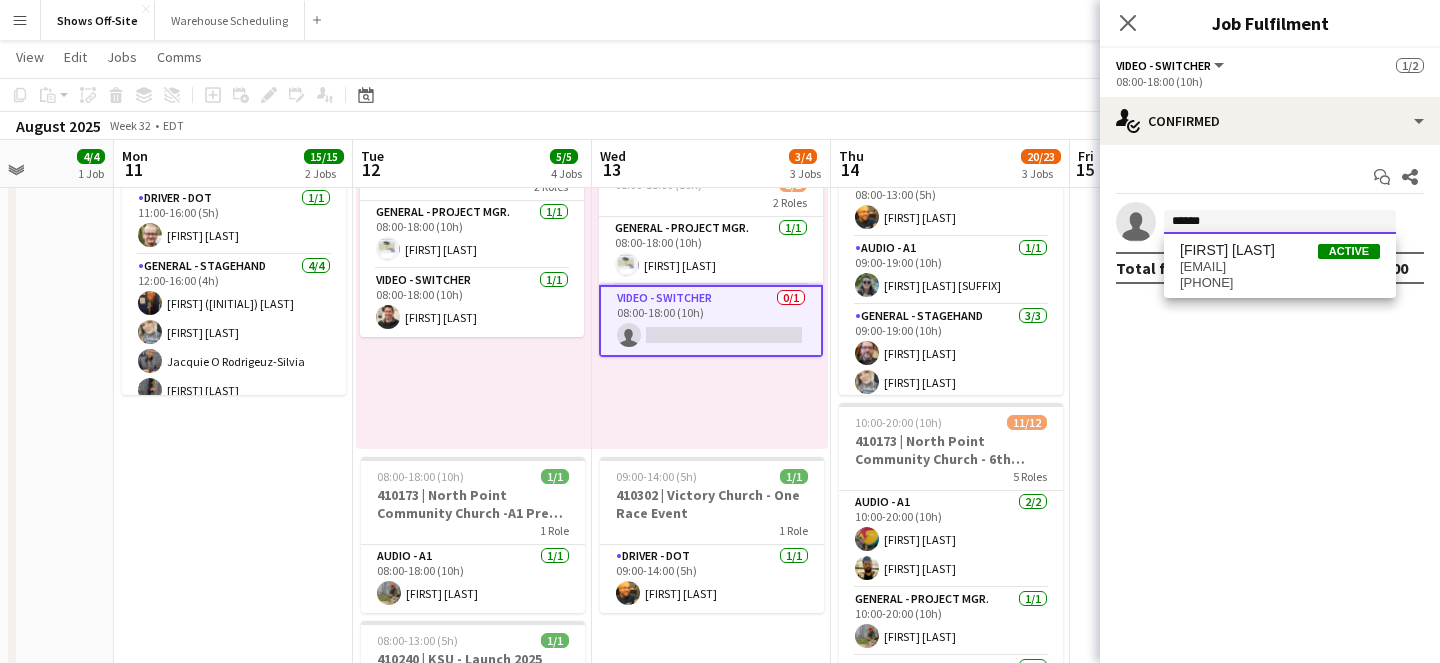 type 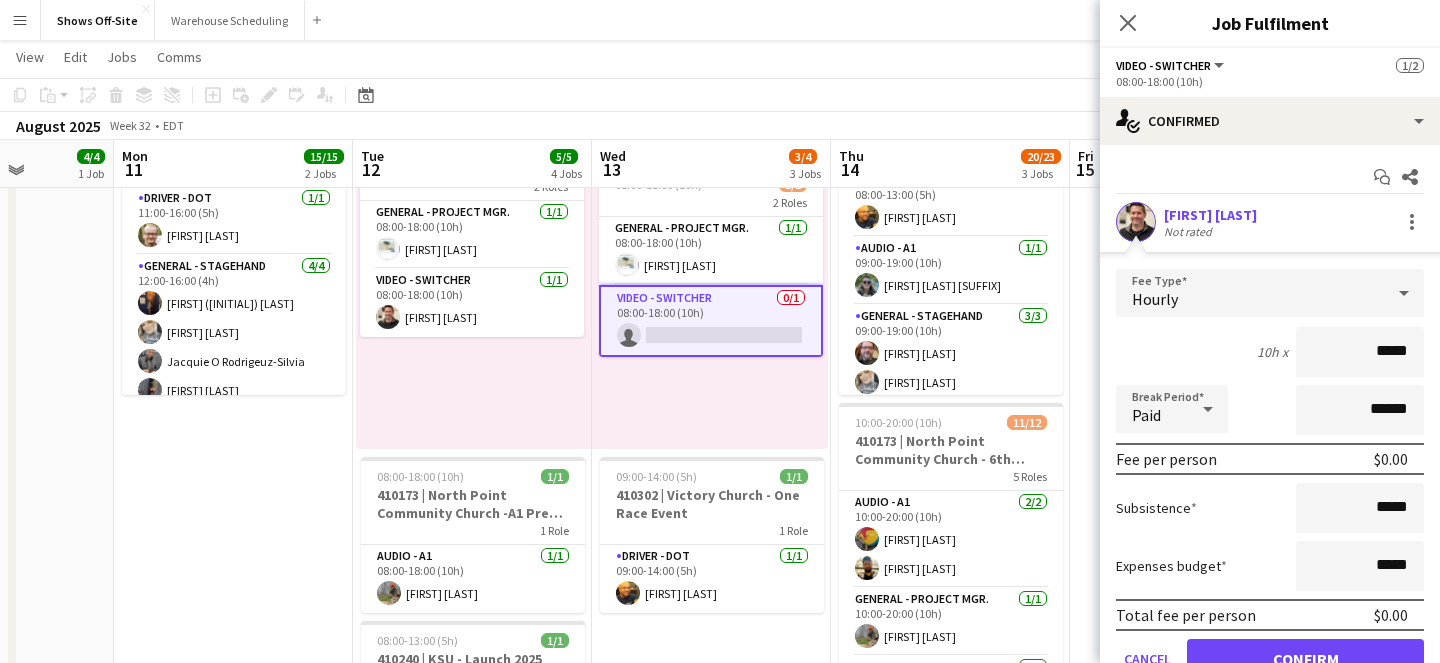 scroll, scrollTop: 91, scrollLeft: 0, axis: vertical 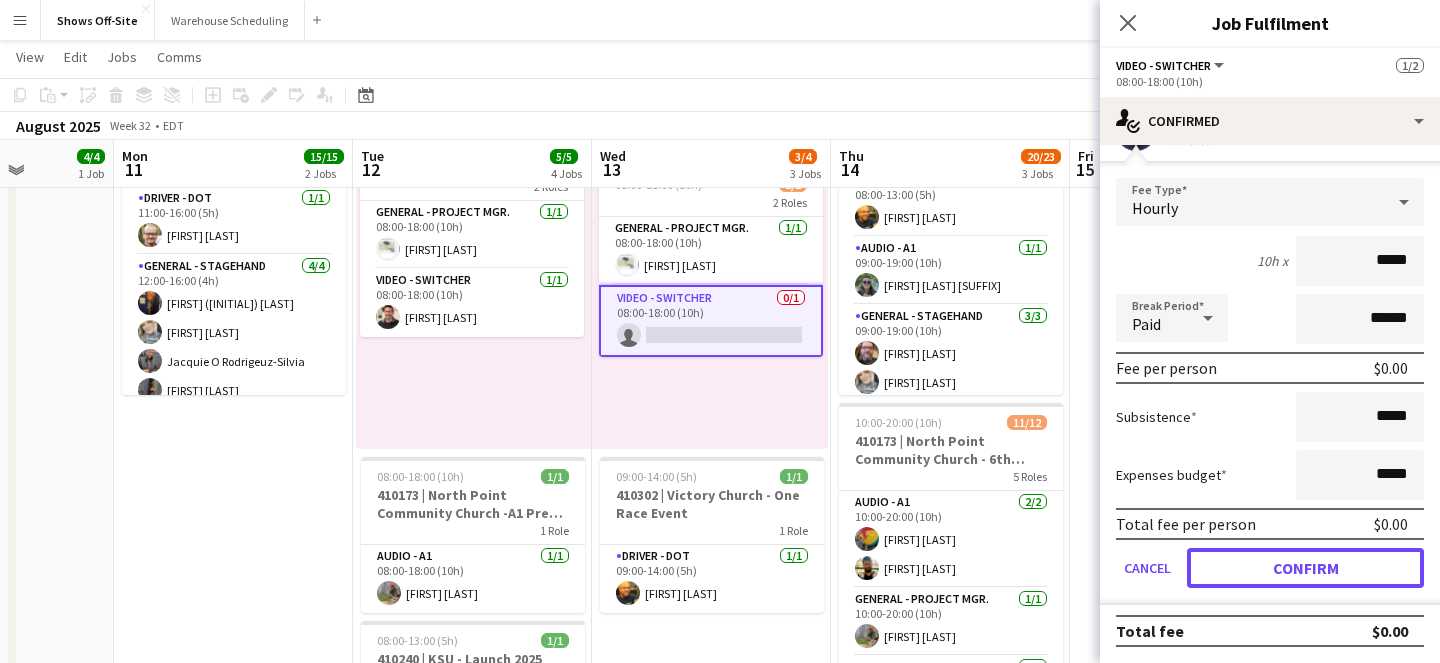 click on "Confirm" at bounding box center (1305, 568) 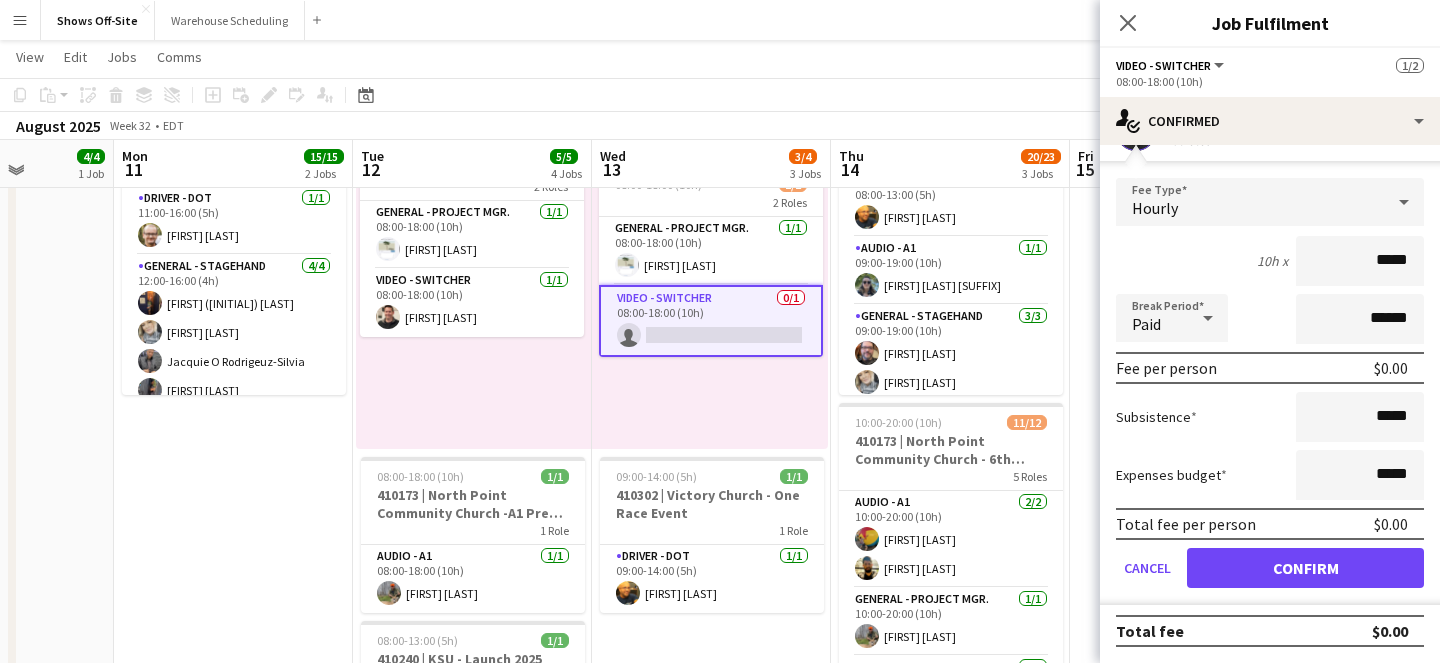 scroll, scrollTop: 0, scrollLeft: 0, axis: both 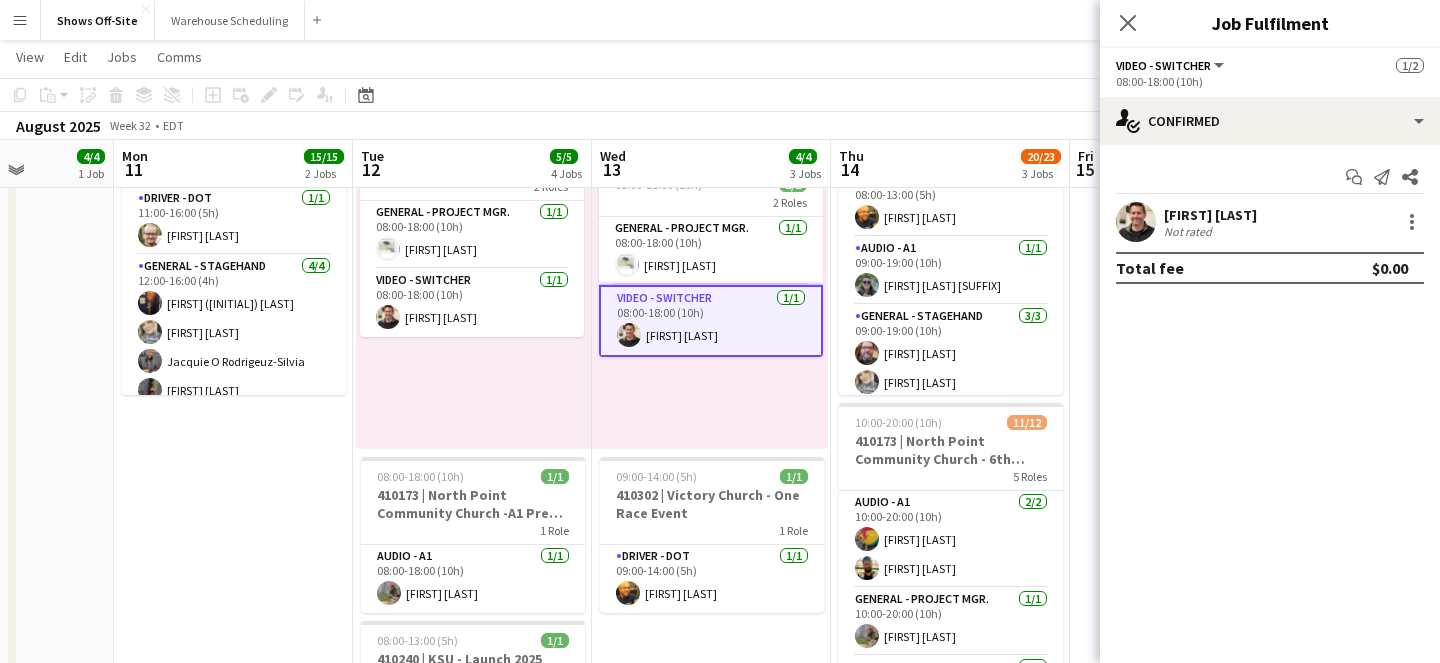click on "Close pop-in" 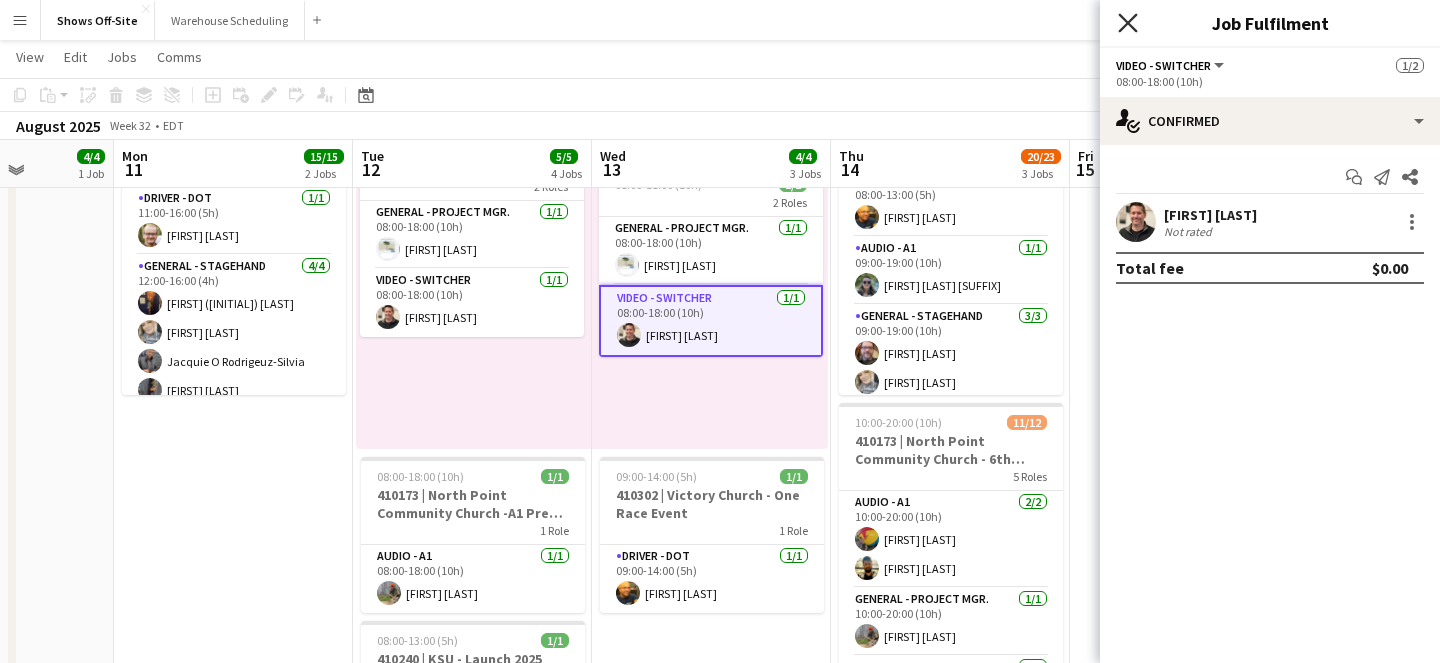 click 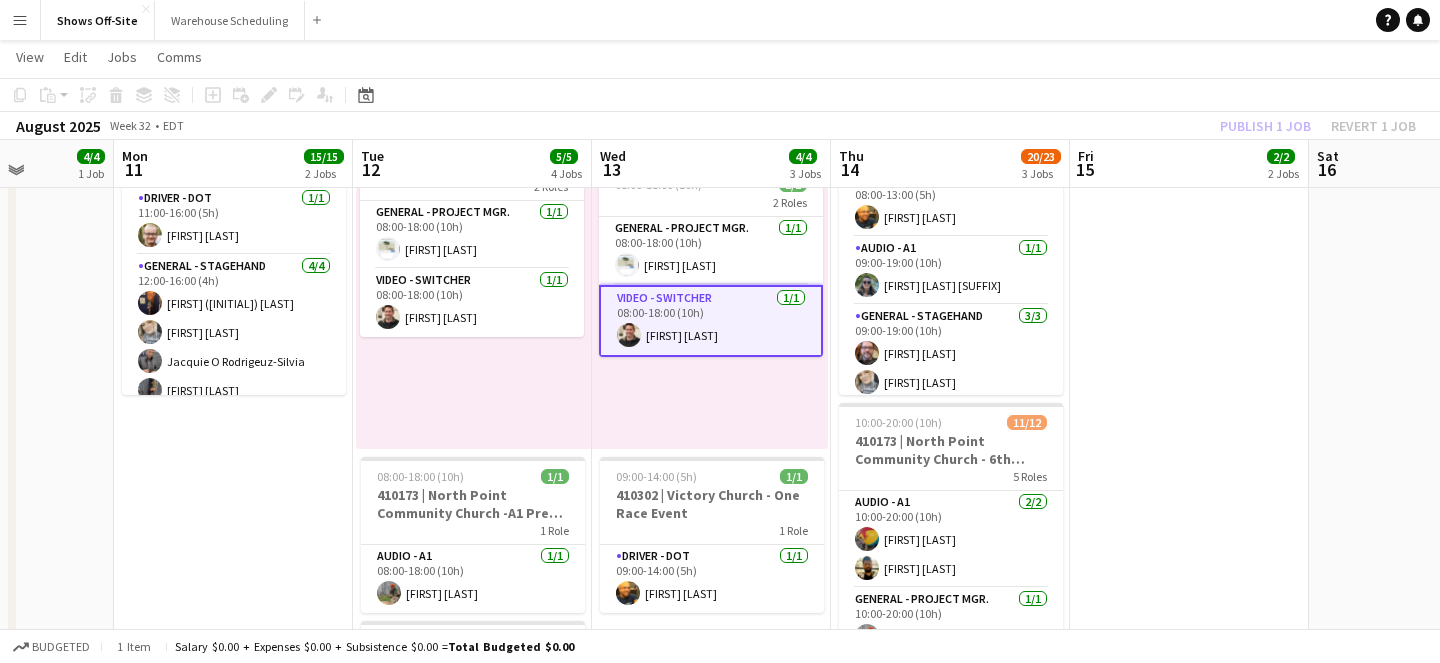 click on "Copy
Paste
Paste
Command
V Paste with crew
Command
Shift
V
Paste linked Job
Delete
Group
Ungroup
Add job
Add linked Job
Edit
Edit linked Job
Applicants
Date picker
AUG 2025 AUG 2025 Monday M Tuesday T Wednesday W Thursday T Friday F Saturday S Sunday S  AUG   1   2   3   4   5   6   7   8   9   10   11   12   13   14   15   16   17   18   19   20   21   22   23   24   25" 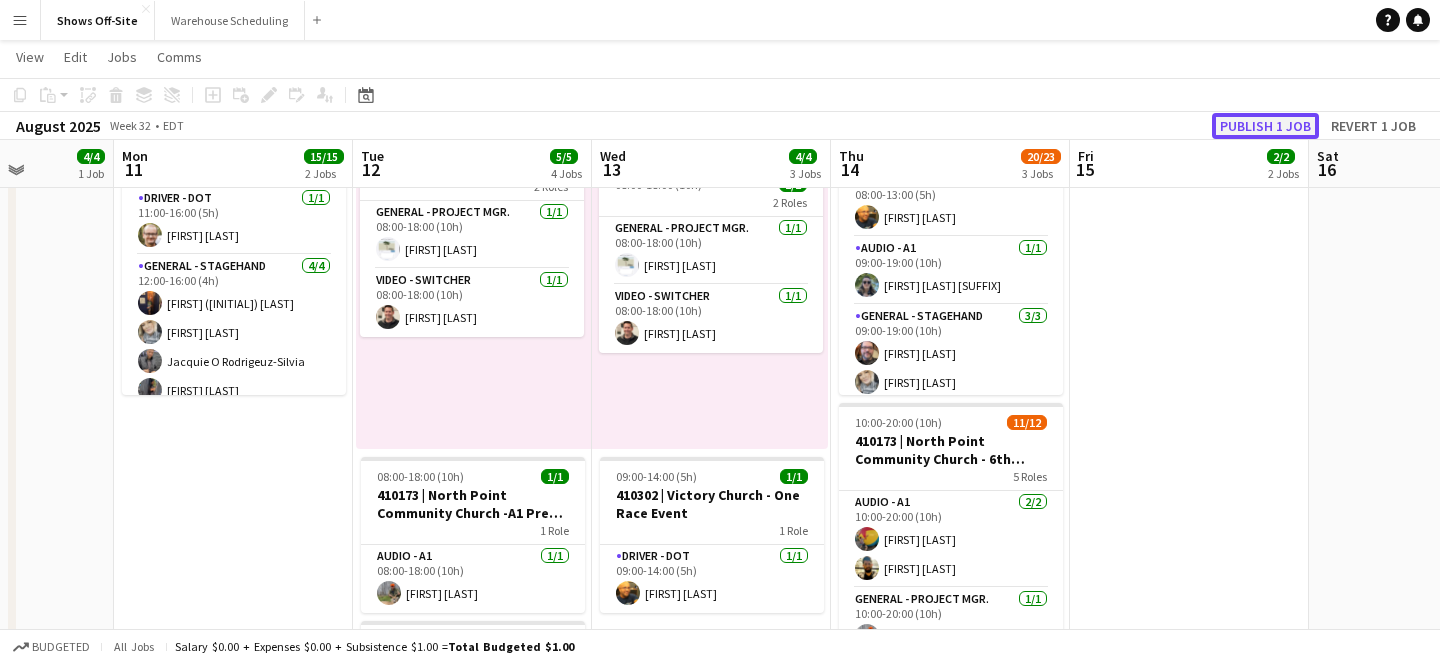 click on "Publish 1 job" 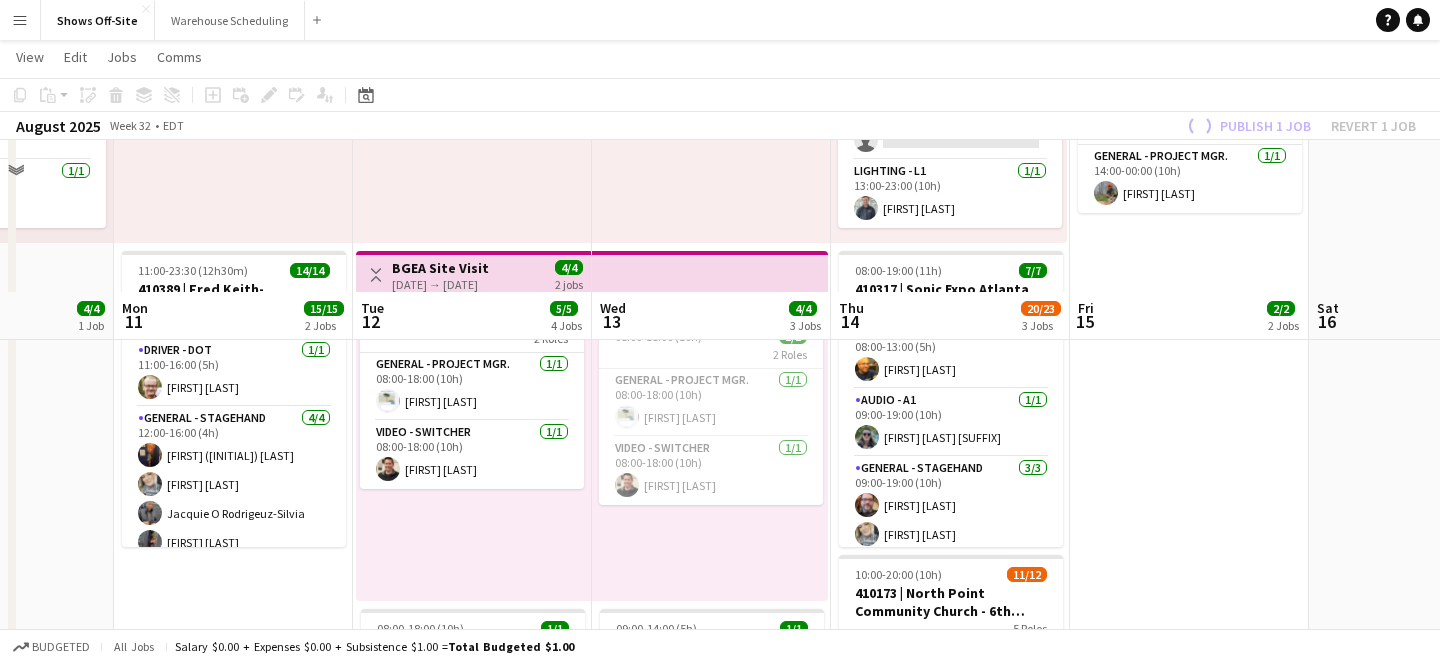 scroll, scrollTop: 261, scrollLeft: 0, axis: vertical 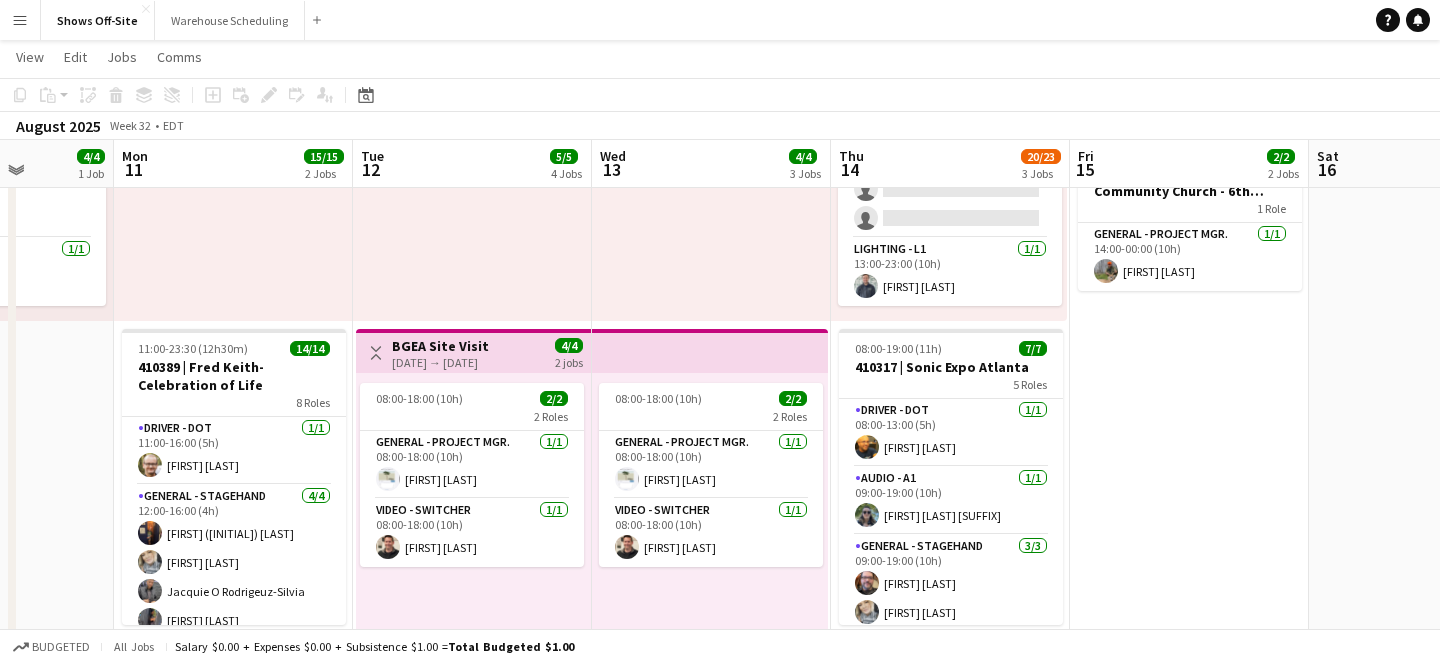 click on "Menu" at bounding box center [20, 20] 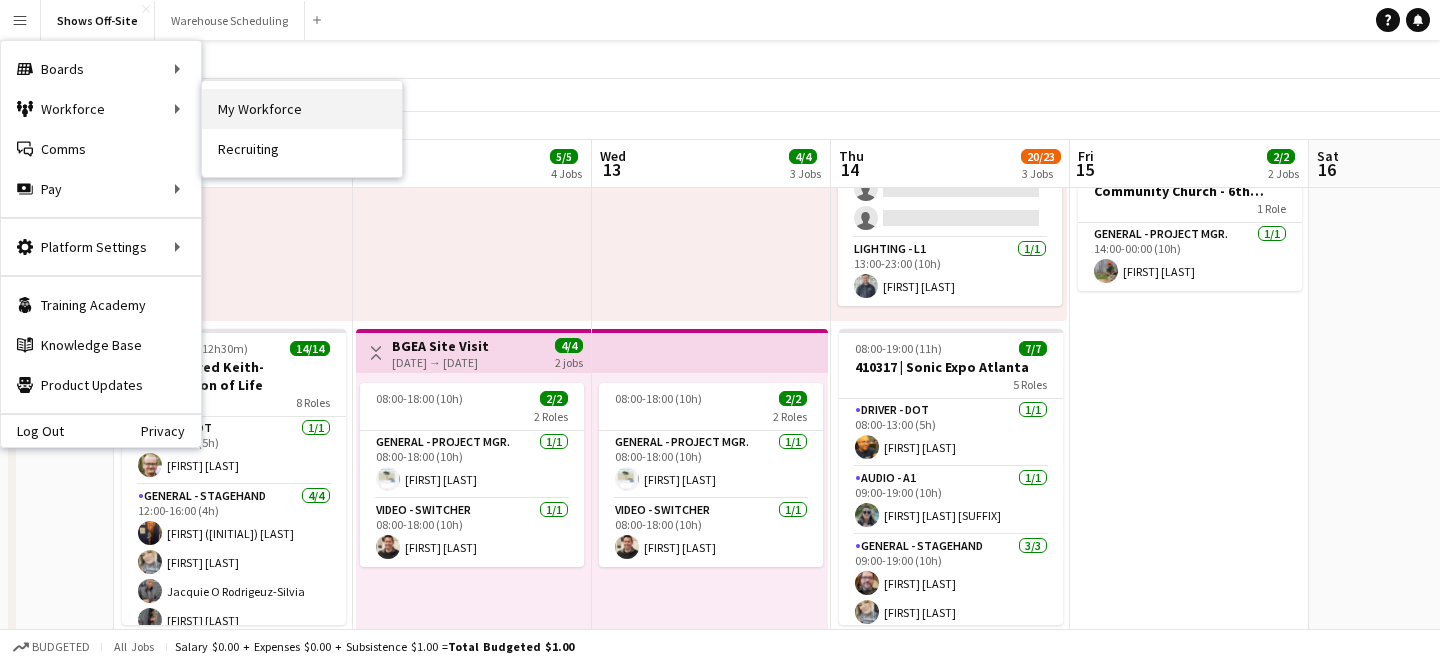 click on "My Workforce" at bounding box center [302, 109] 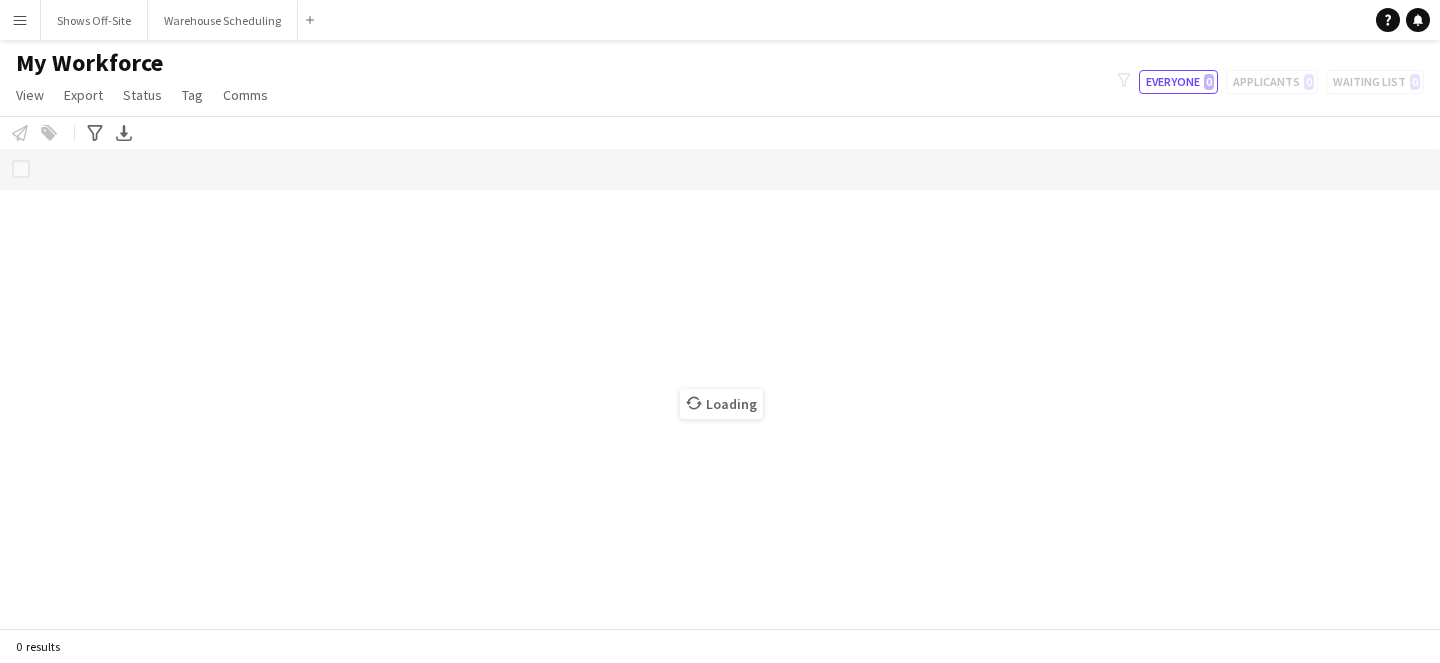 scroll, scrollTop: 0, scrollLeft: 0, axis: both 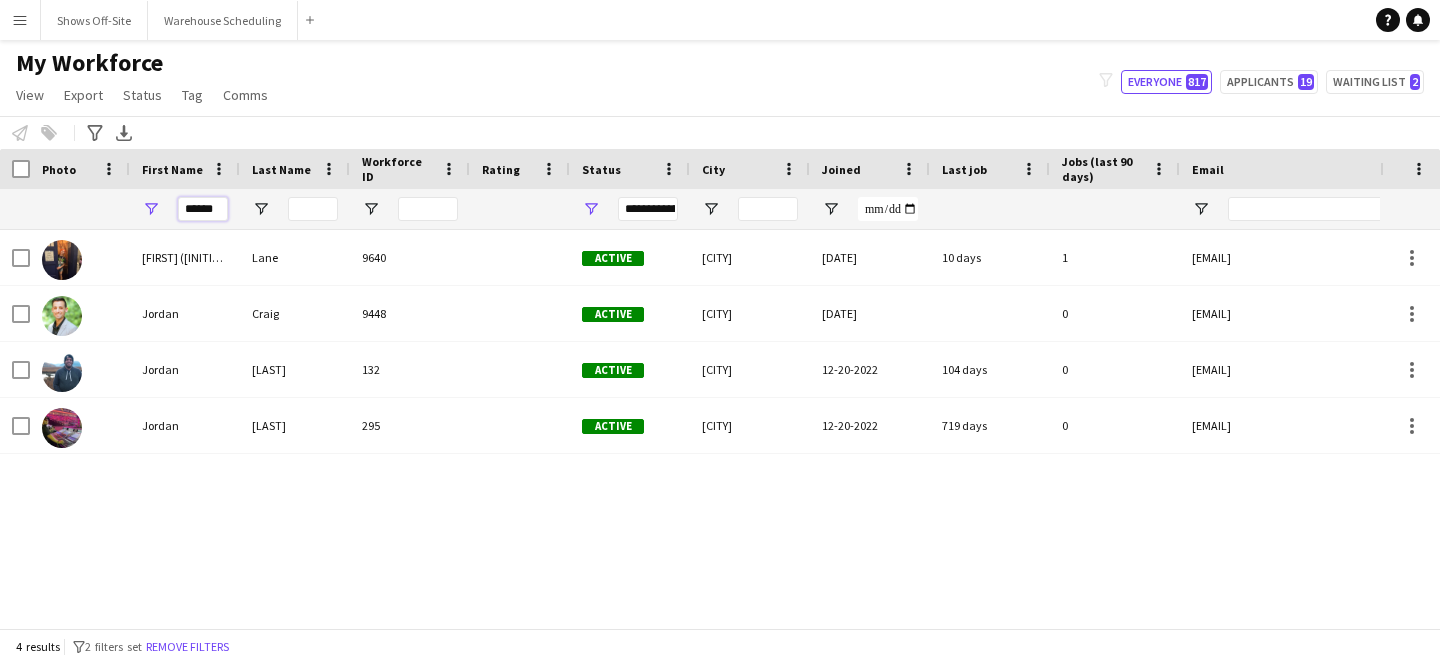 click on "******" at bounding box center [203, 209] 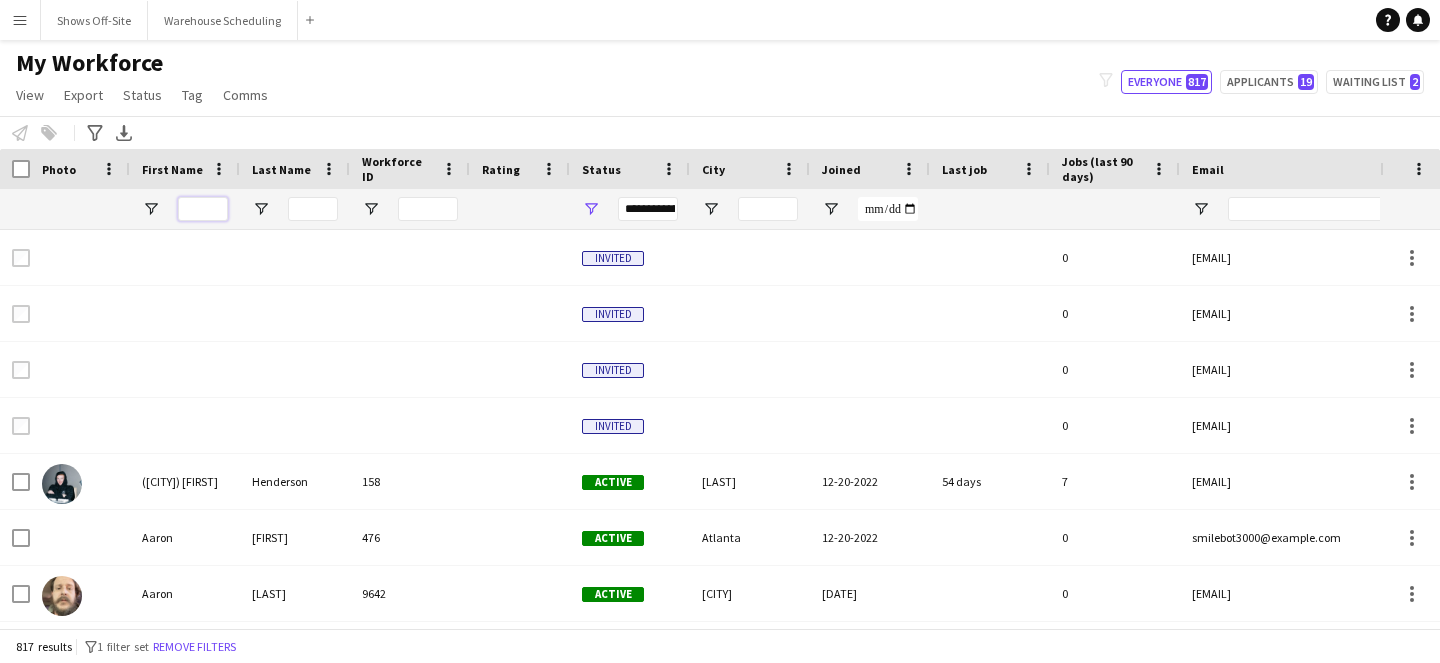 type 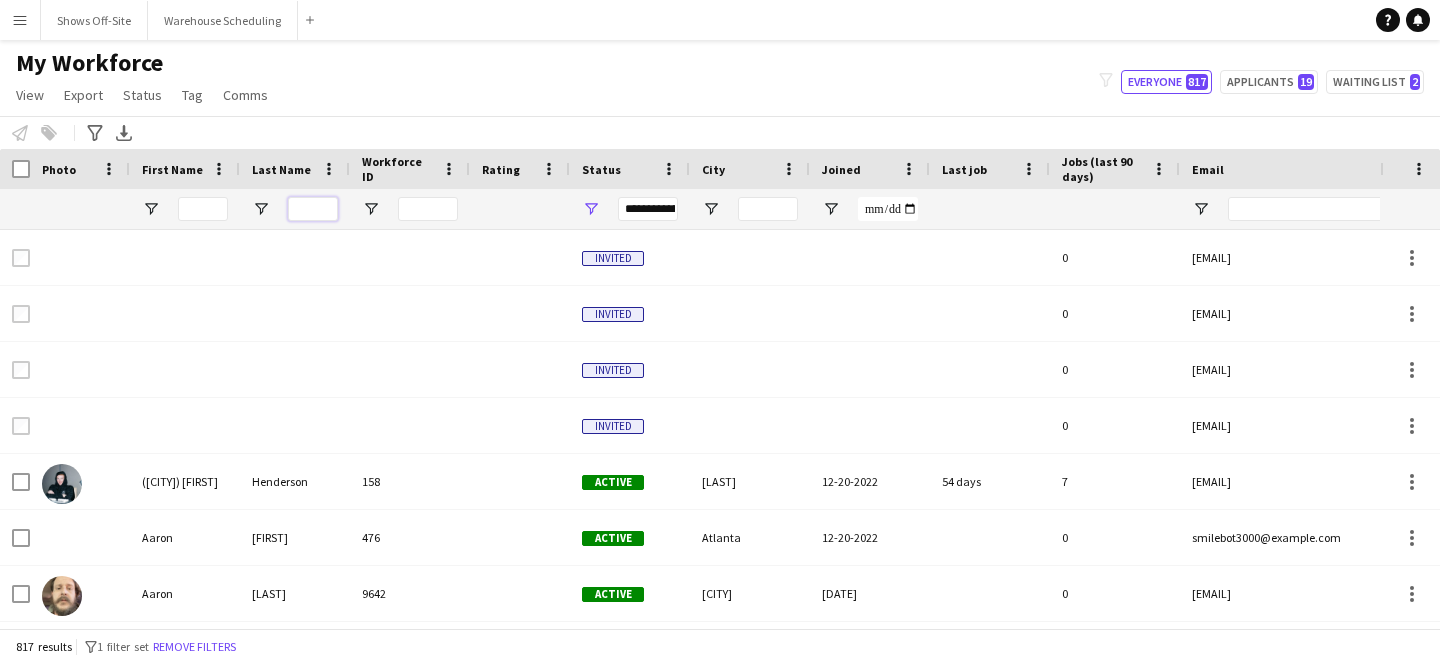 click at bounding box center (313, 209) 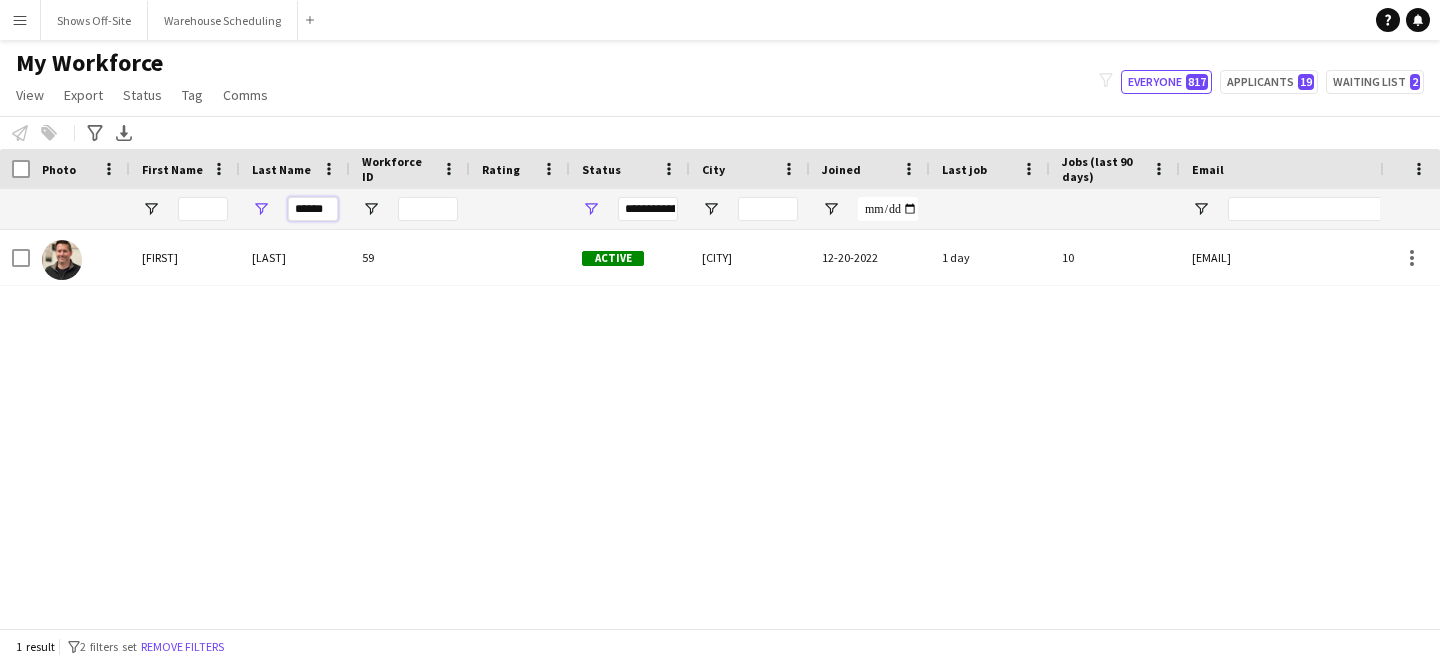type on "******" 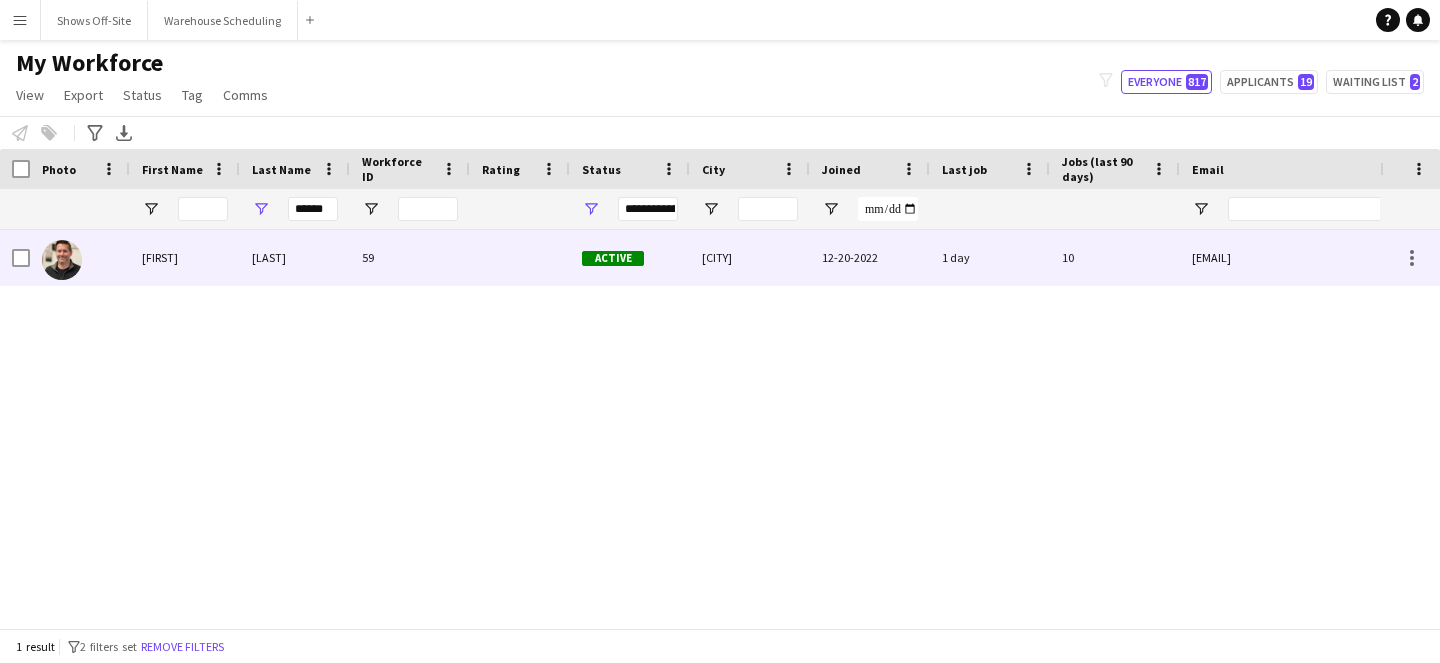 click on "59" at bounding box center (410, 257) 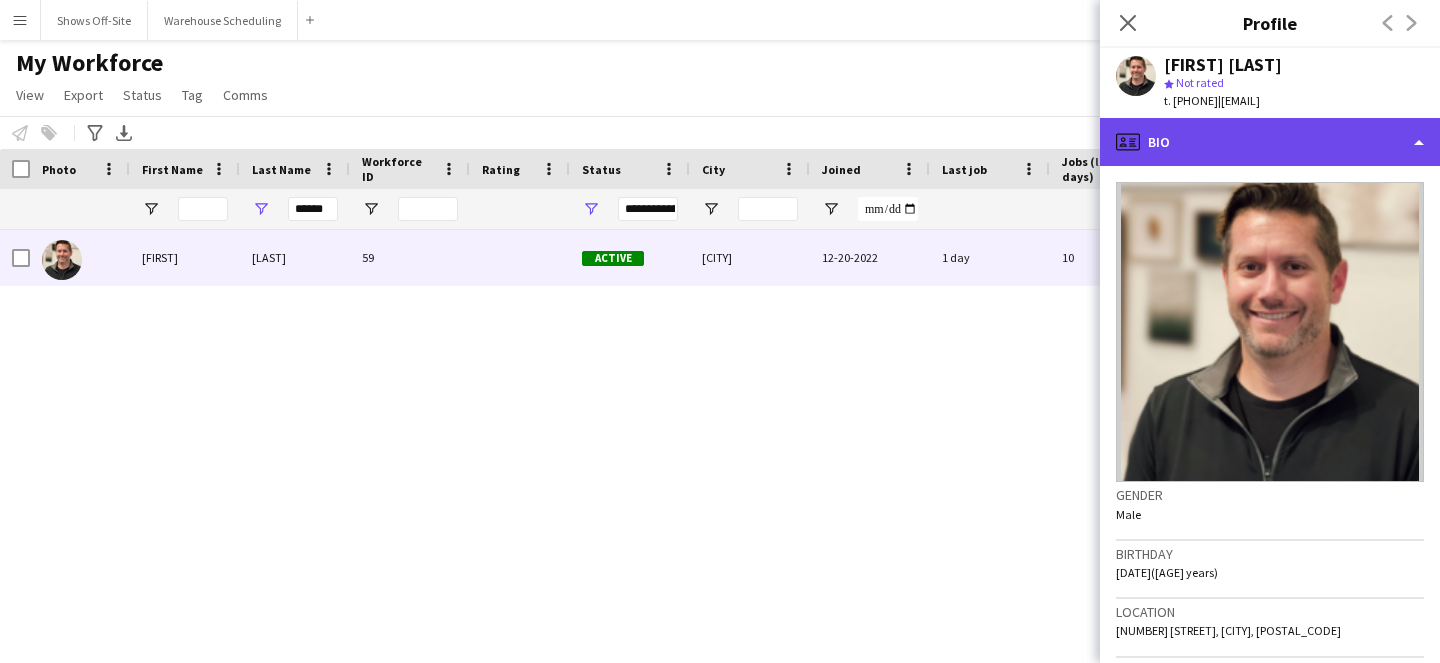 click on "profile
Bio" 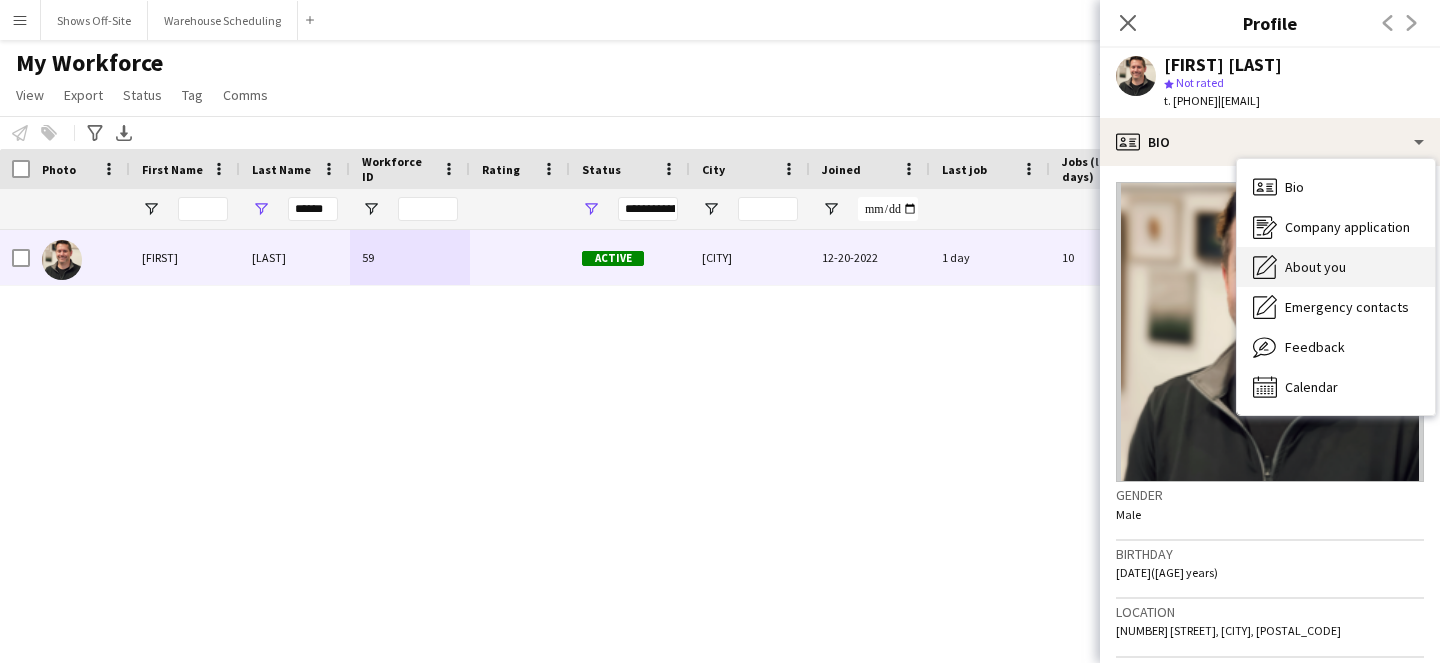click on "About you" at bounding box center (1315, 267) 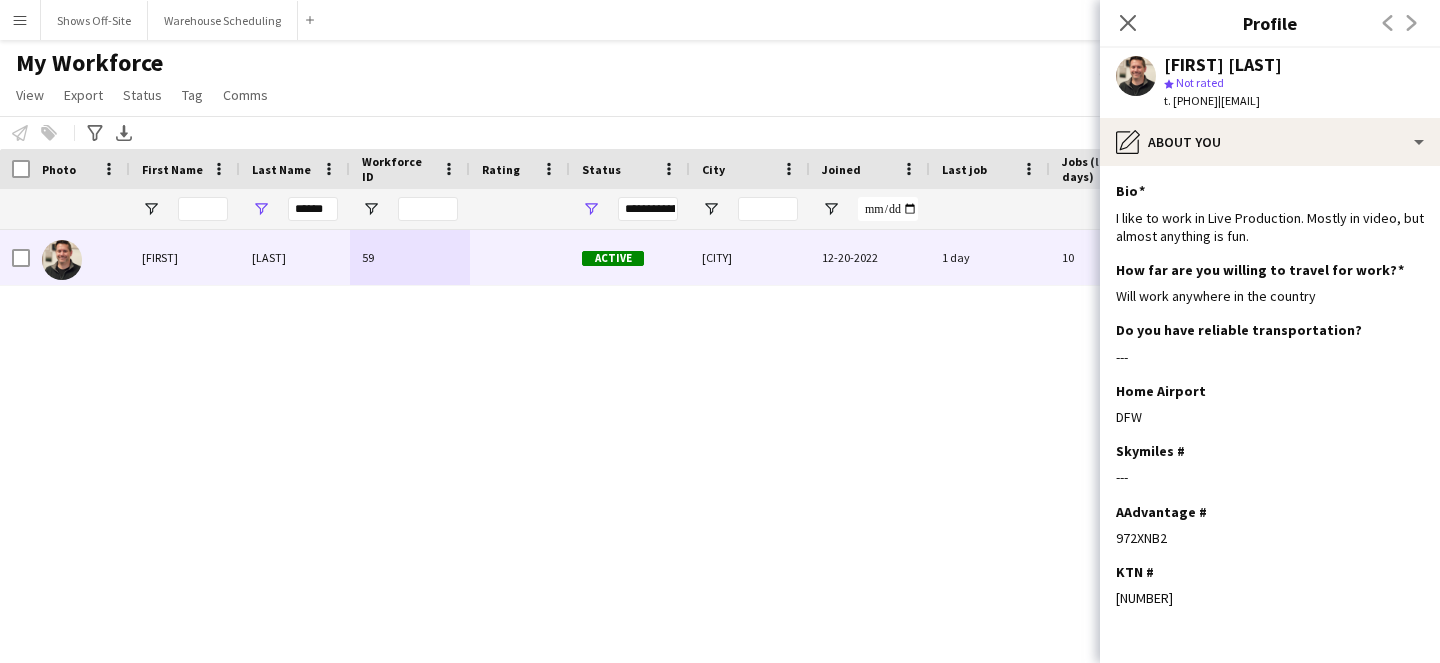 drag, startPoint x: 1173, startPoint y: 538, endPoint x: 1104, endPoint y: 538, distance: 69 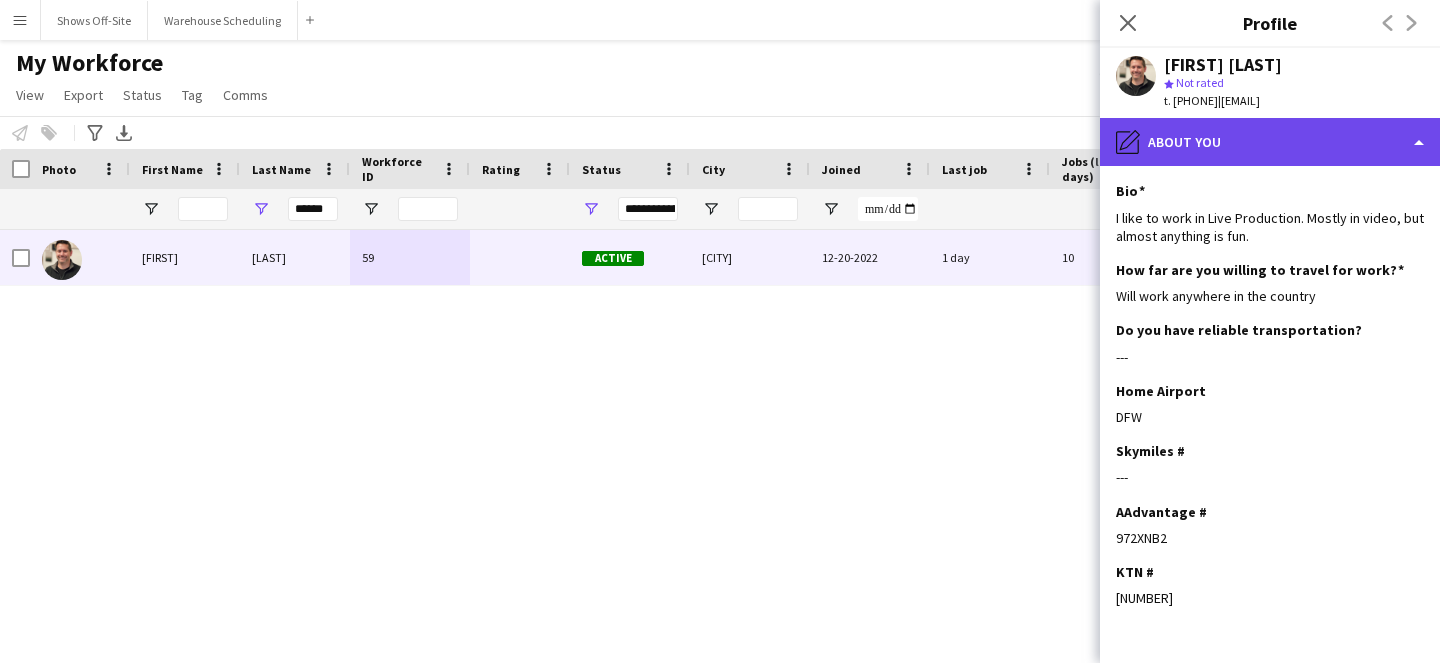 click on "pencil4
About you" 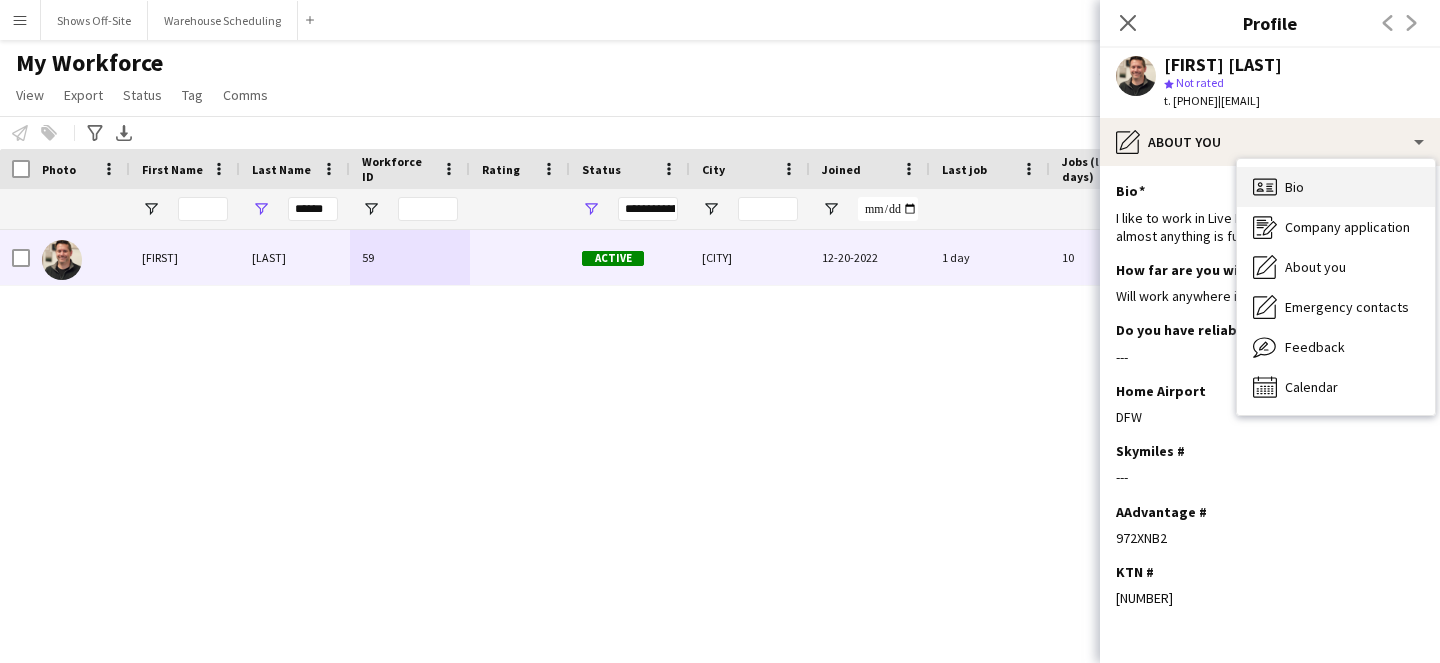 click on "Bio
Bio" at bounding box center (1336, 187) 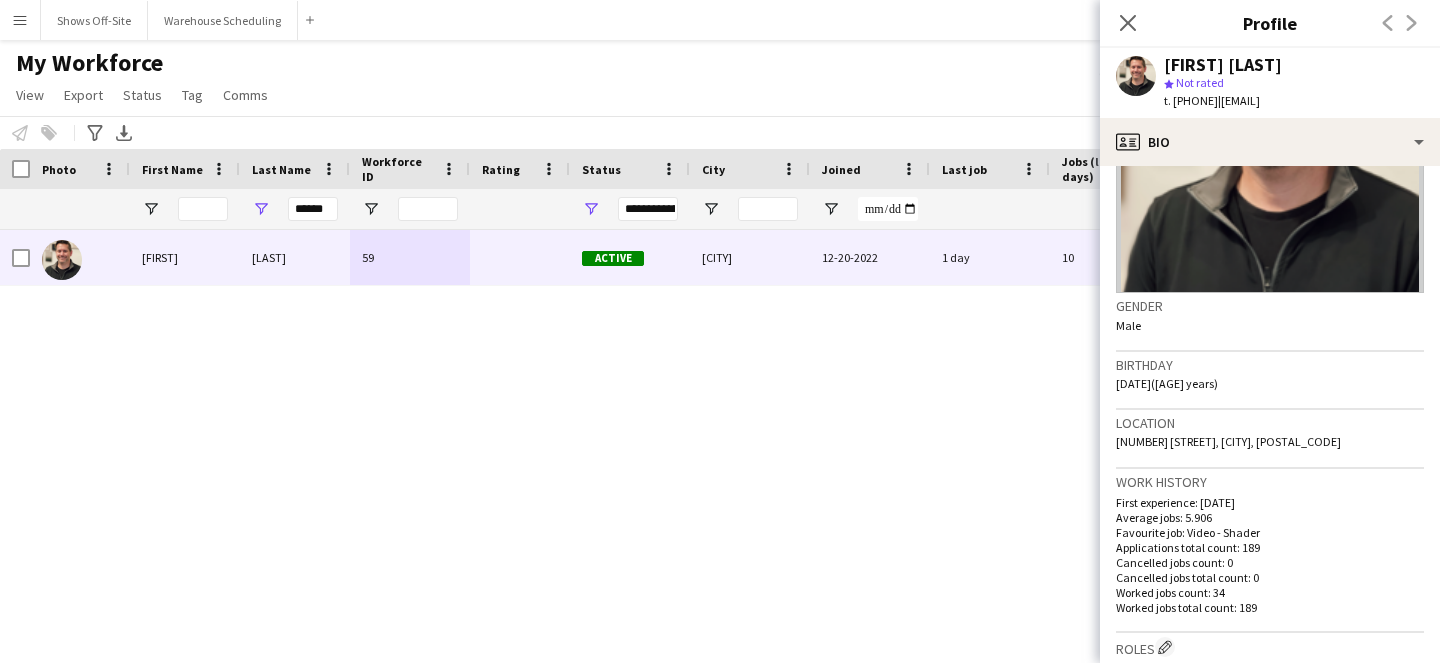 scroll, scrollTop: 191, scrollLeft: 0, axis: vertical 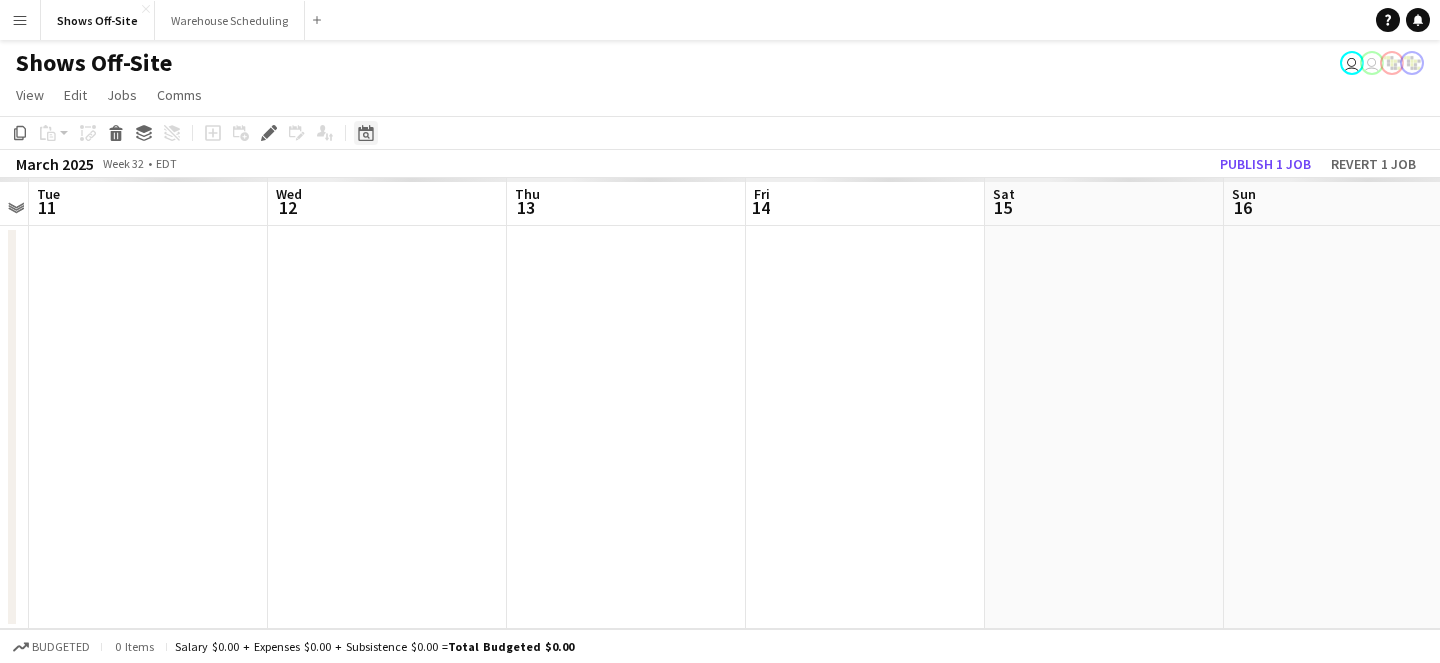 click 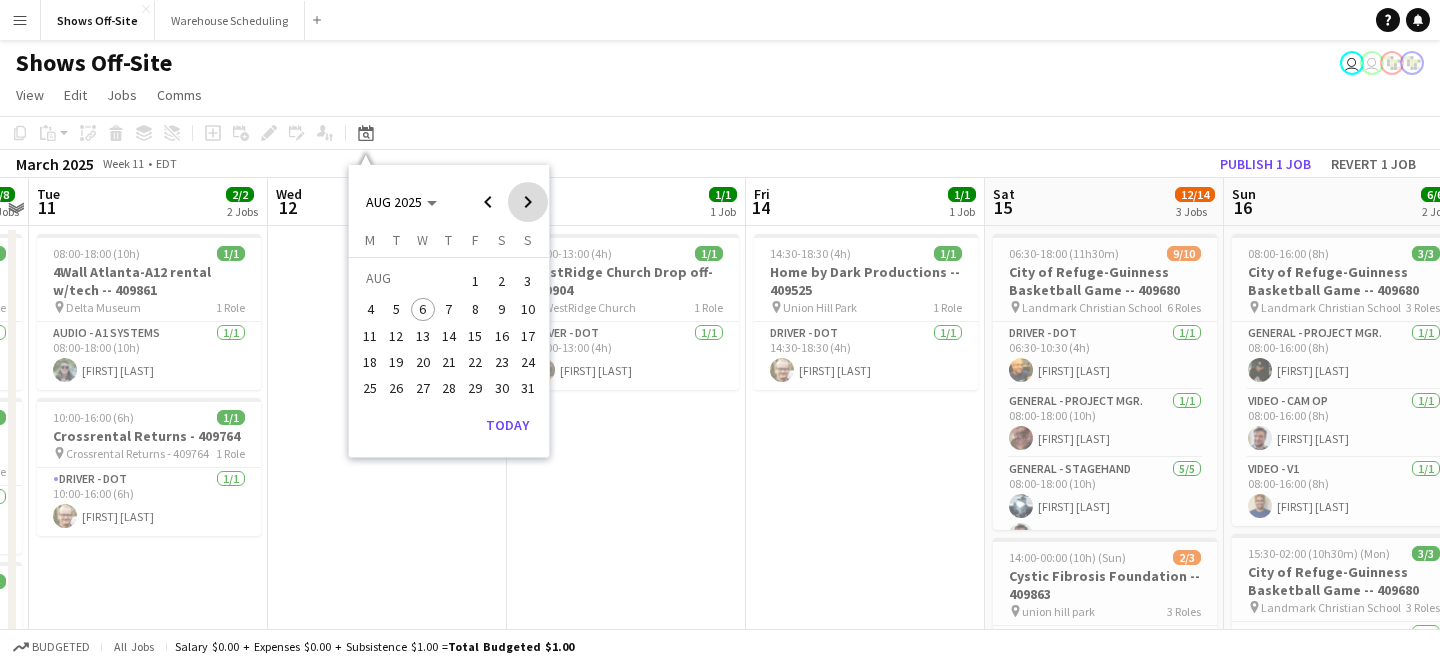 click at bounding box center [528, 202] 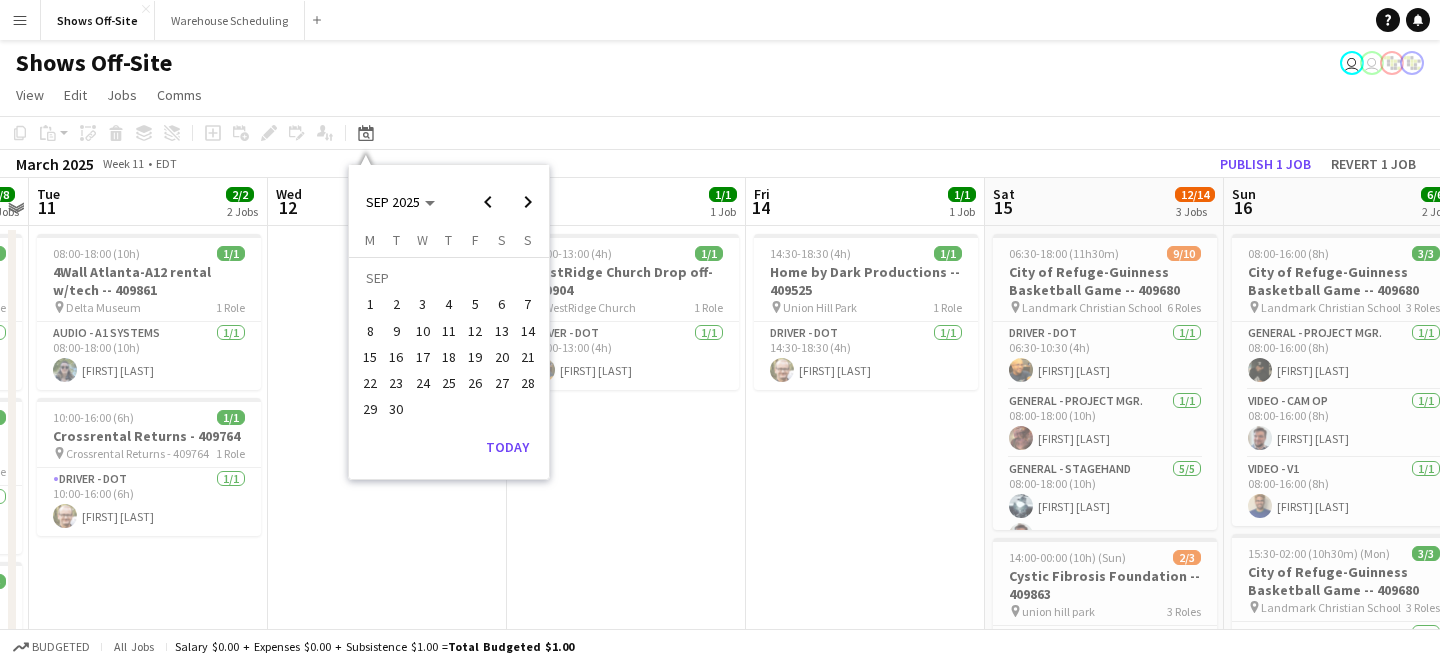 click on "20" at bounding box center [502, 357] 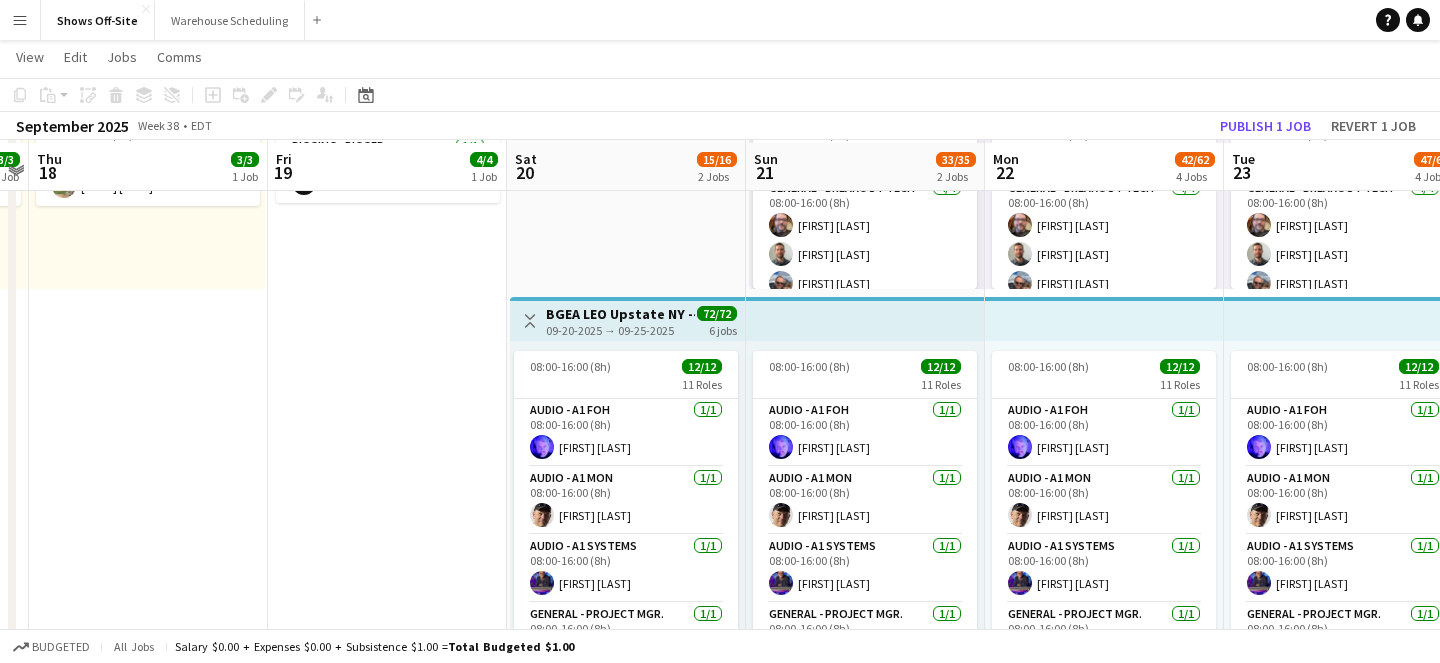 scroll, scrollTop: 300, scrollLeft: 0, axis: vertical 